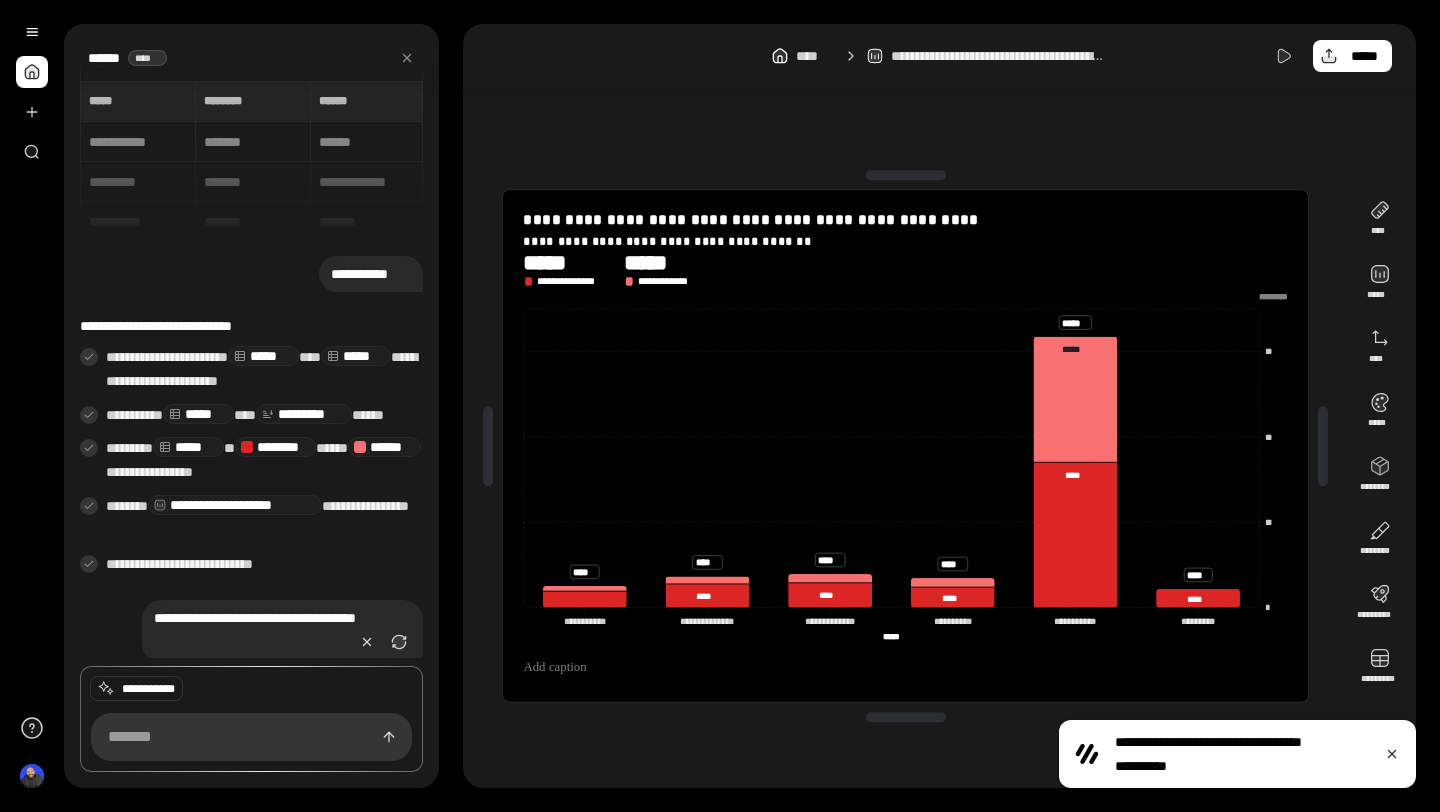 scroll, scrollTop: 0, scrollLeft: 0, axis: both 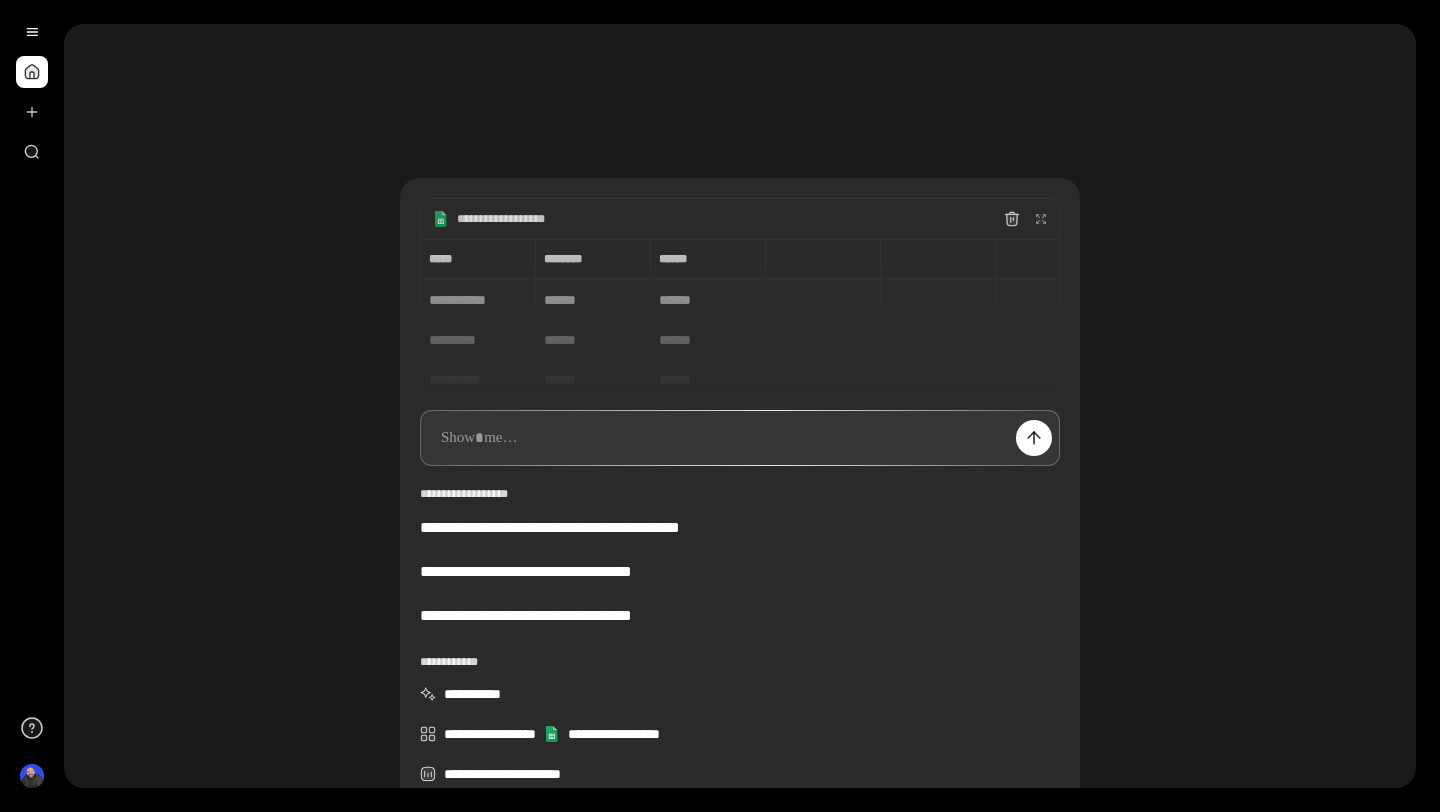 type 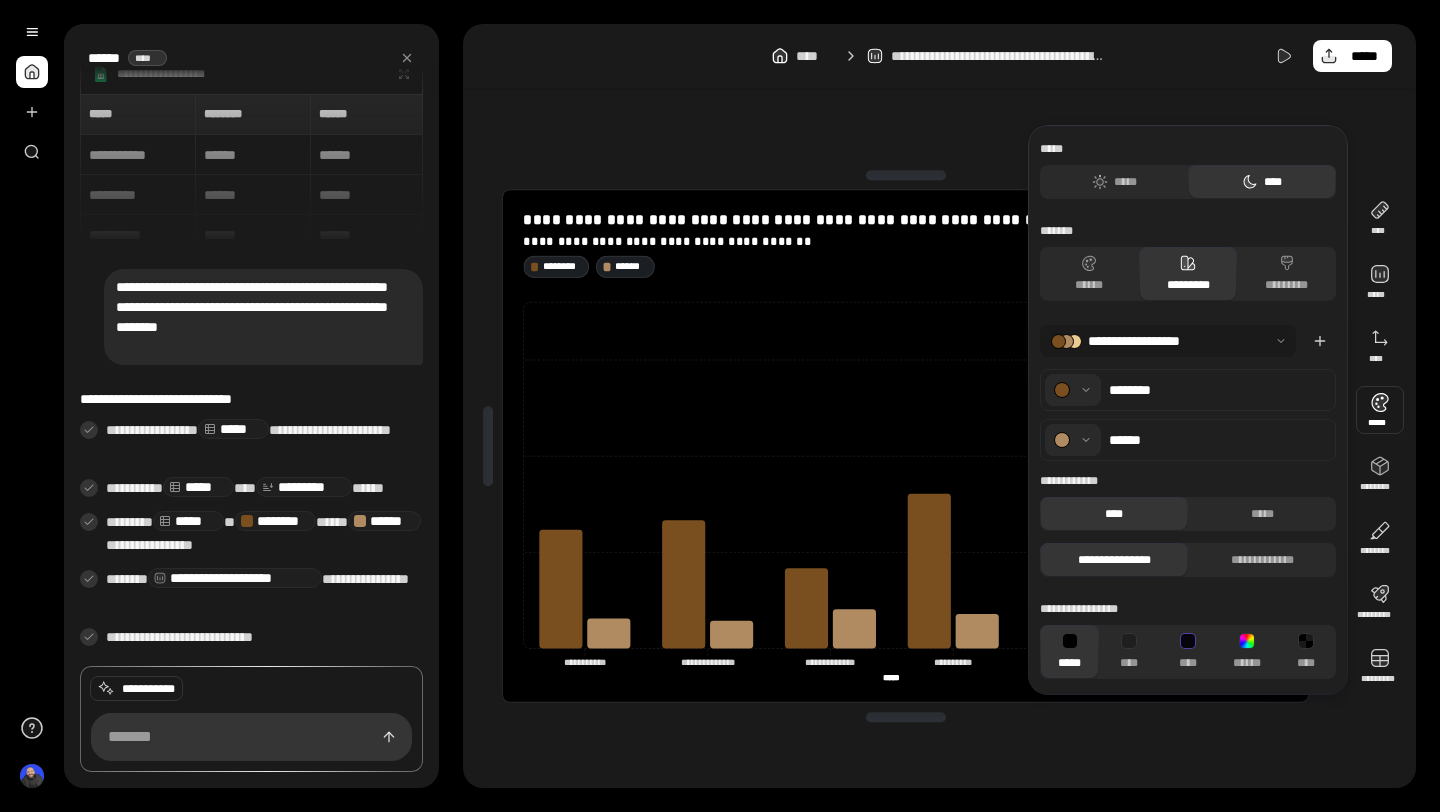 click at bounding box center (1380, 410) 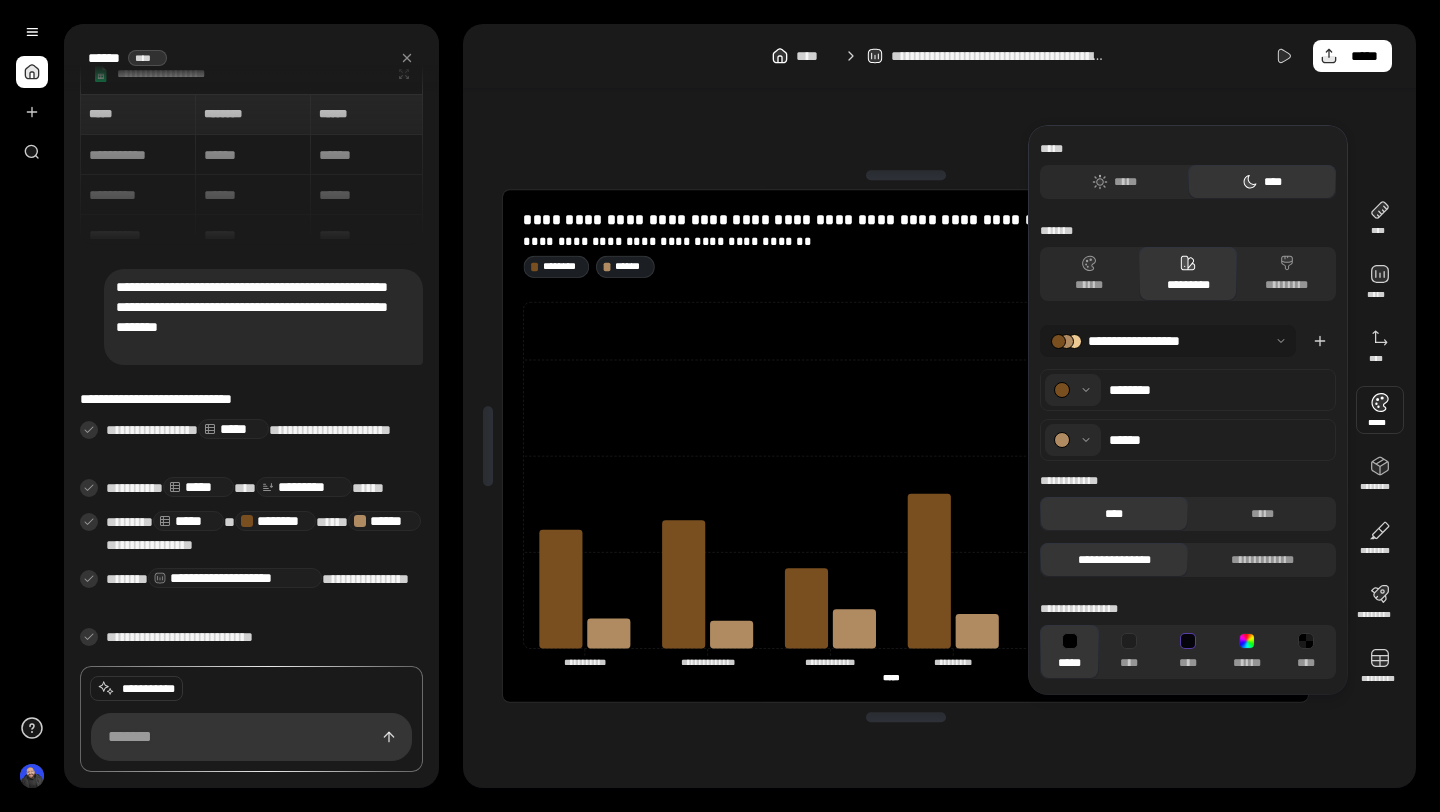 click at bounding box center [1168, 341] 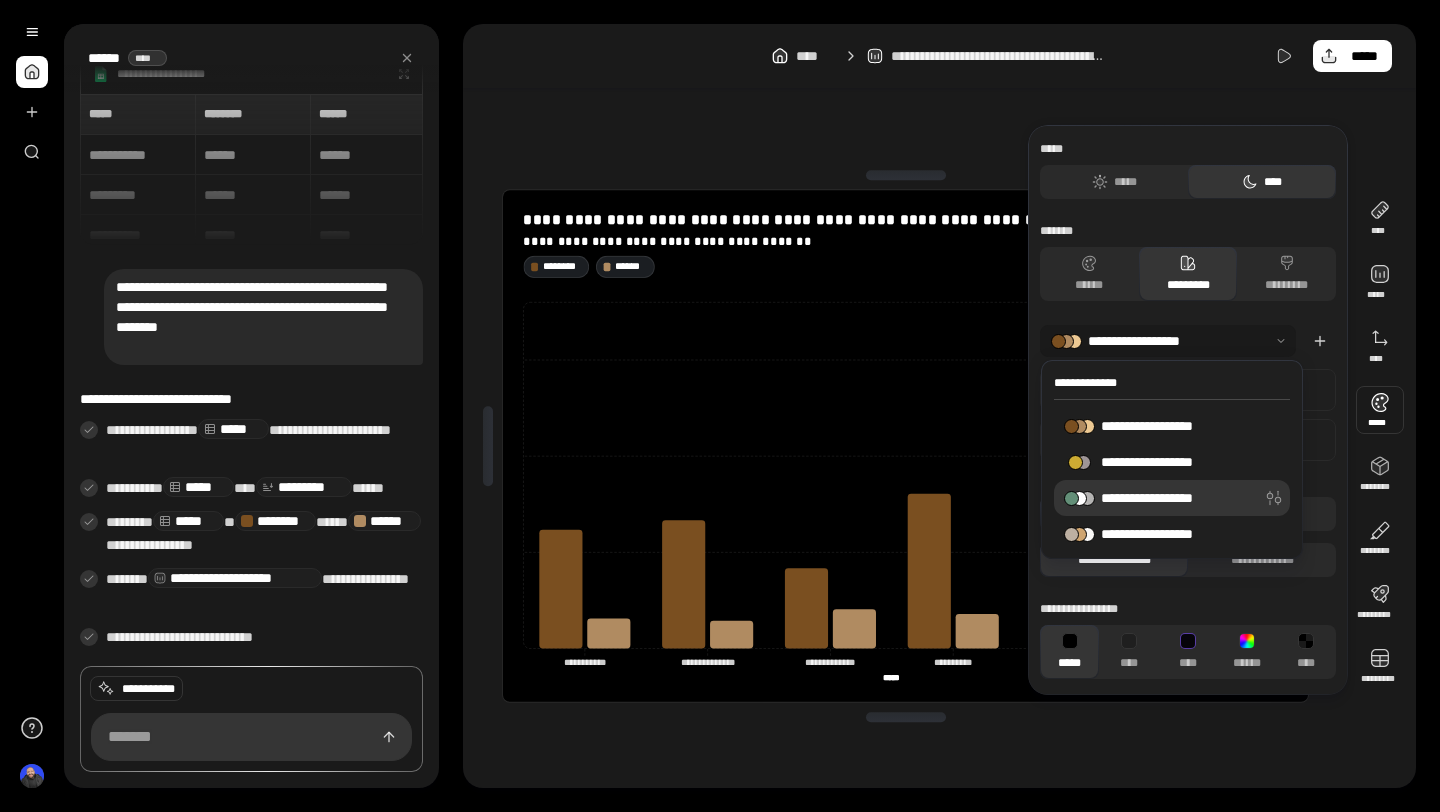 click on "**********" at bounding box center [1159, 498] 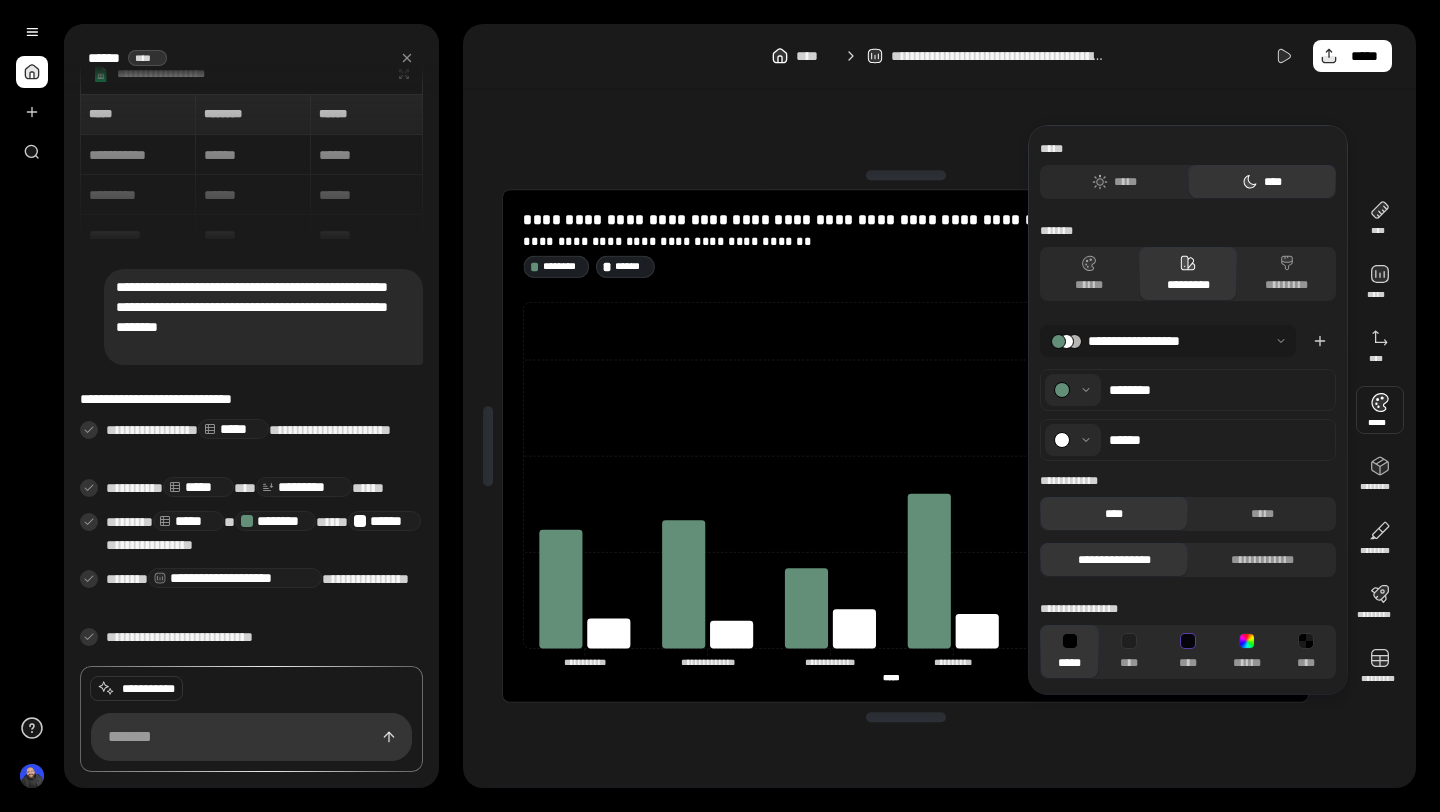 click at bounding box center (1168, 341) 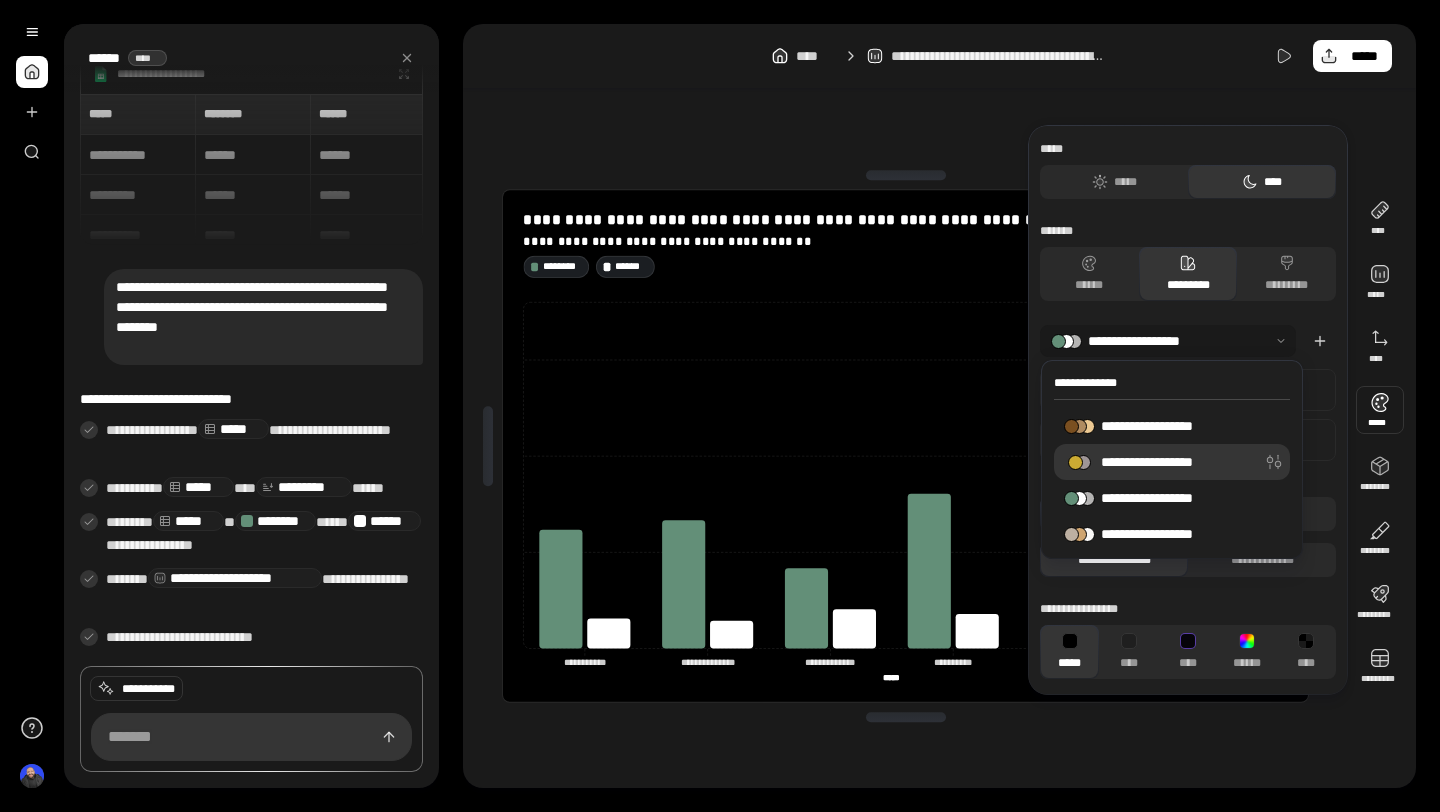 click on "**********" at bounding box center (1159, 462) 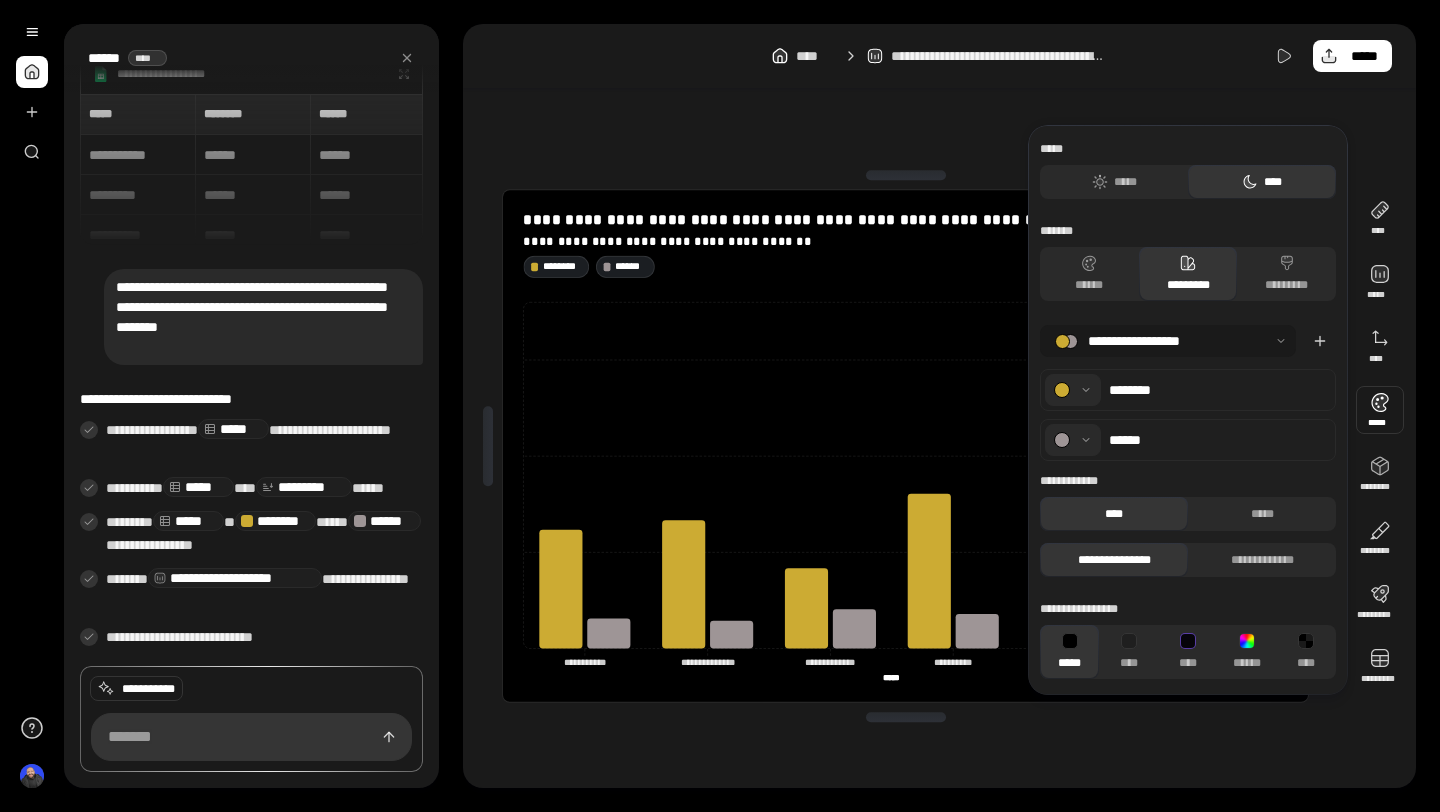 click at bounding box center (1073, 390) 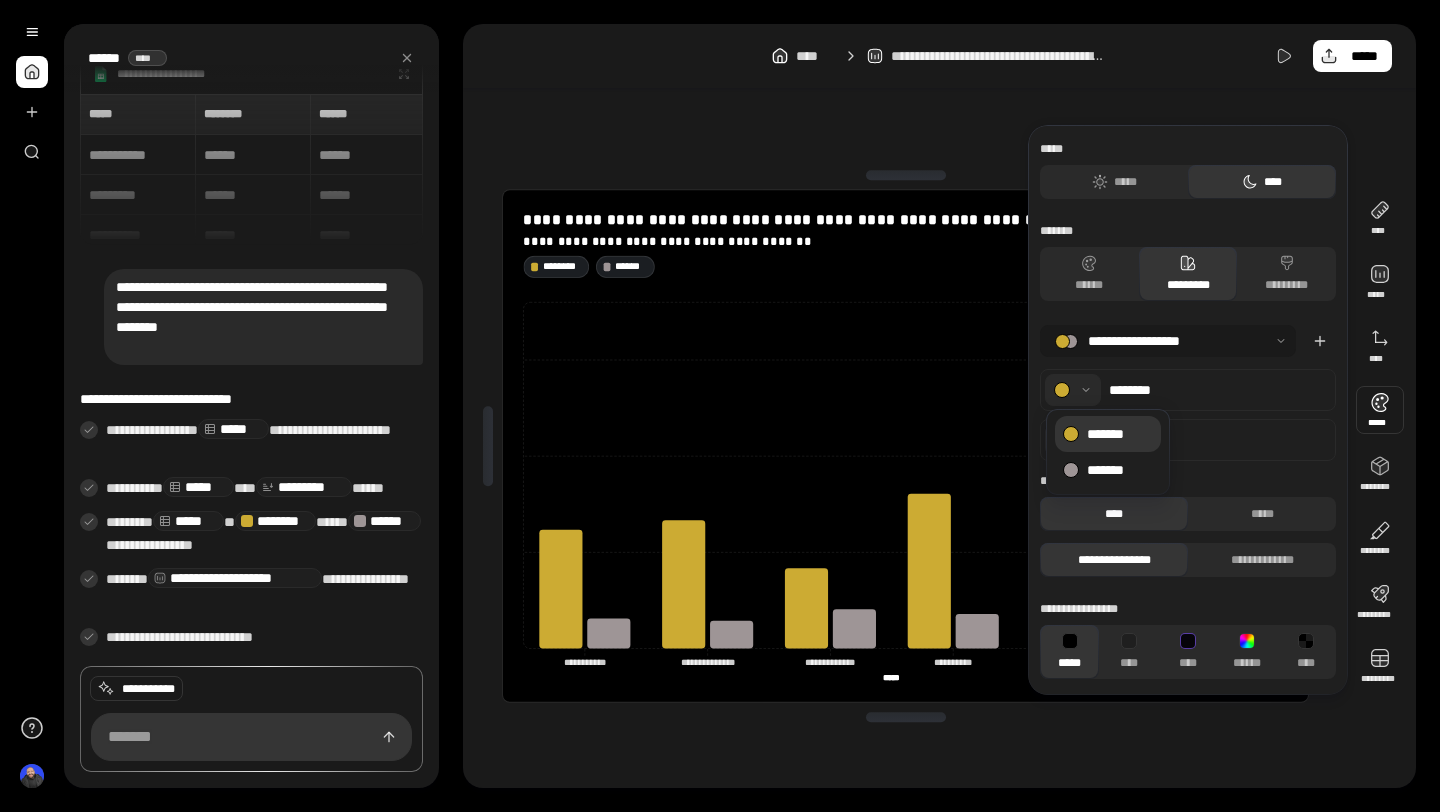 click at bounding box center [1071, 434] 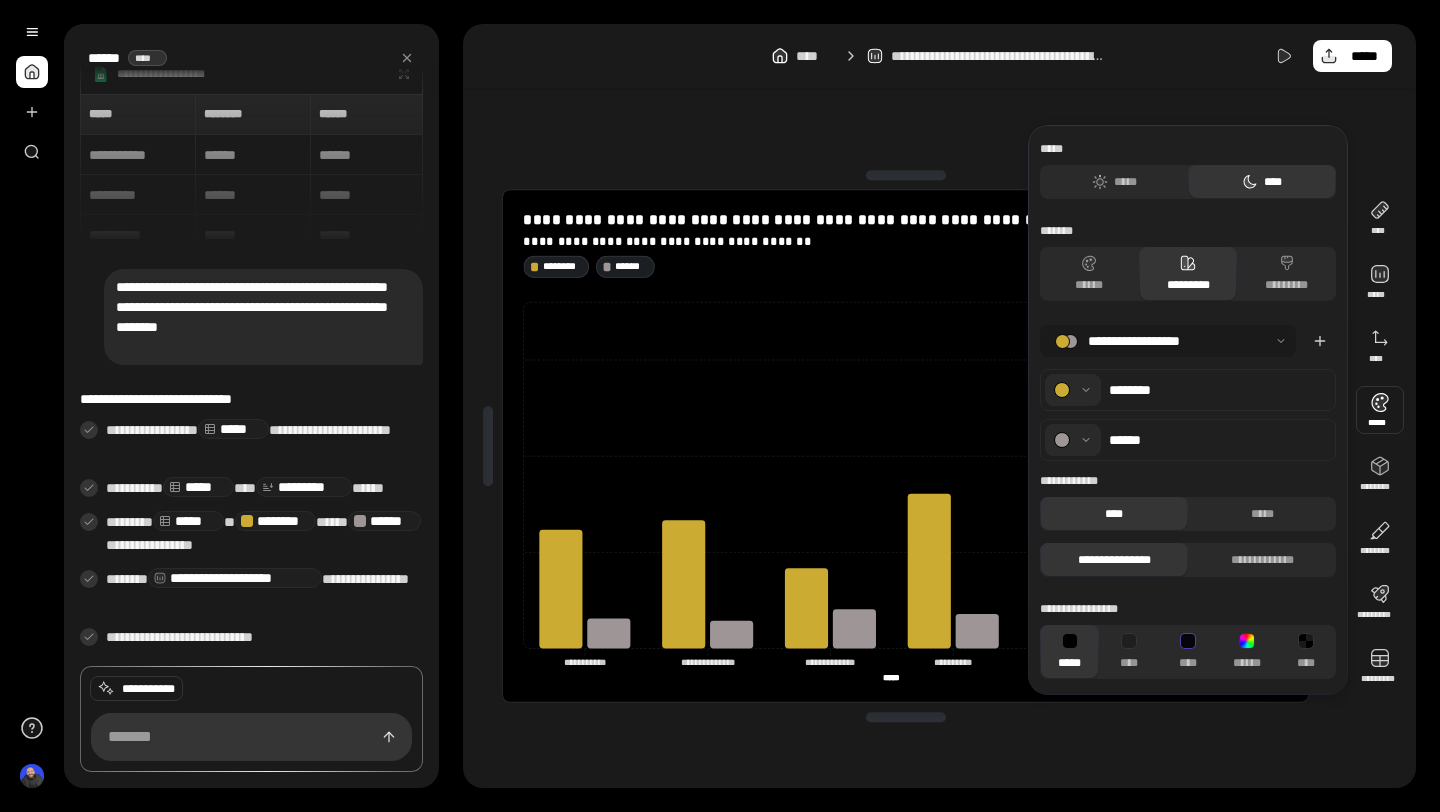 click at bounding box center [1168, 341] 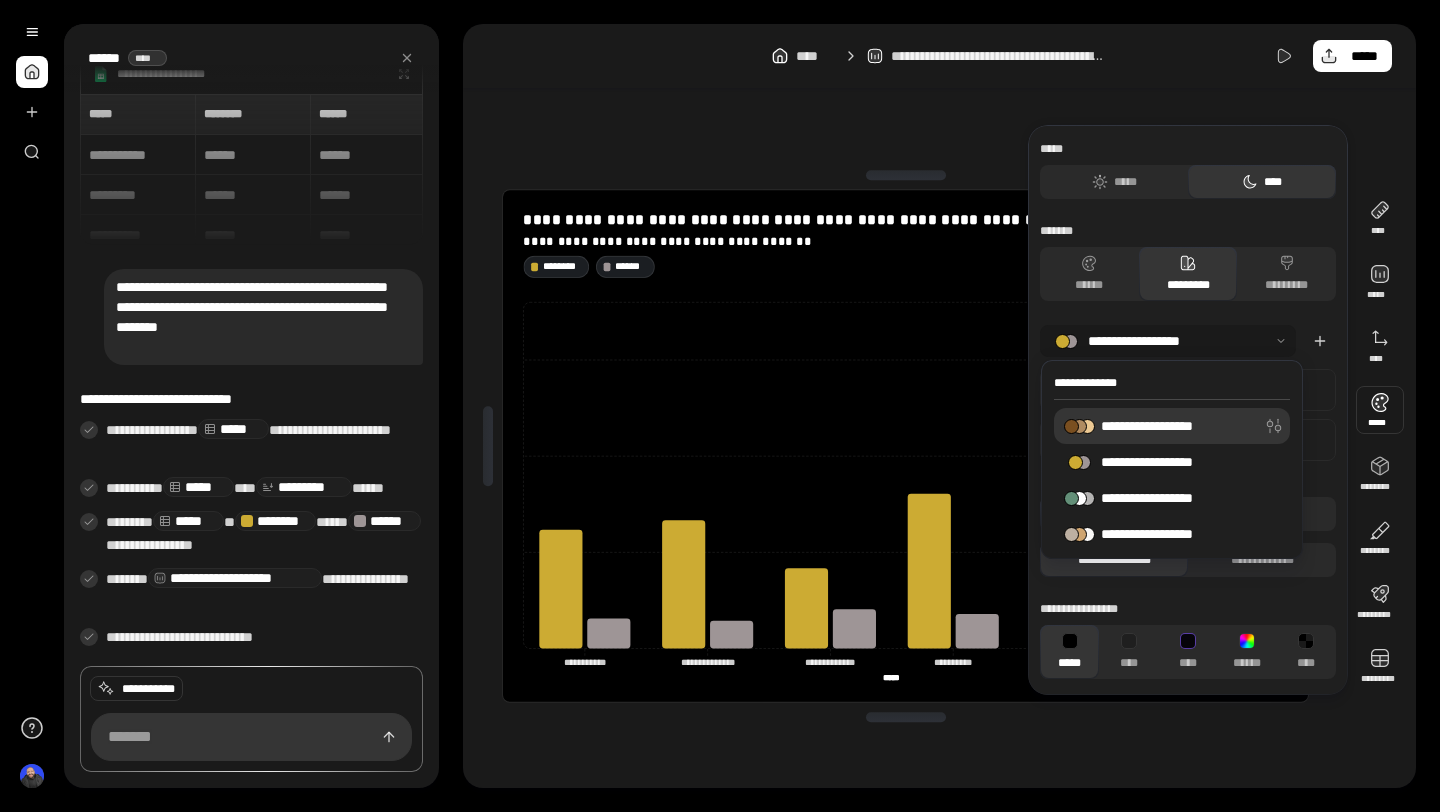 click on "**********" at bounding box center [1159, 426] 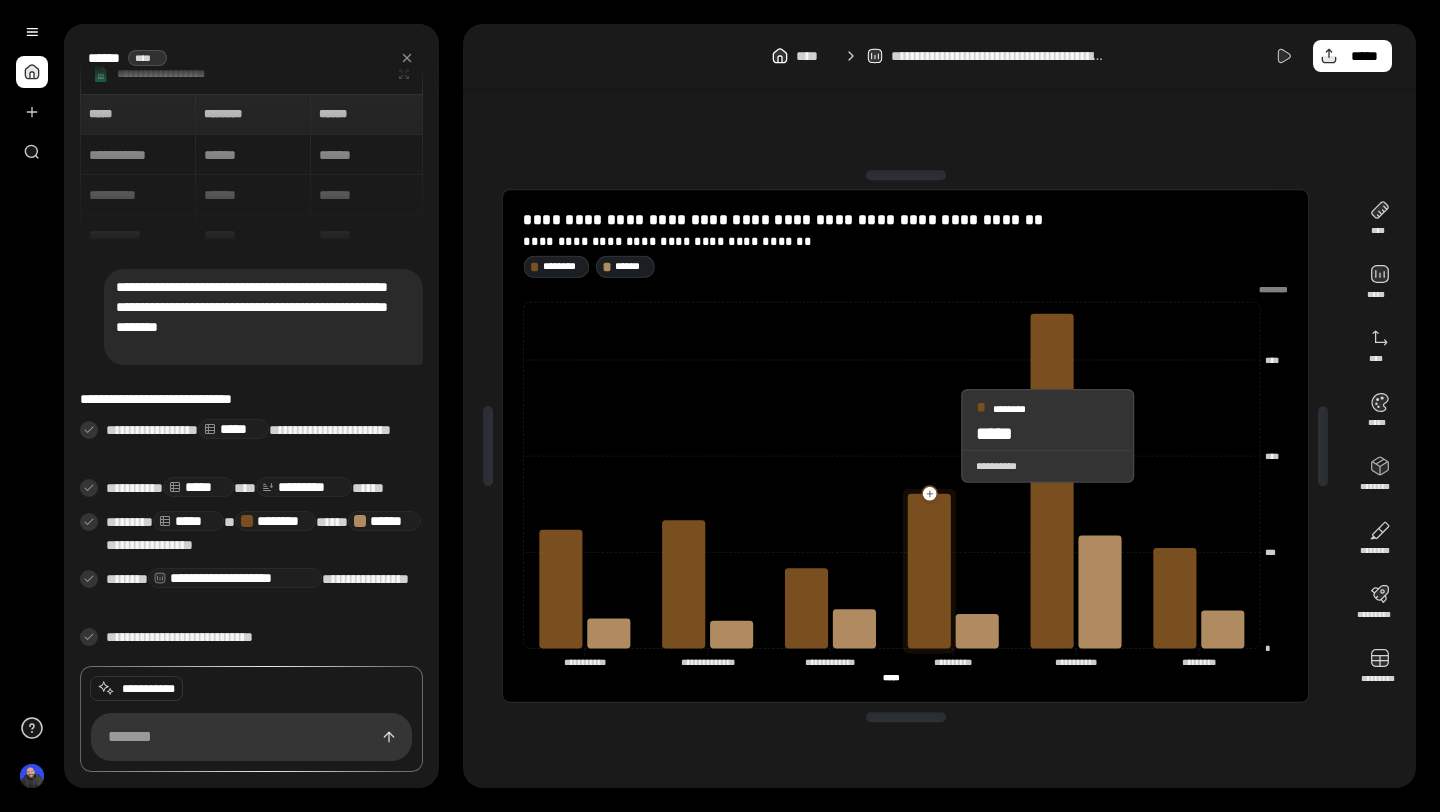 click 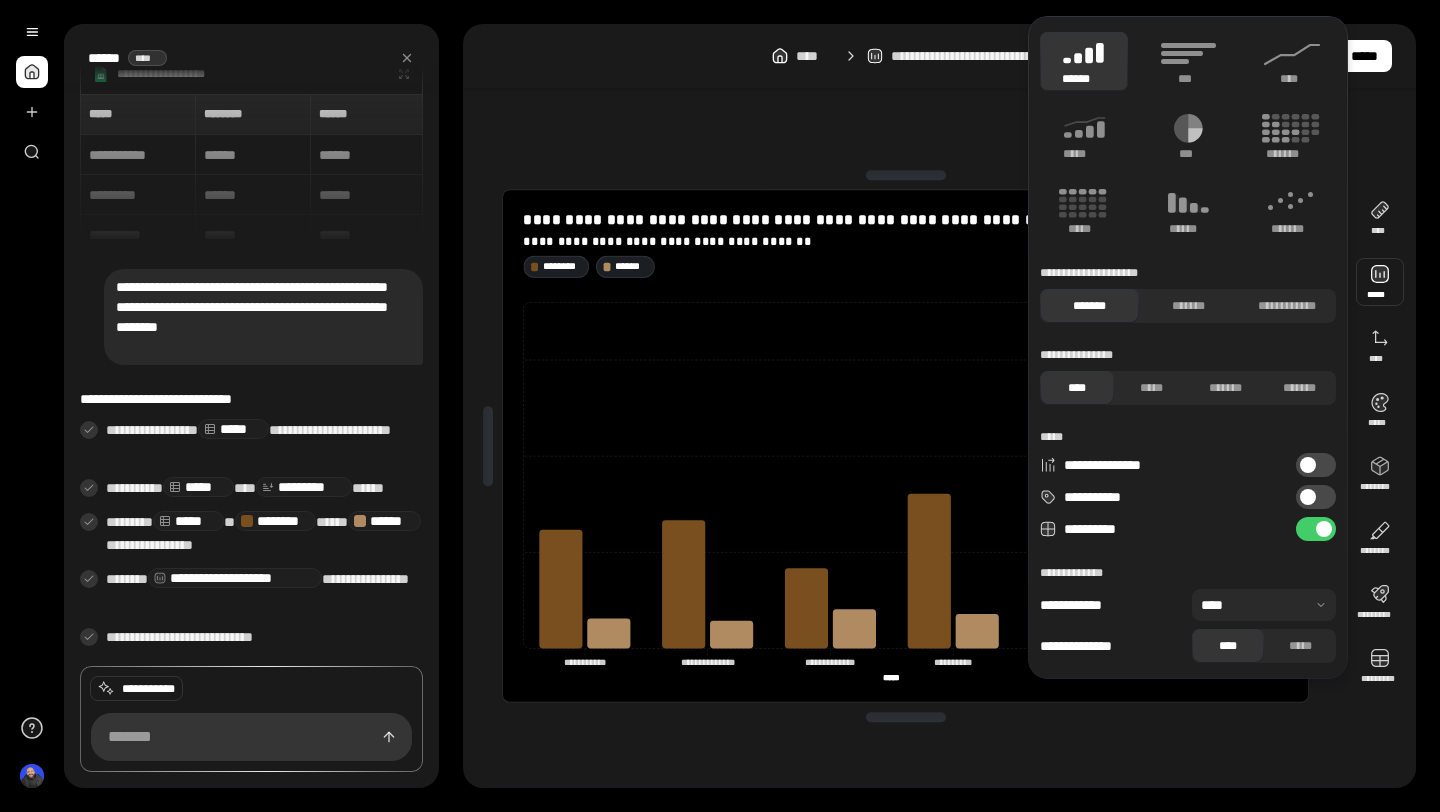 click on "**********" at bounding box center [1316, 497] 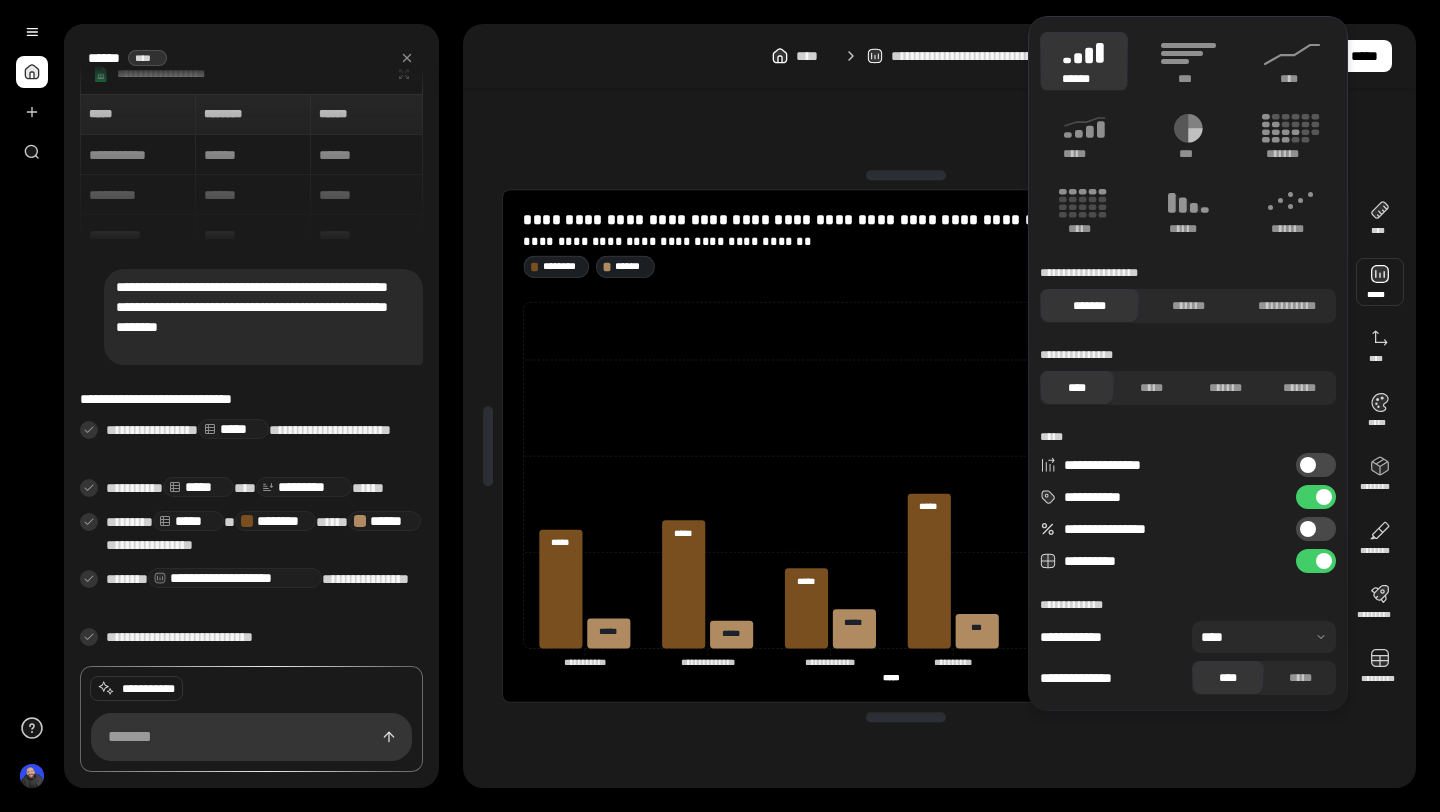 click at bounding box center (1308, 529) 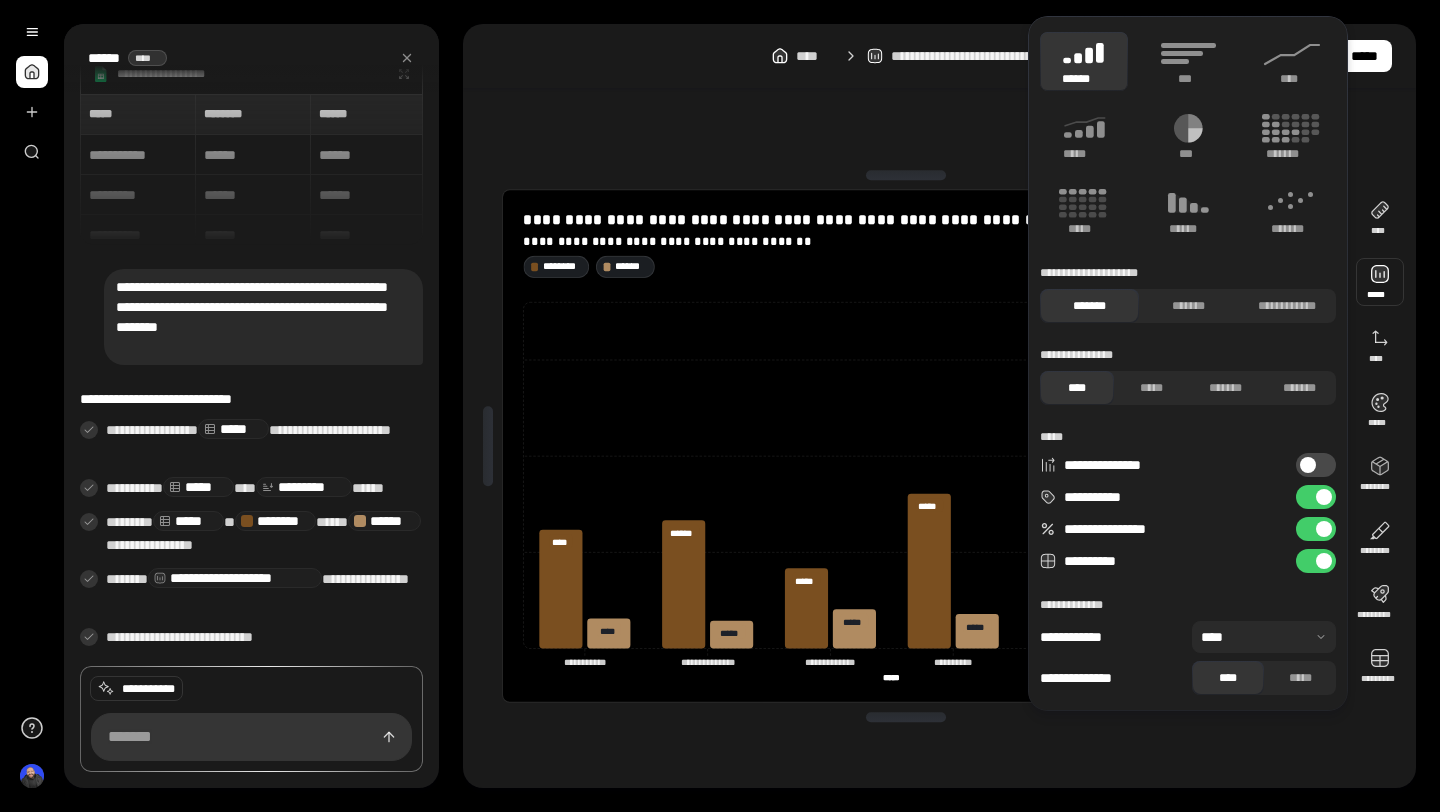 click at bounding box center [1324, 529] 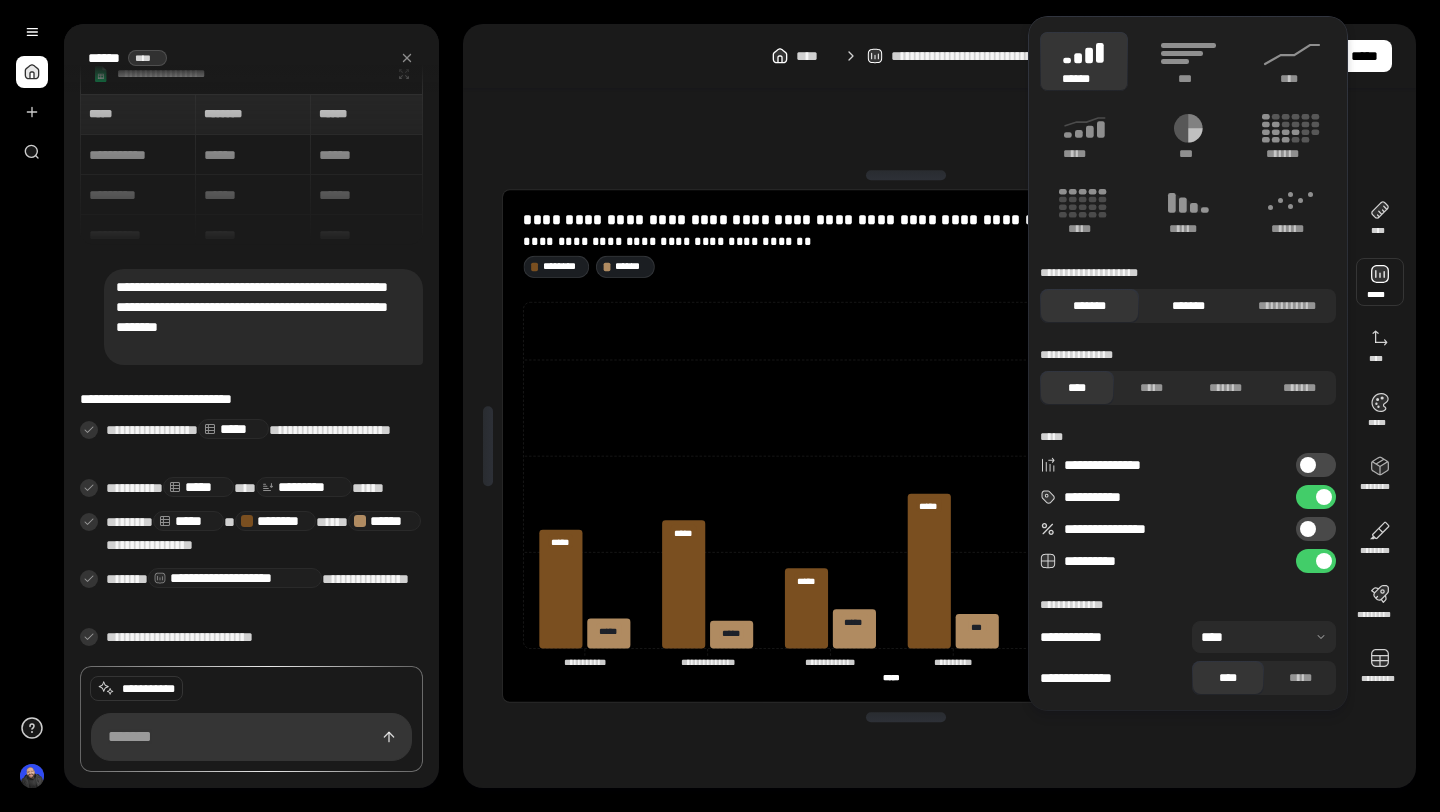 click on "*******" at bounding box center [1188, 306] 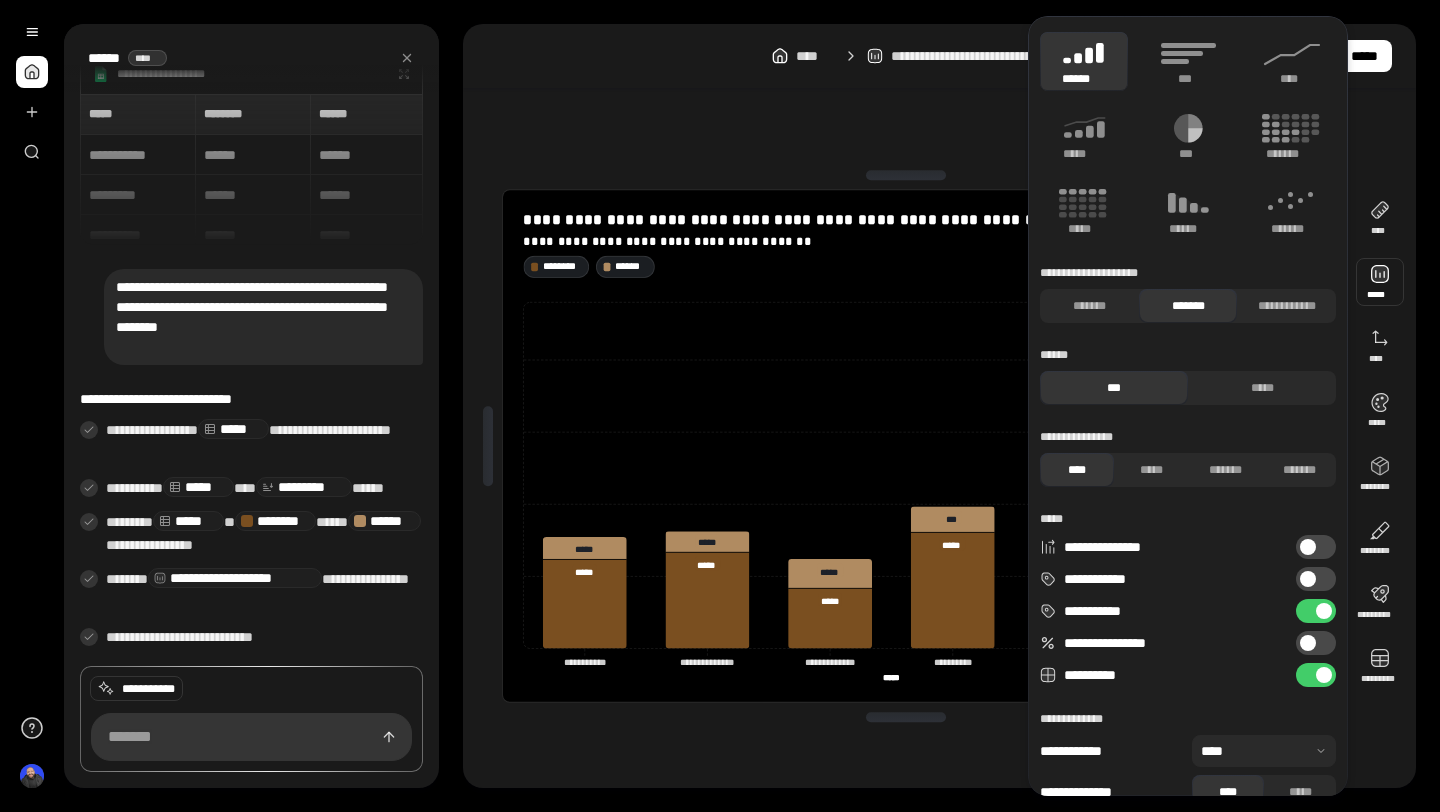 click on "**********" at bounding box center [905, 446] 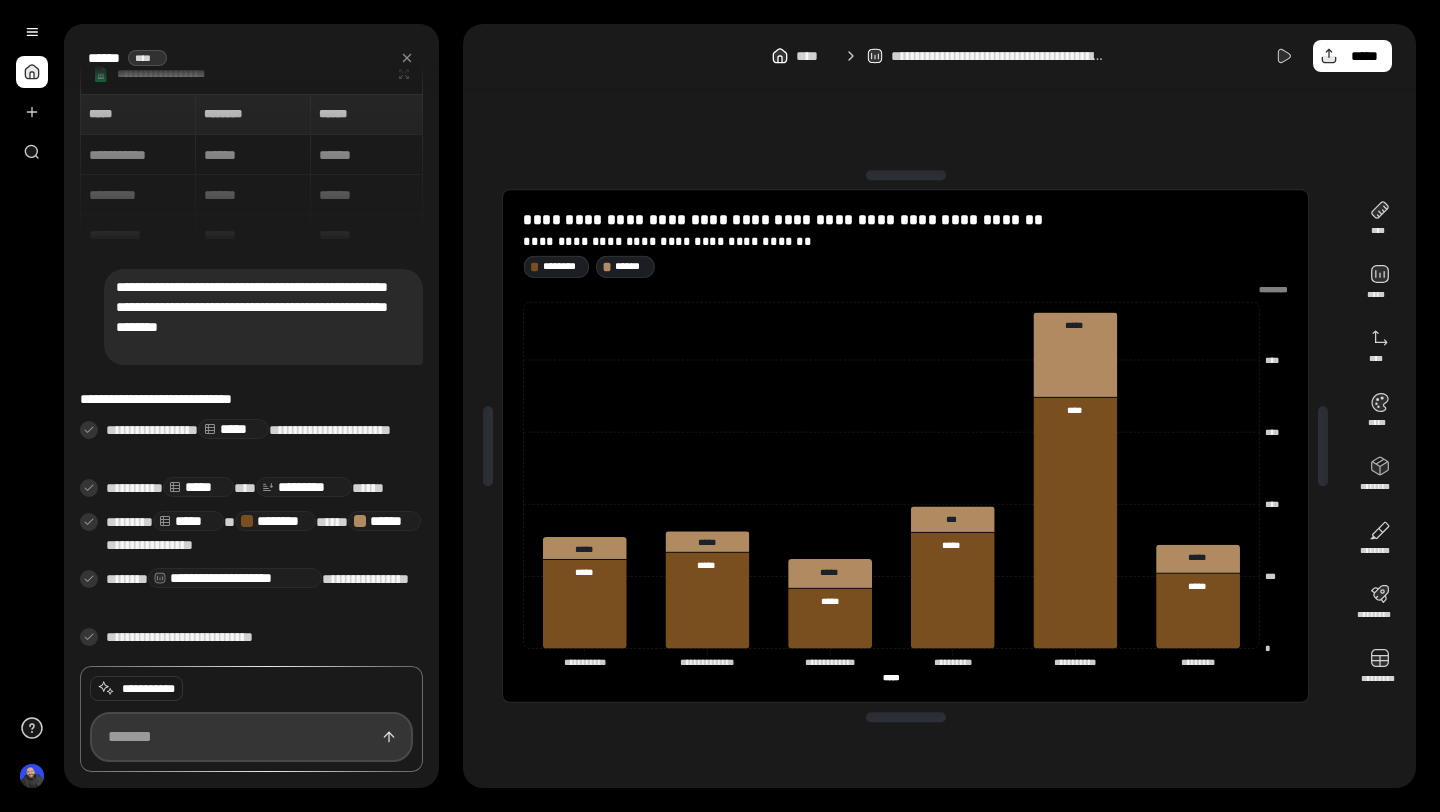 click at bounding box center (251, 737) 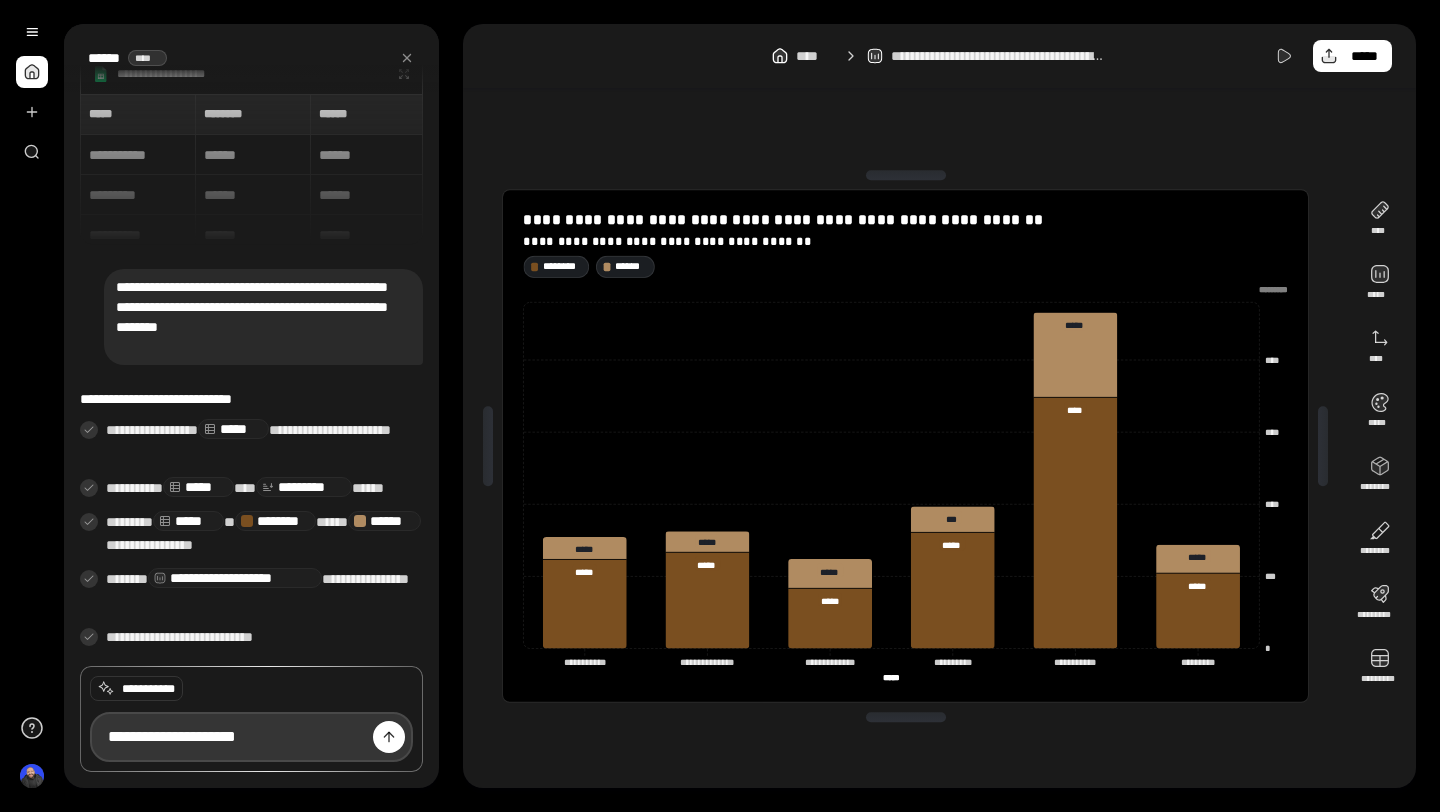 type on "**********" 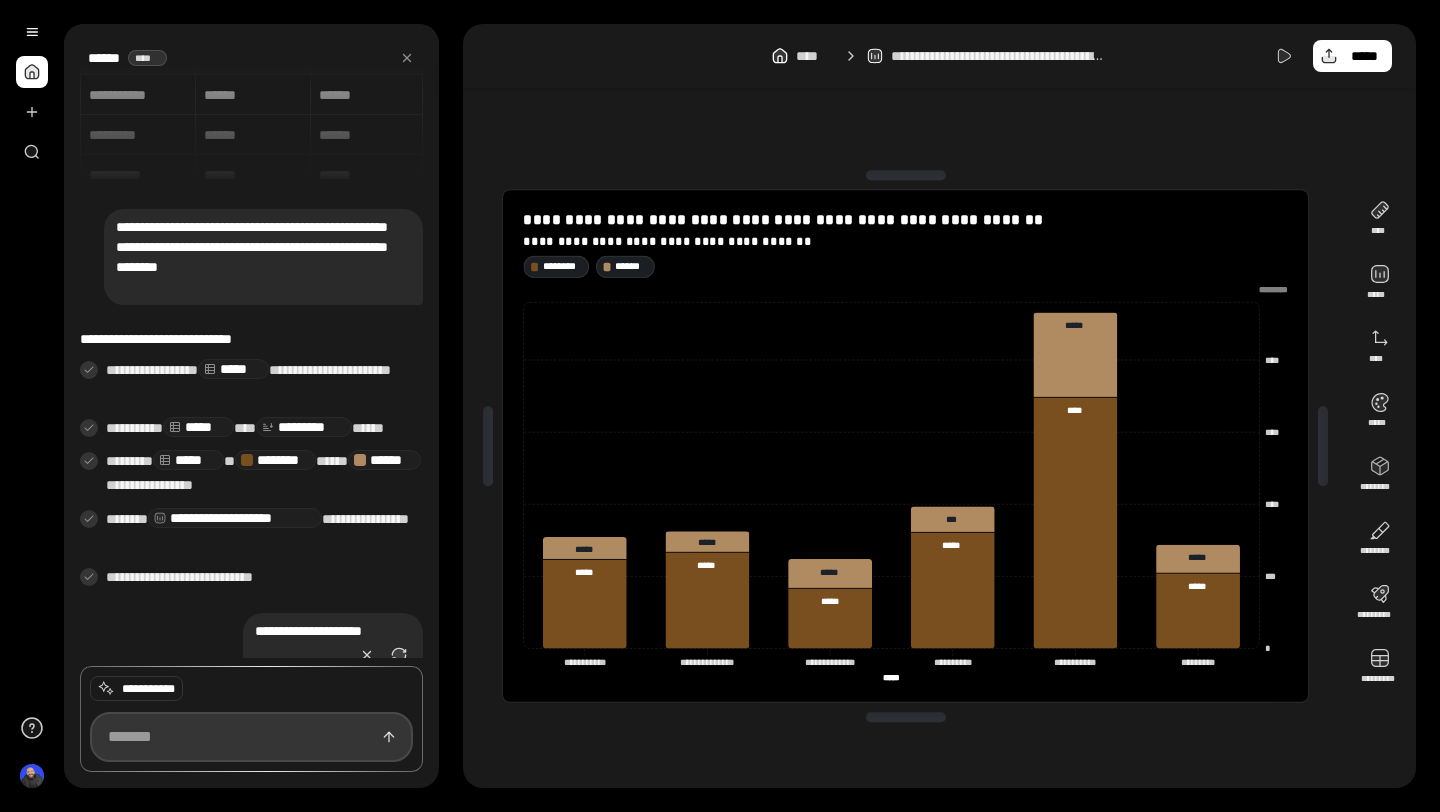 scroll, scrollTop: 73, scrollLeft: 0, axis: vertical 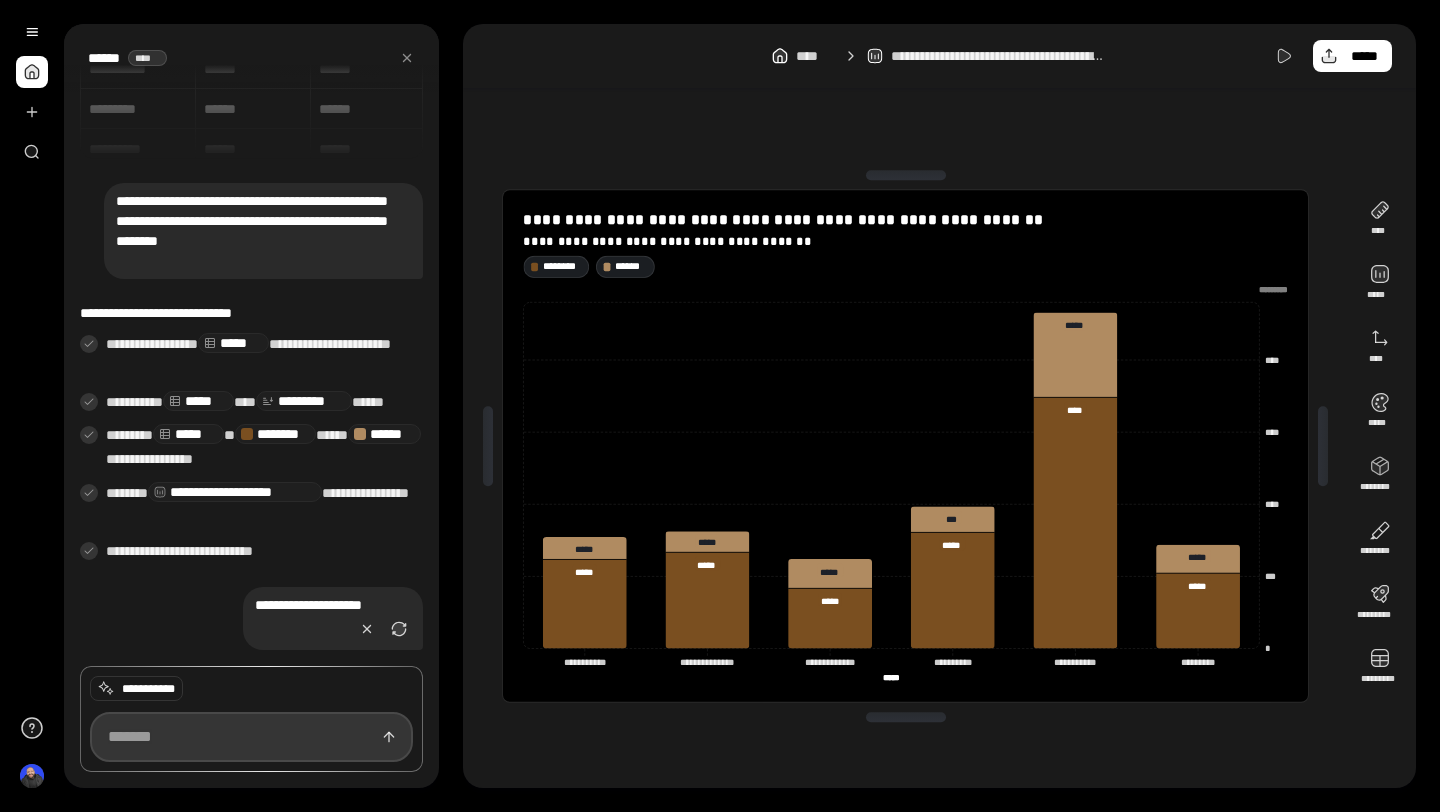 click at bounding box center [251, 737] 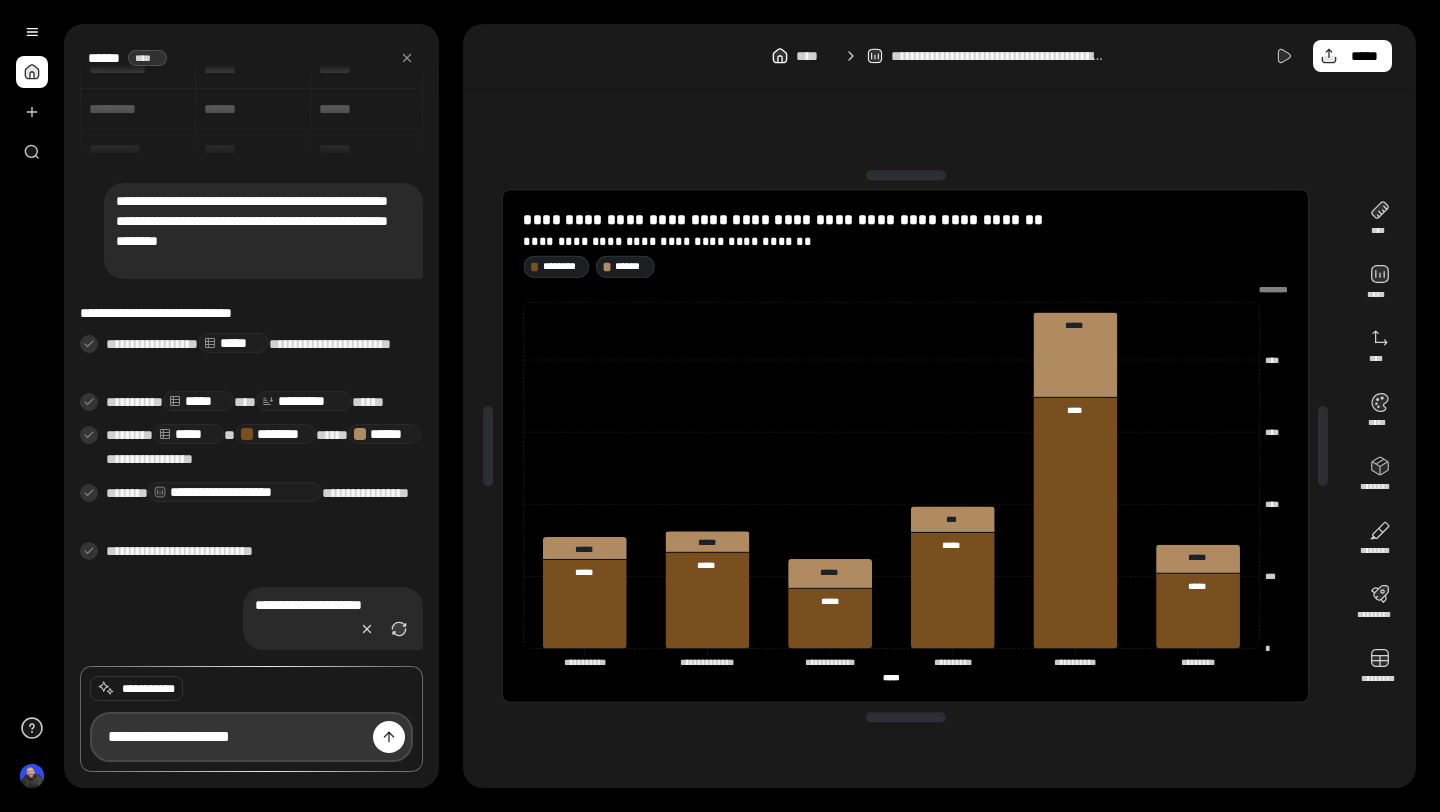 type on "**********" 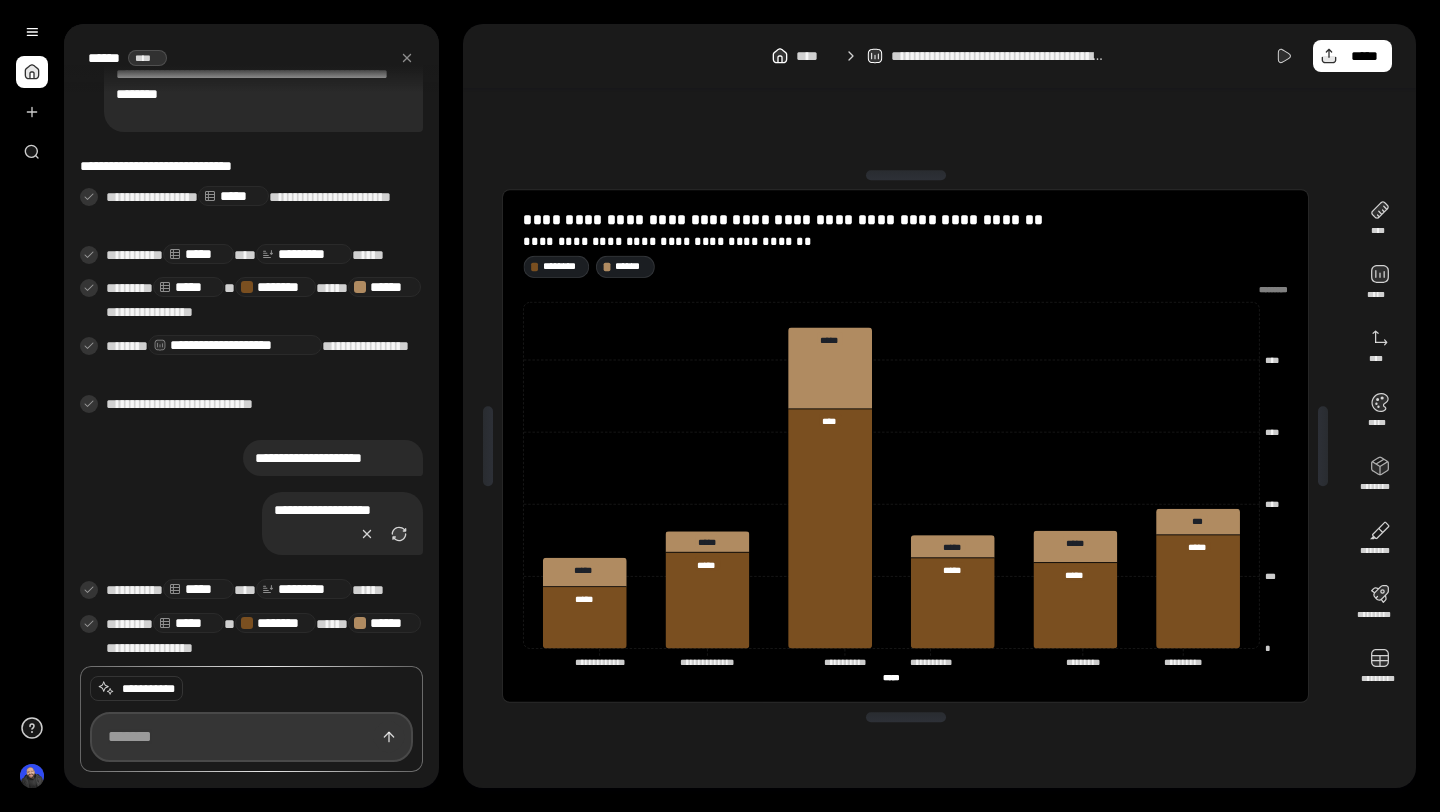 scroll, scrollTop: 230, scrollLeft: 0, axis: vertical 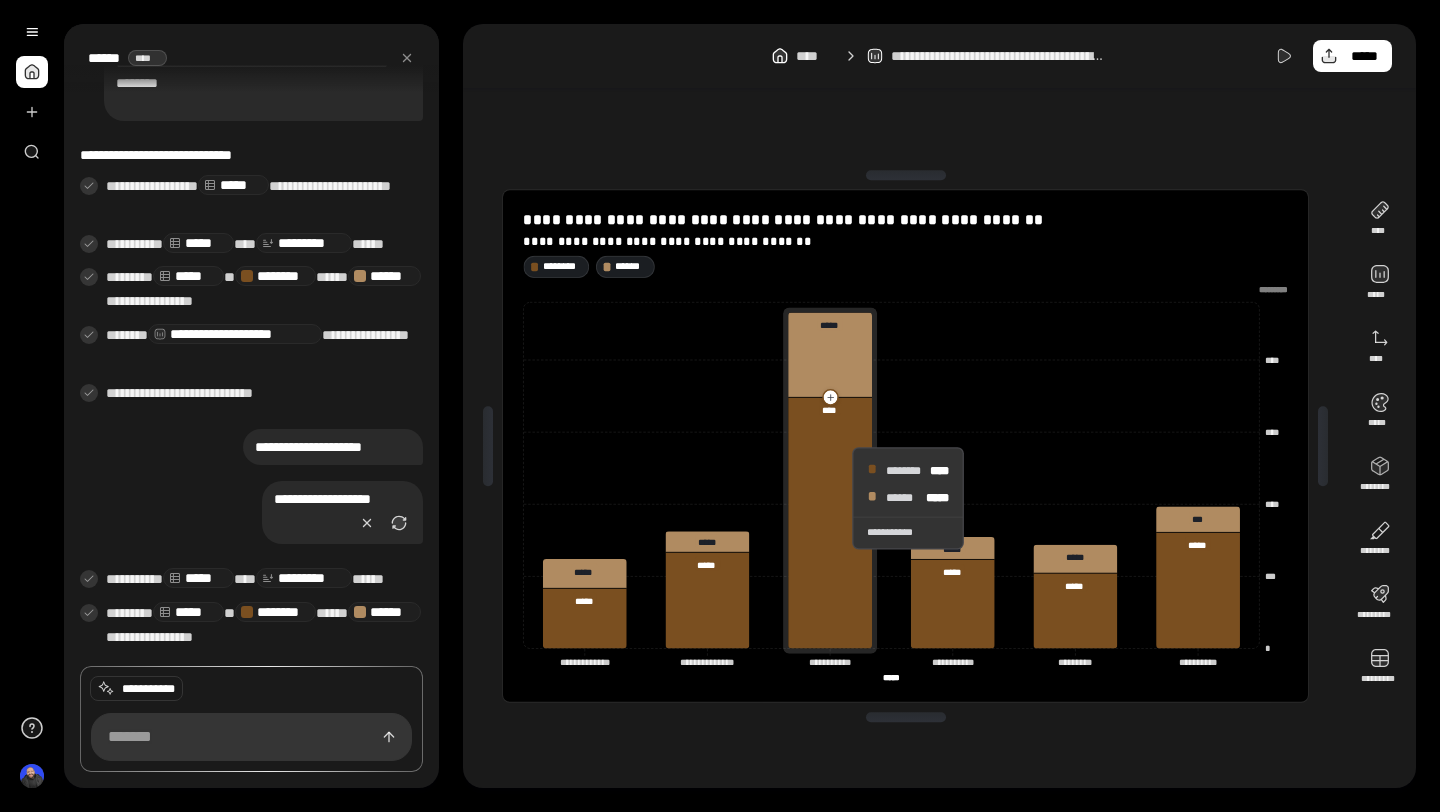 click 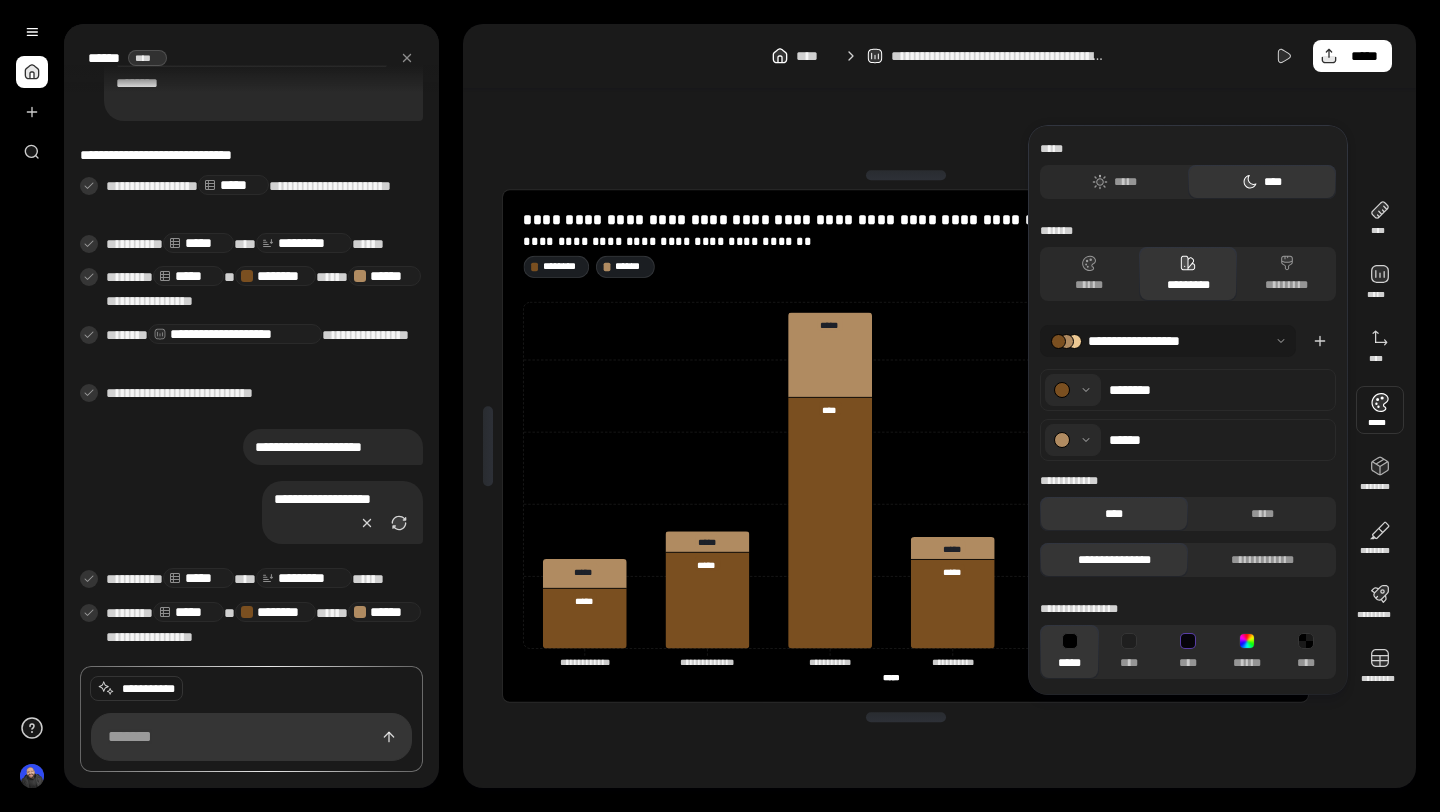 click at bounding box center [1380, 410] 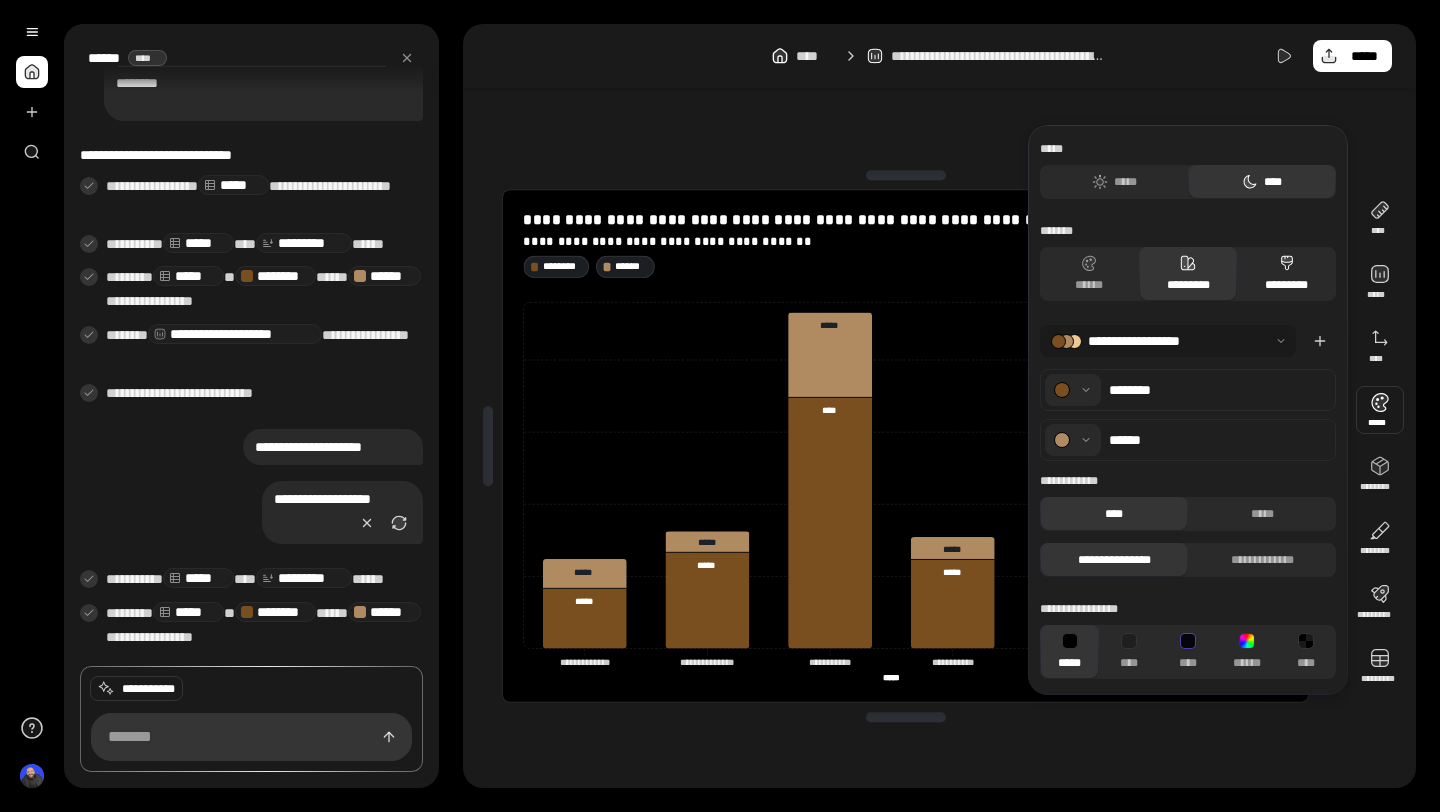 click on "*********" at bounding box center [1286, 274] 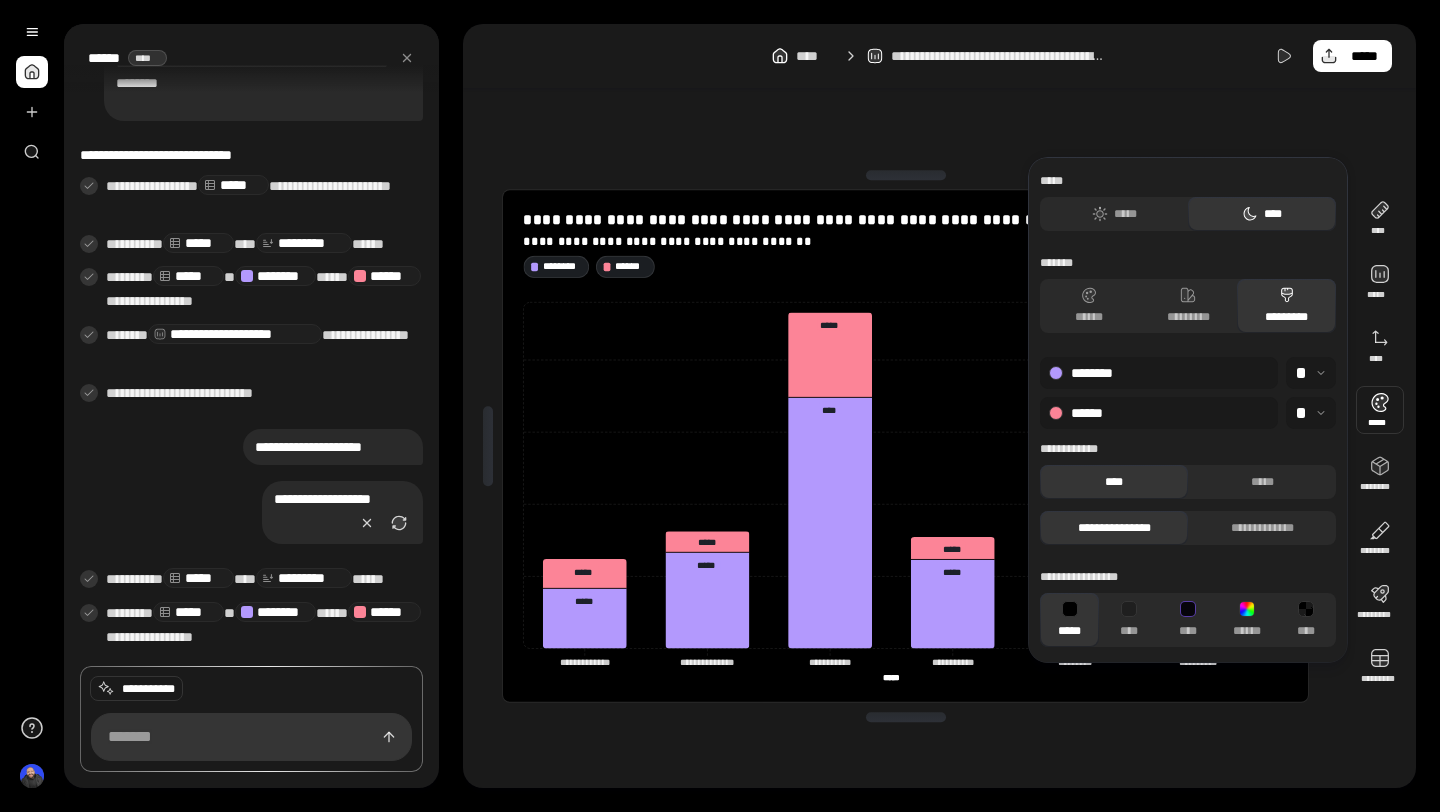 click on "*********" at bounding box center [1286, 306] 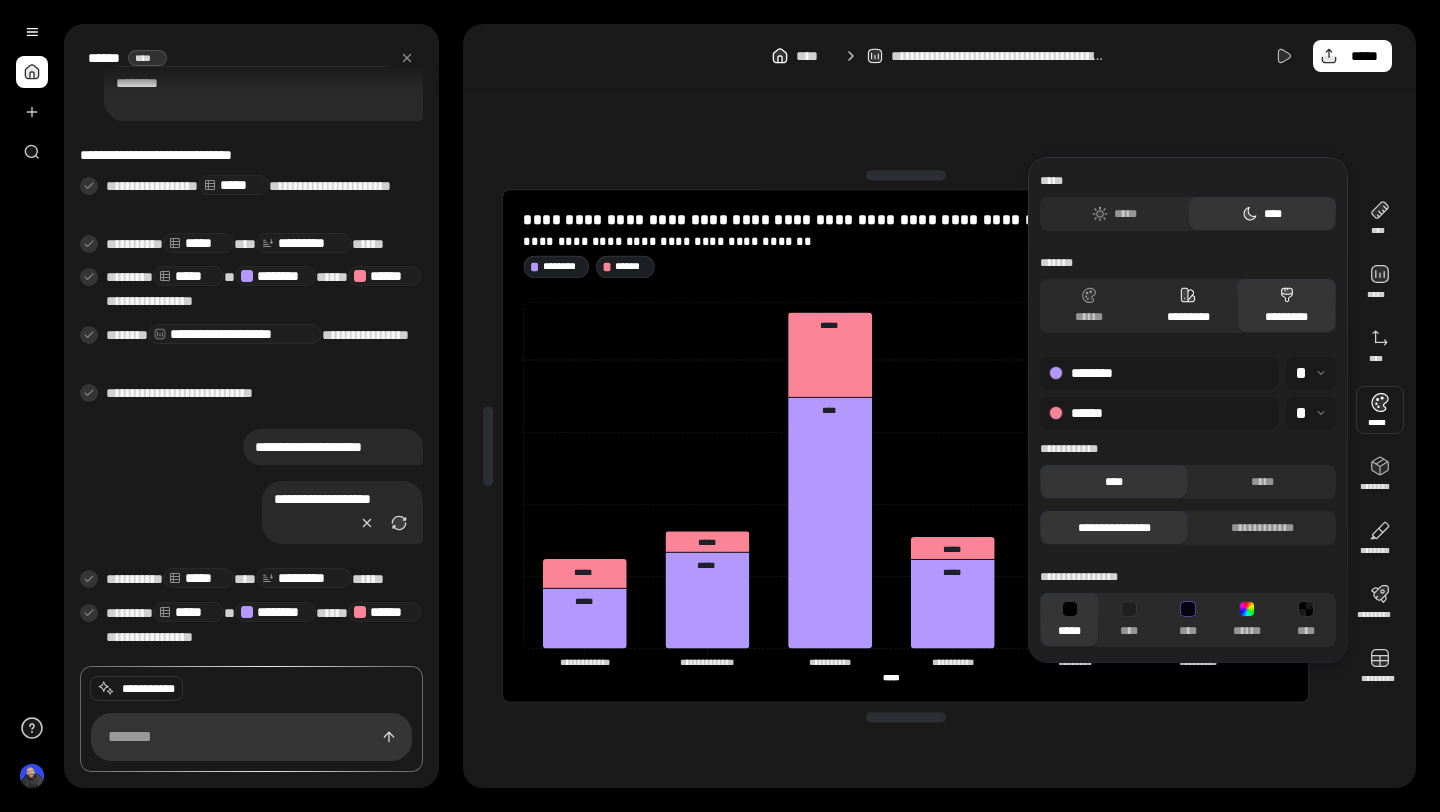 click on "*********" at bounding box center [1188, 306] 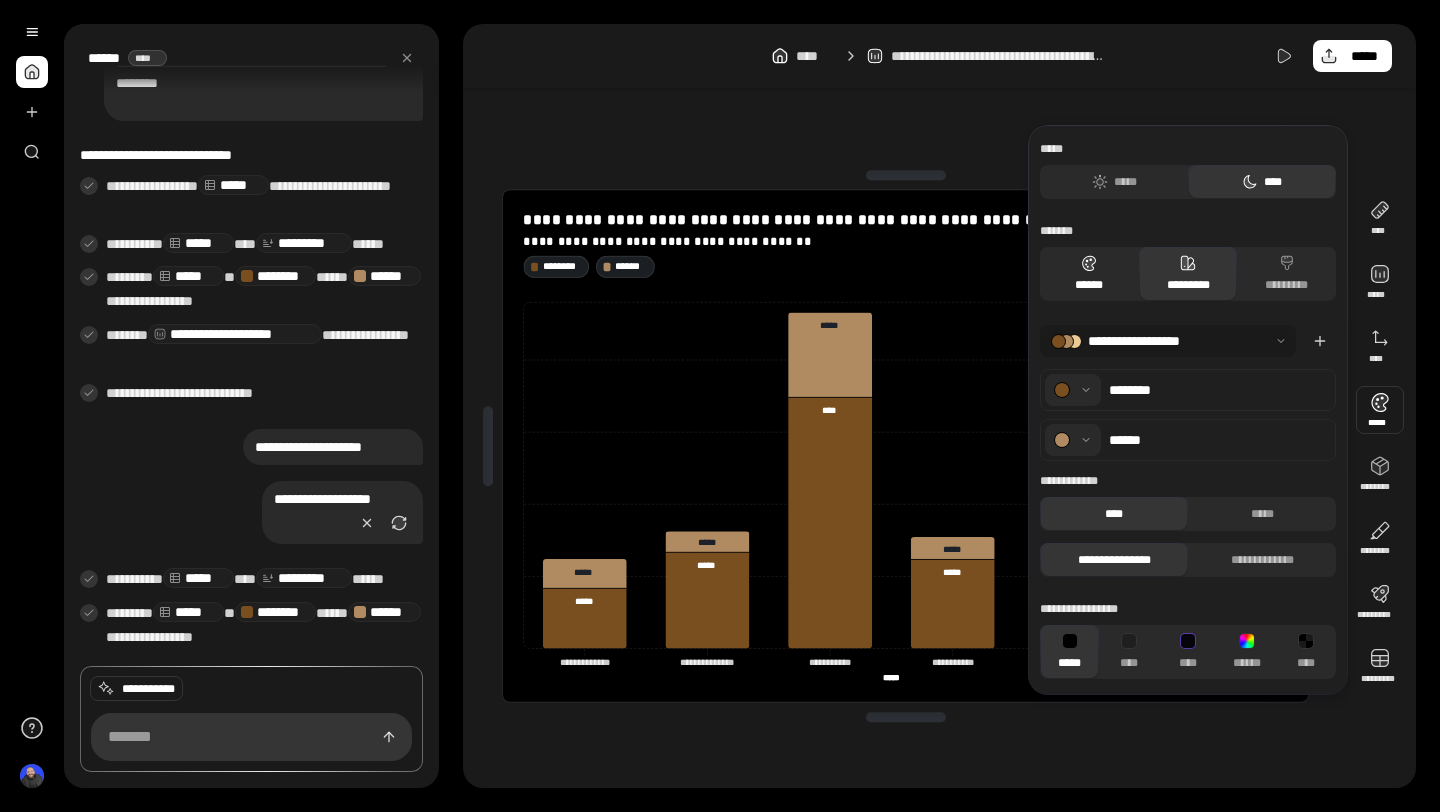 click on "******" at bounding box center (1089, 274) 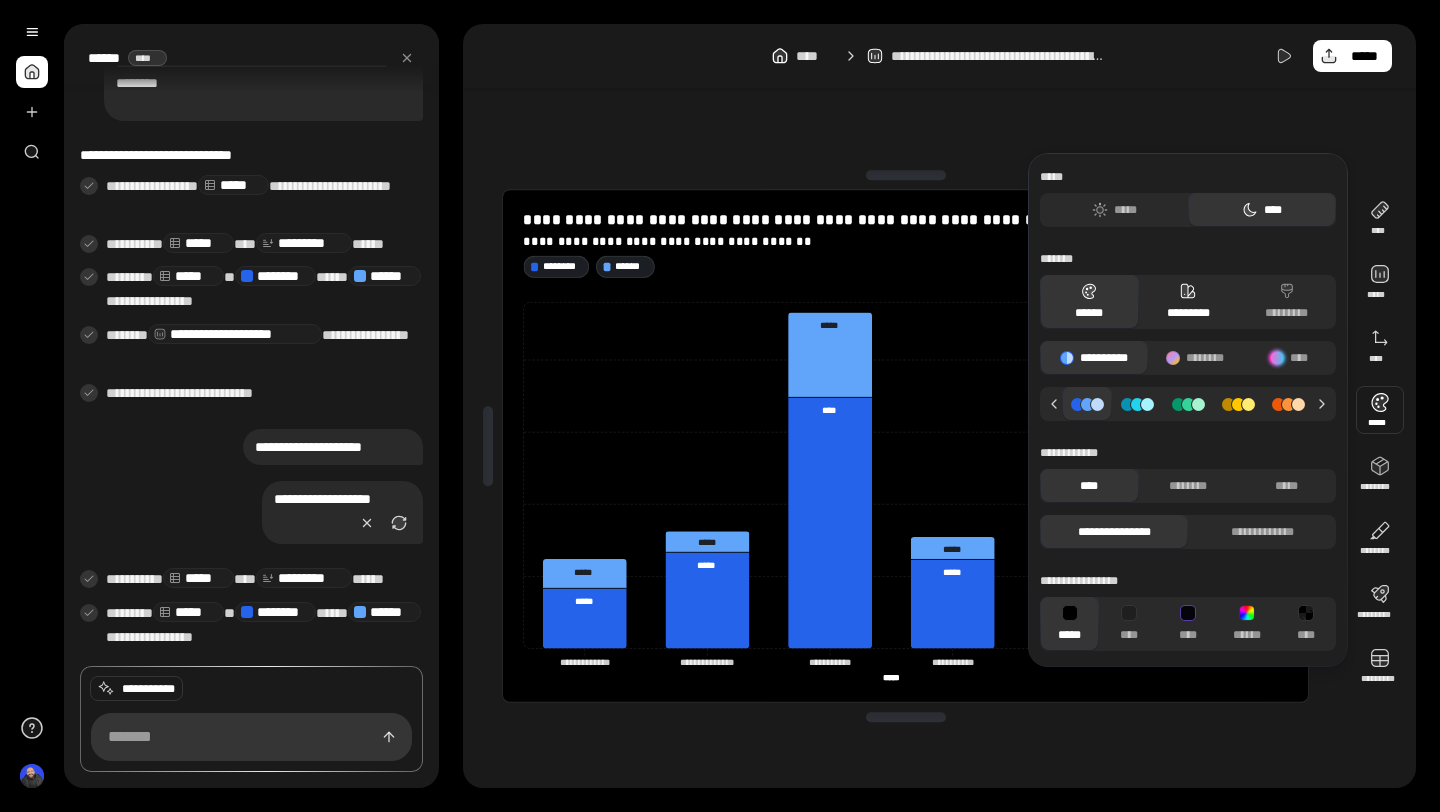 click on "*********" at bounding box center (1188, 302) 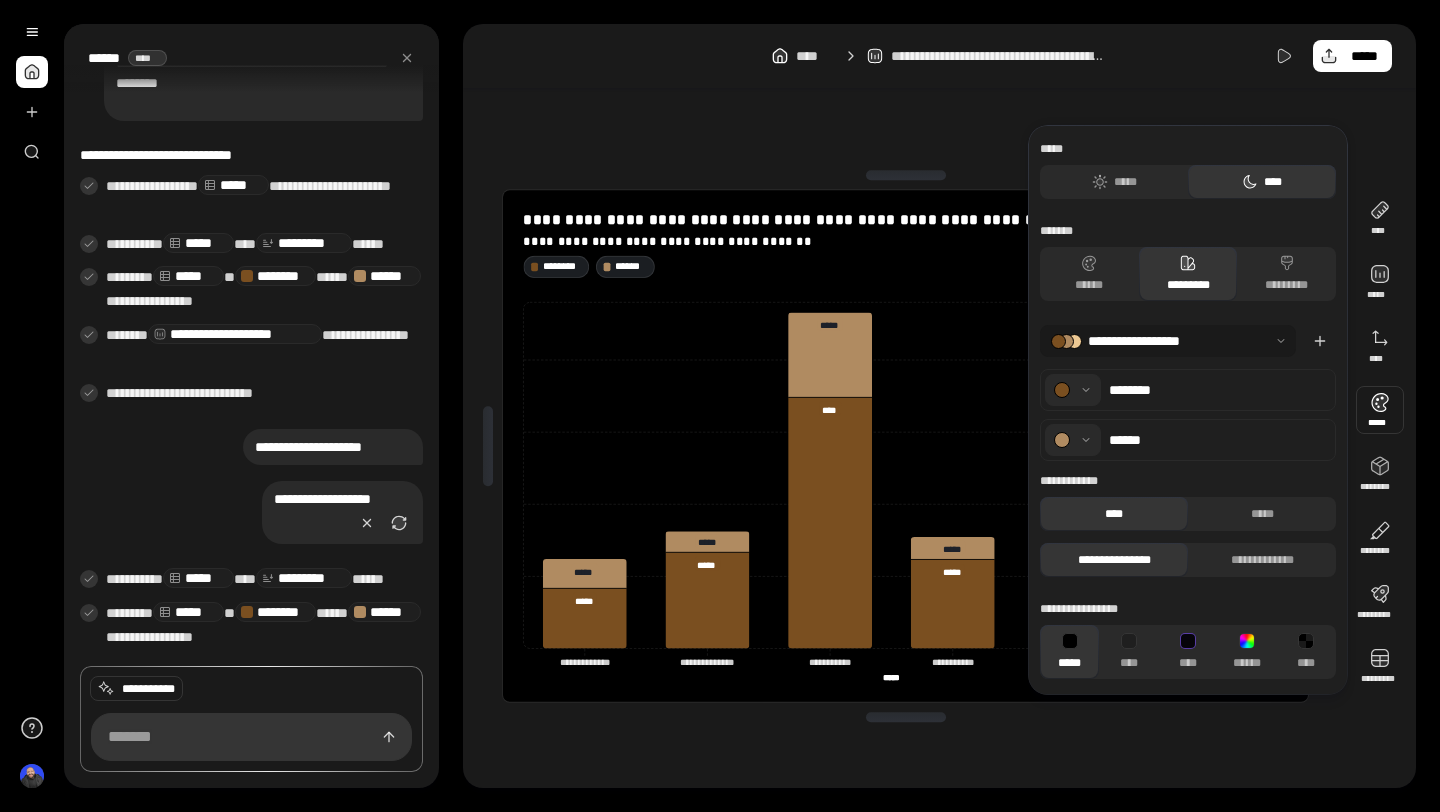 click at bounding box center (1168, 341) 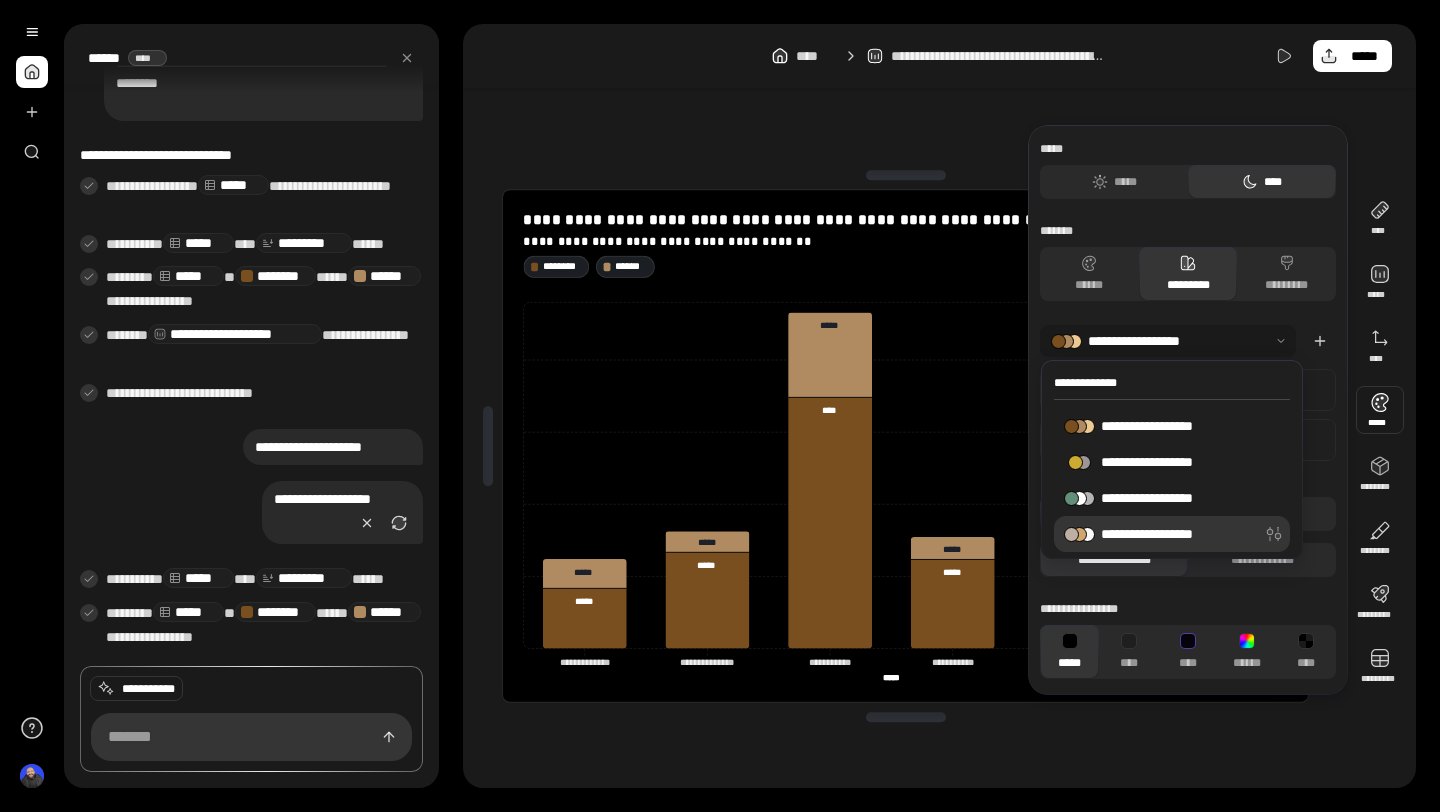 click on "**********" at bounding box center (1172, 534) 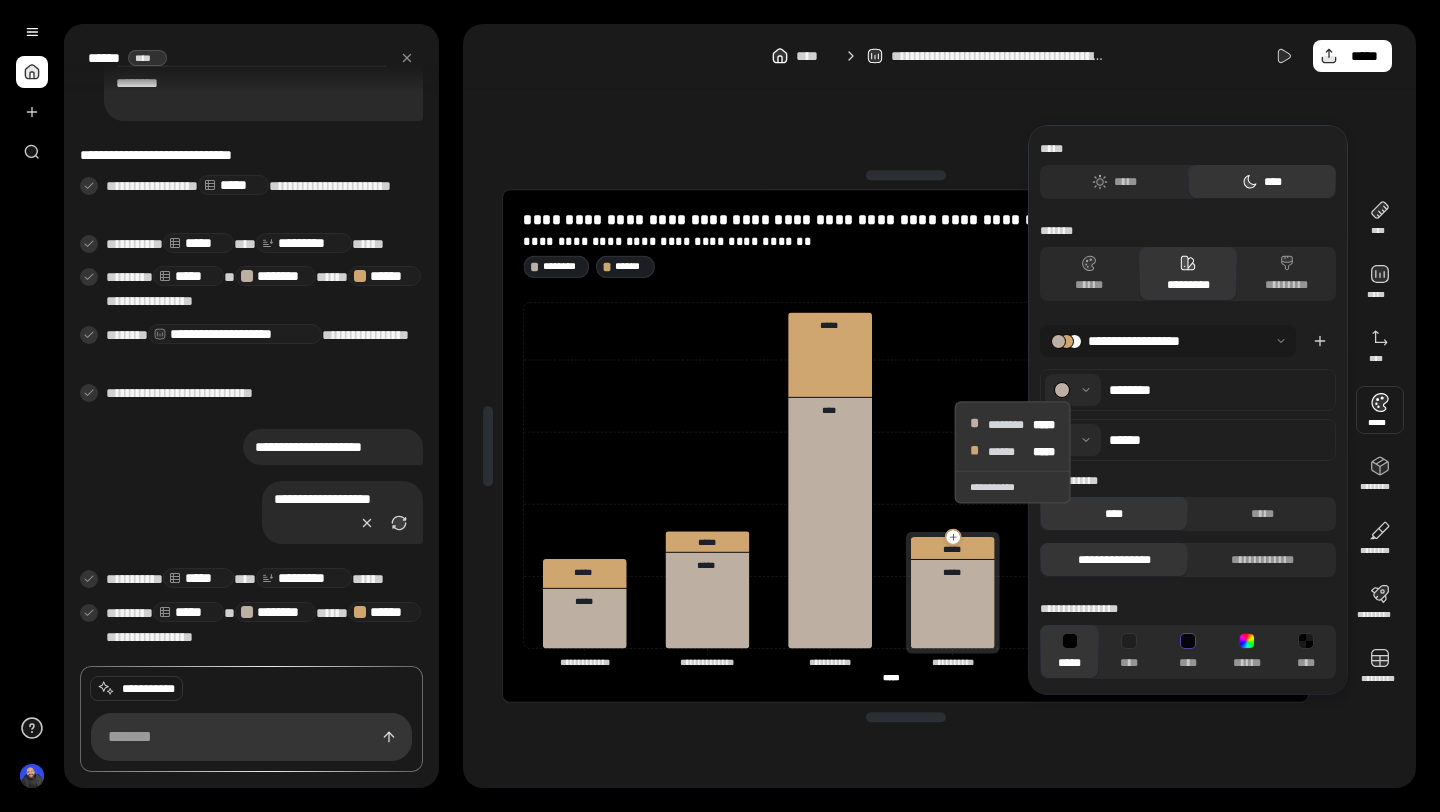 click 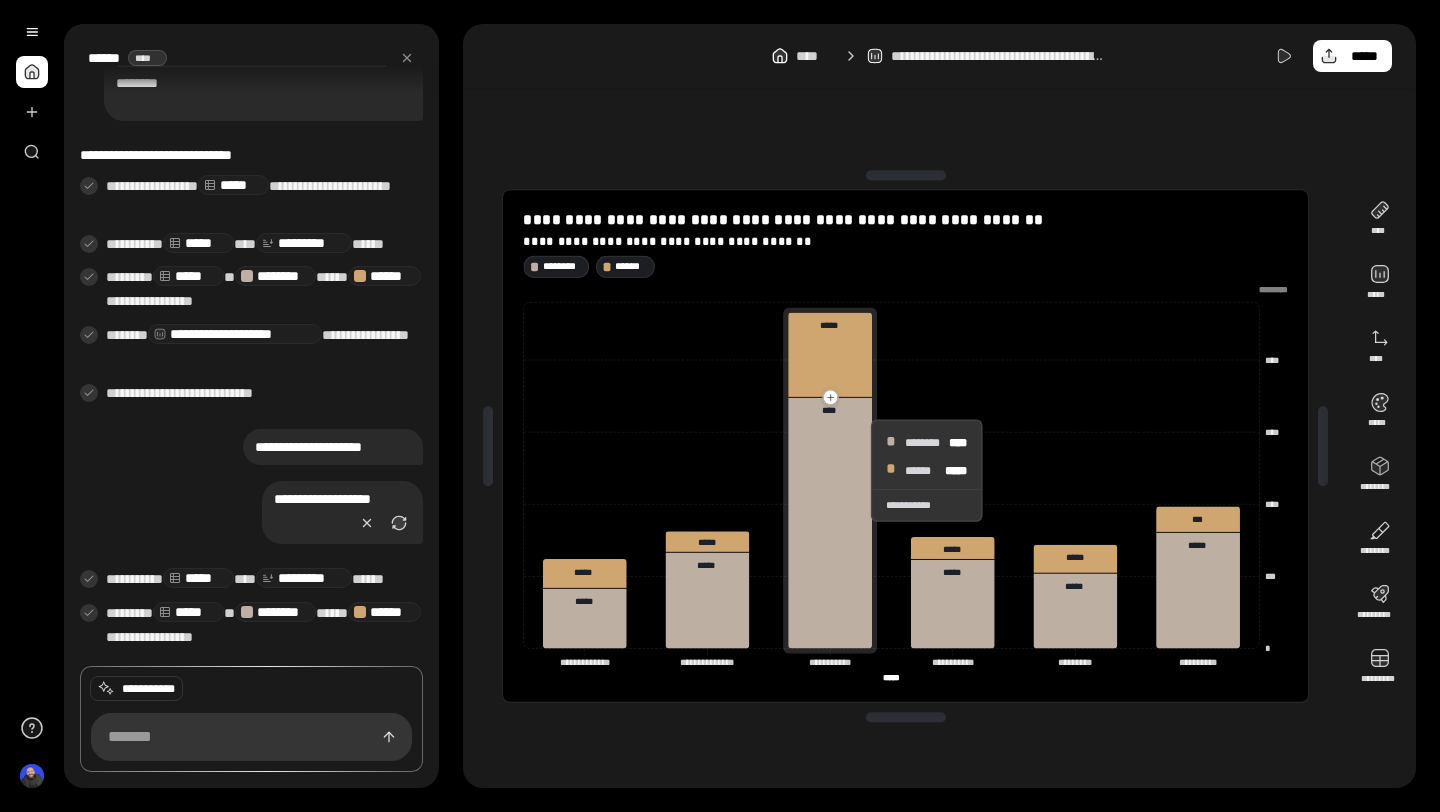 click 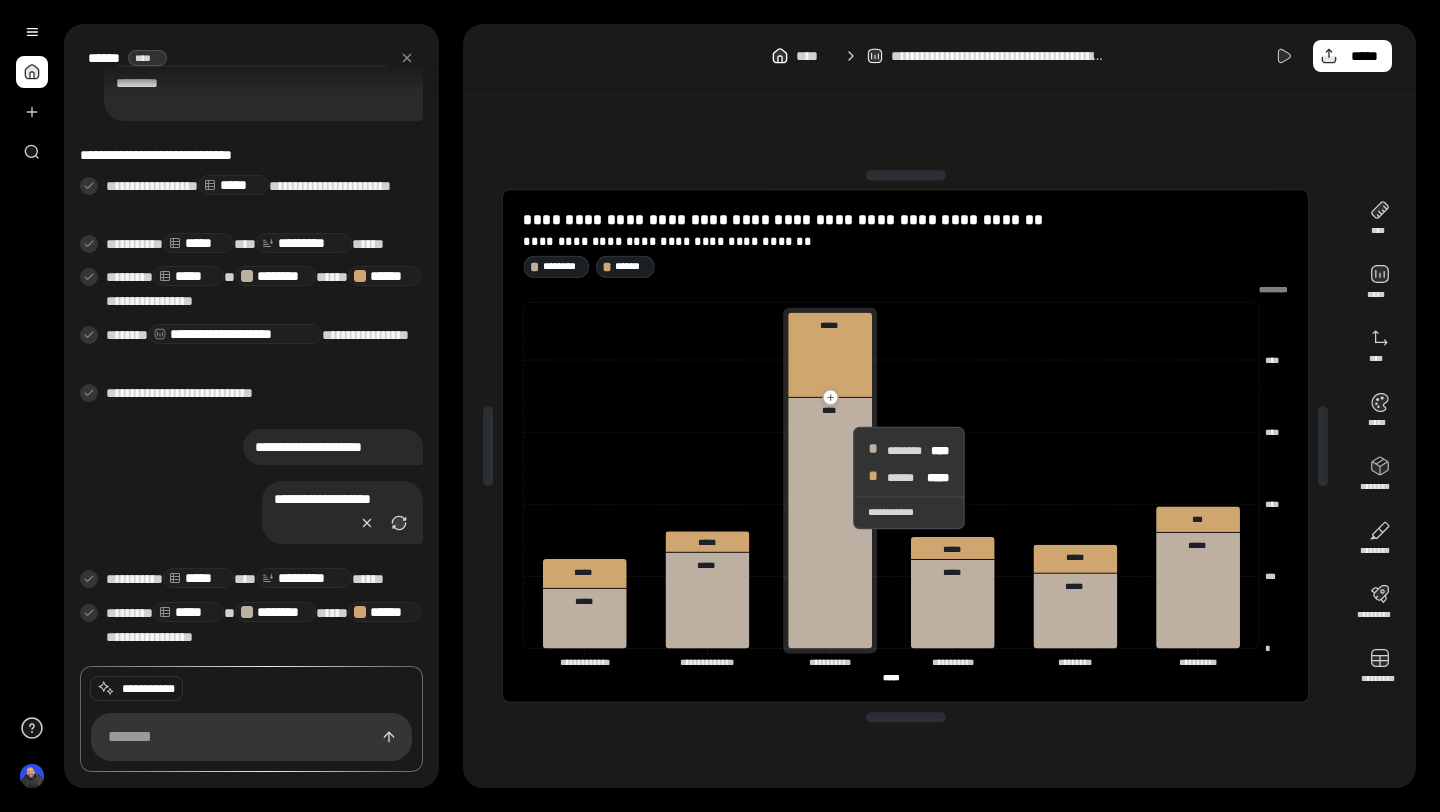 click 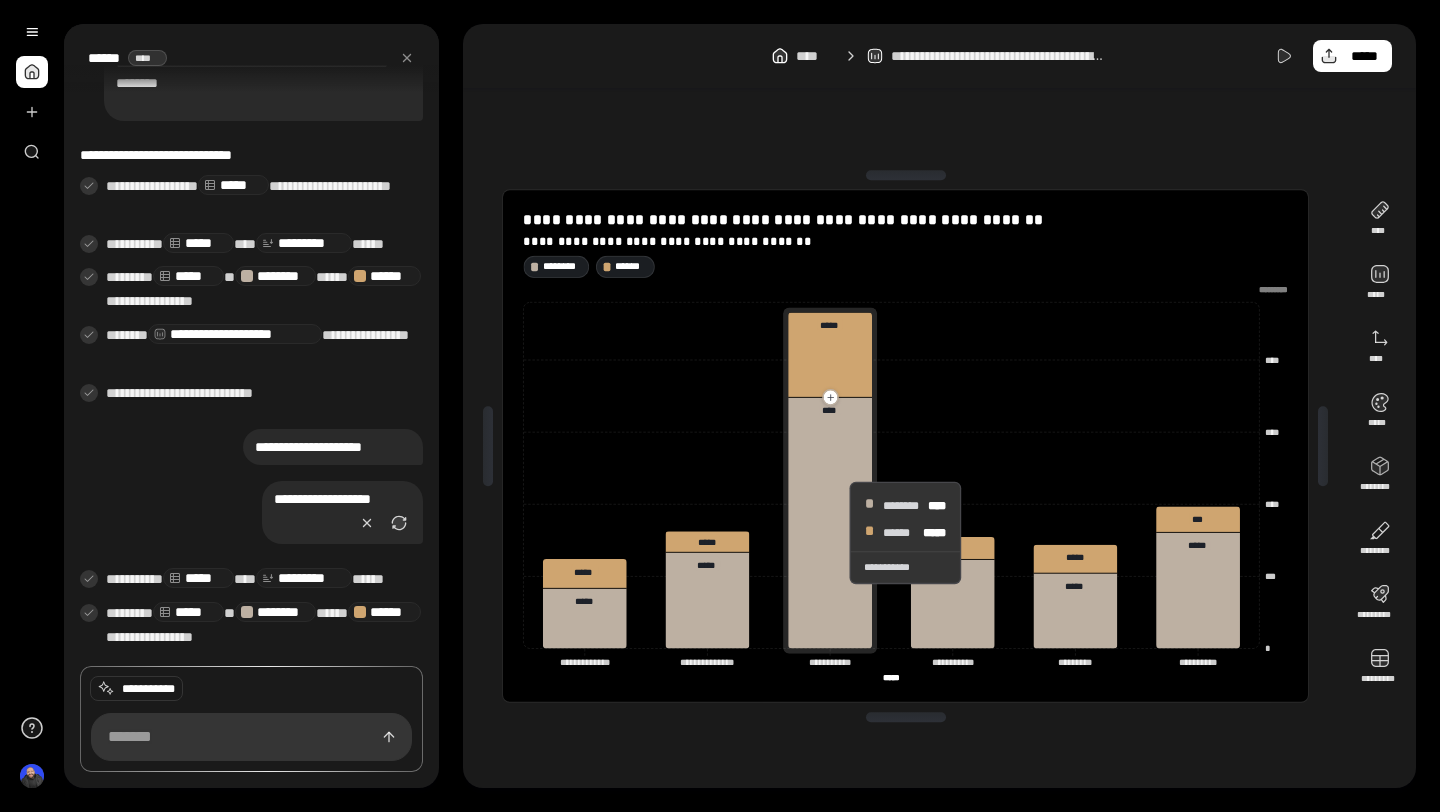 click 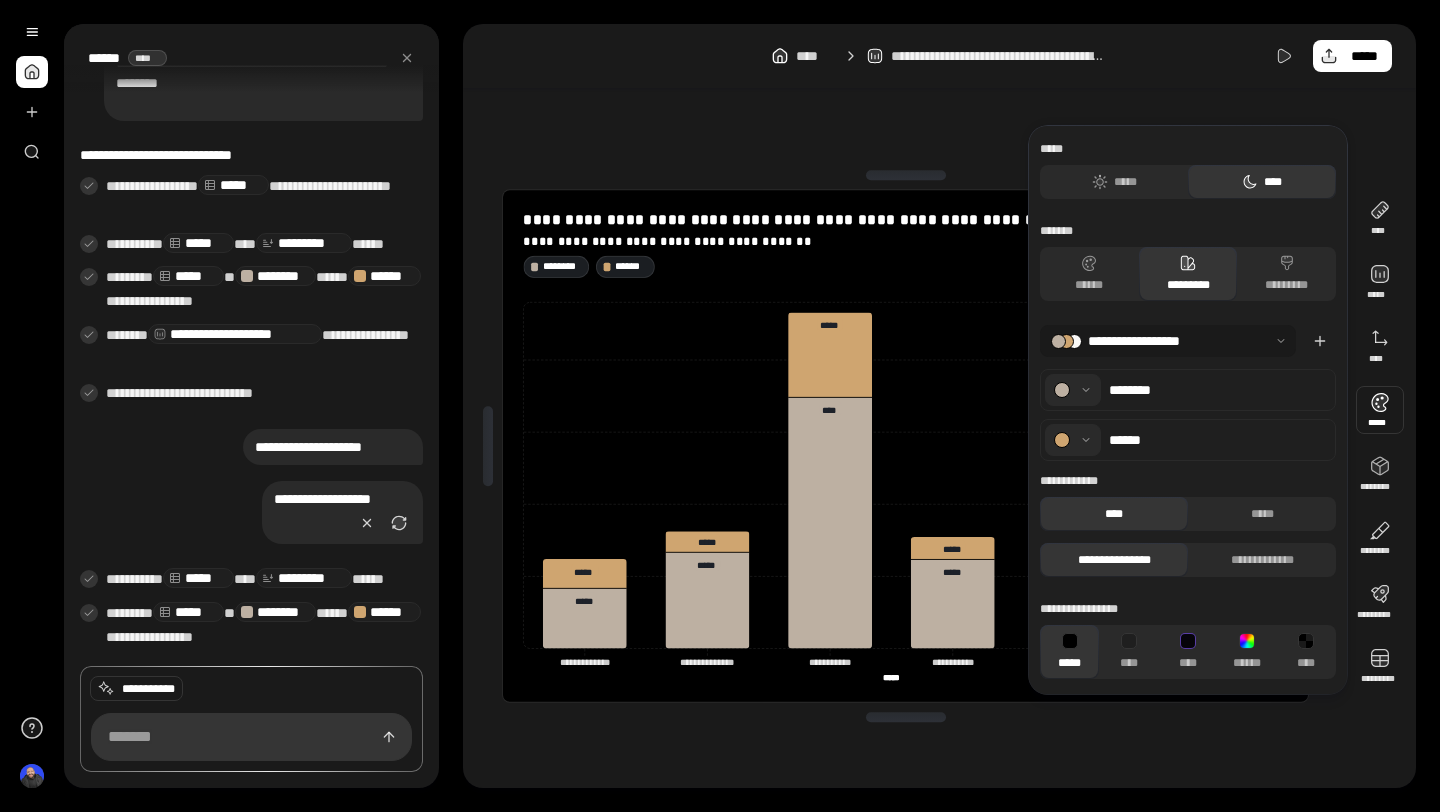 click at bounding box center (1073, 390) 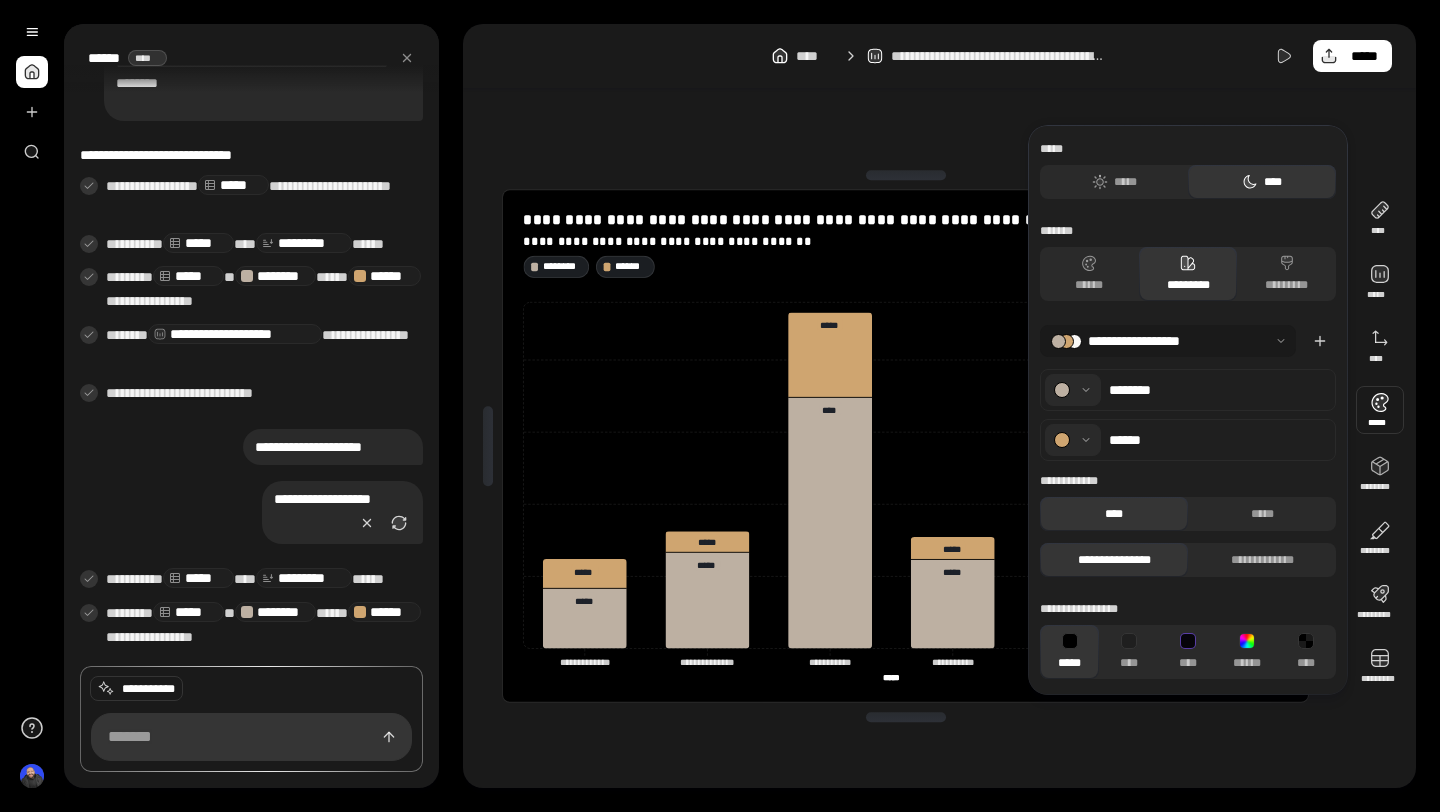 click on "*******" at bounding box center (1188, 231) 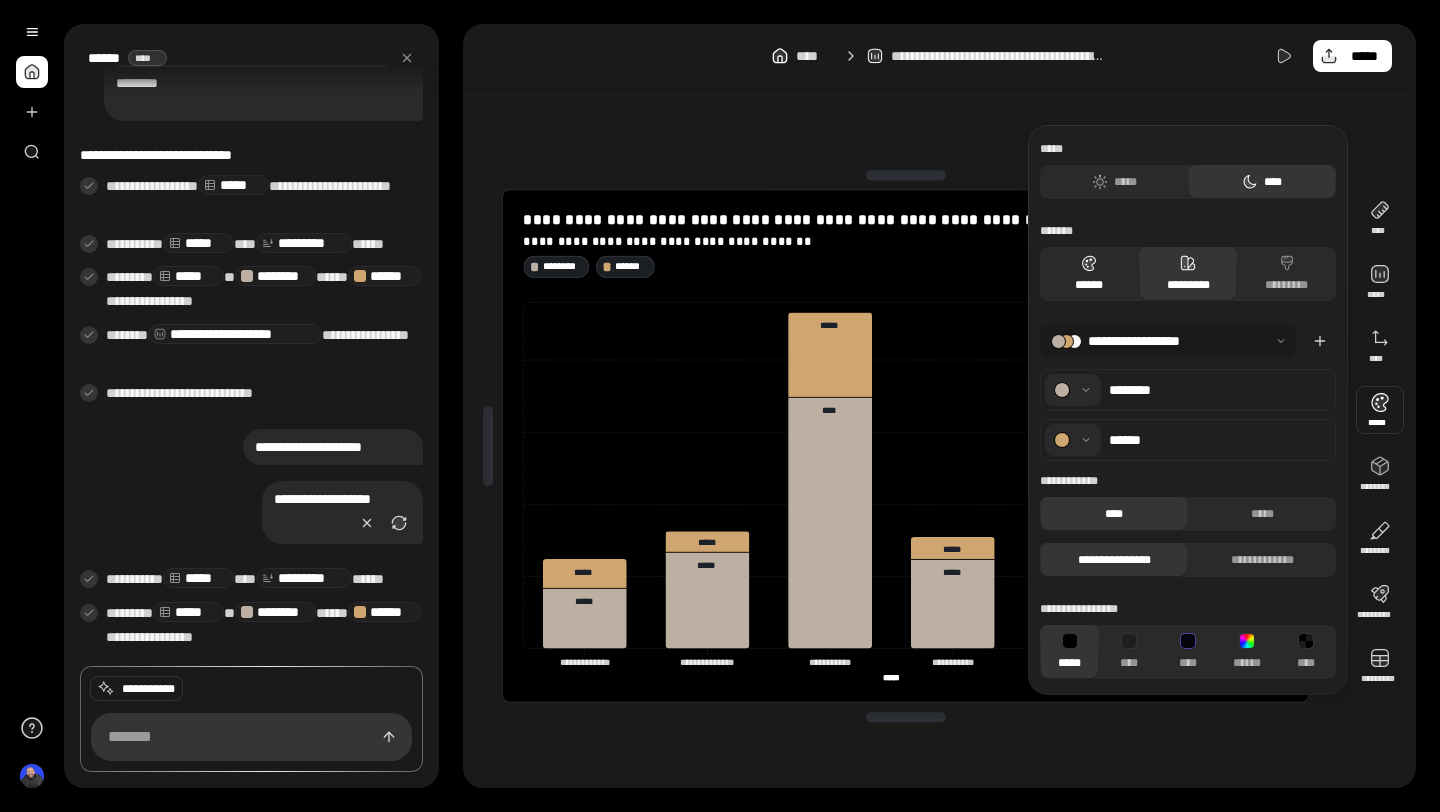 click 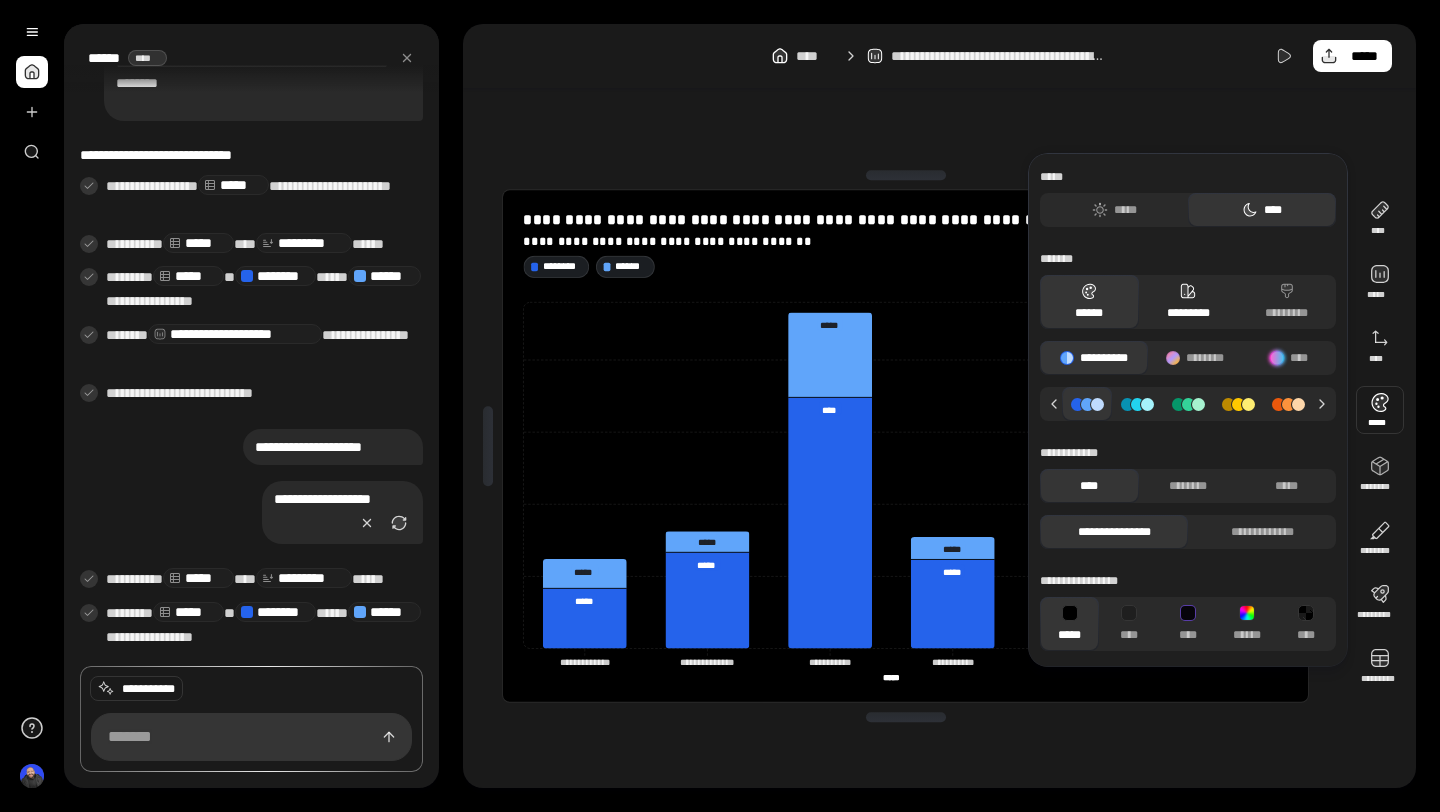 click on "*********" at bounding box center (1188, 302) 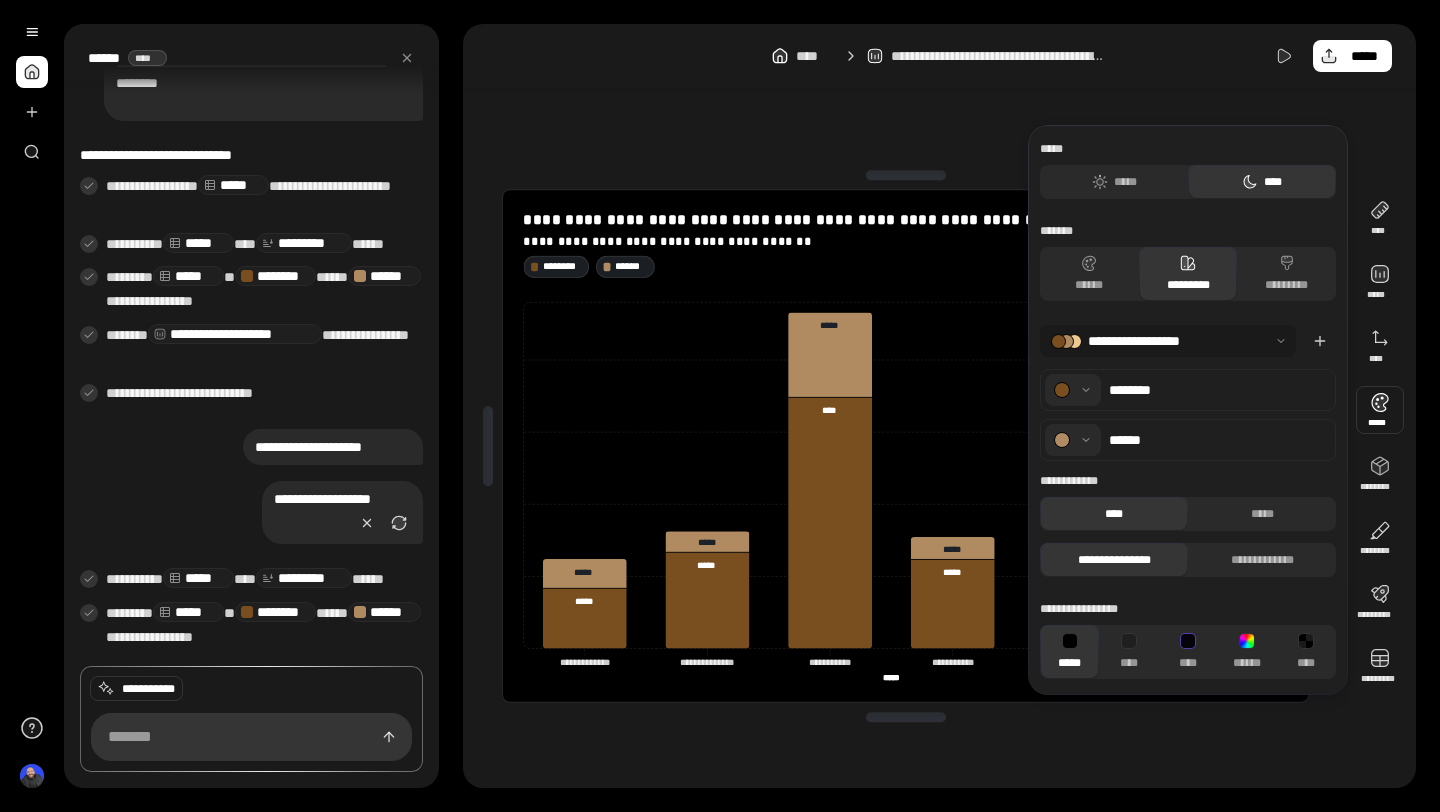 click at bounding box center [1168, 341] 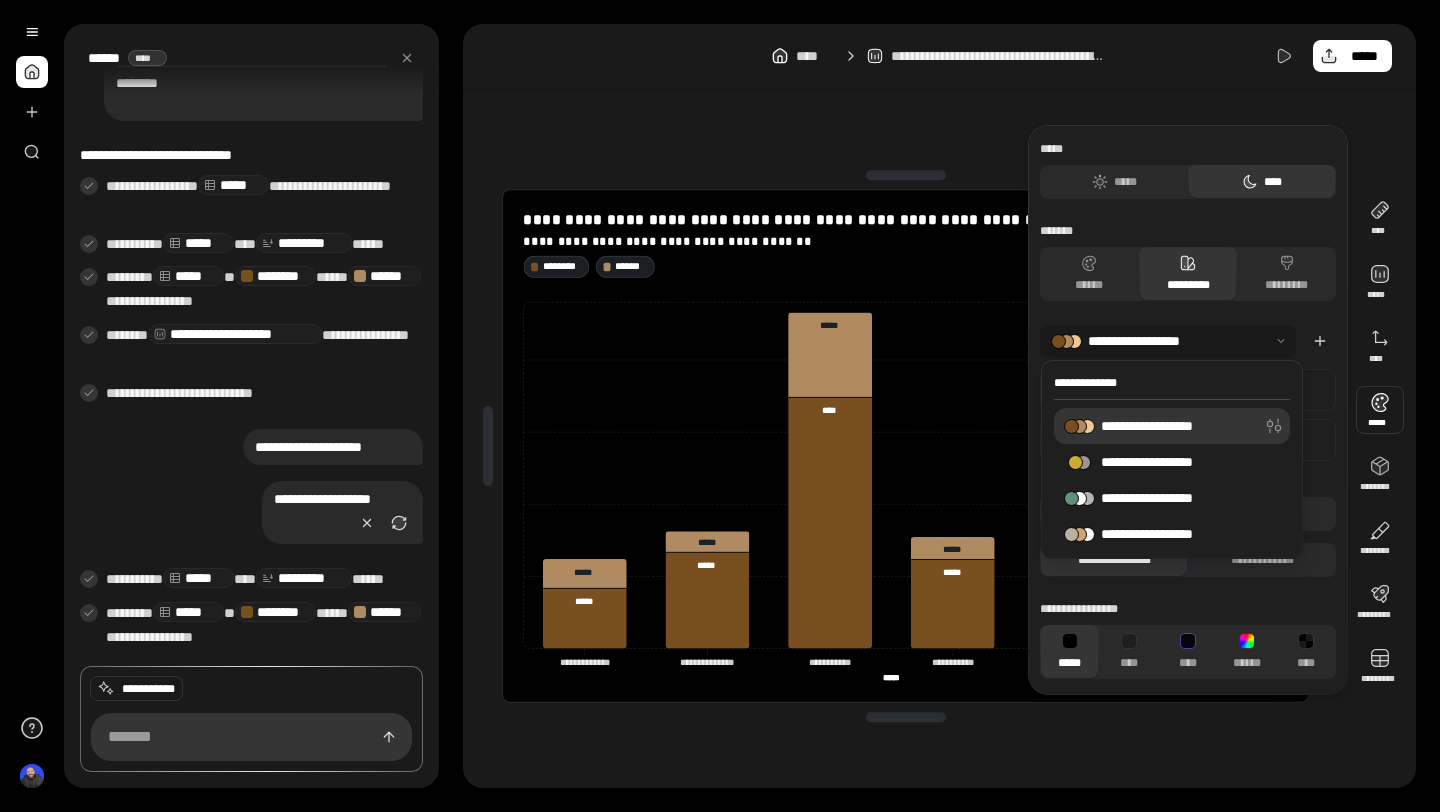 click at bounding box center (1168, 341) 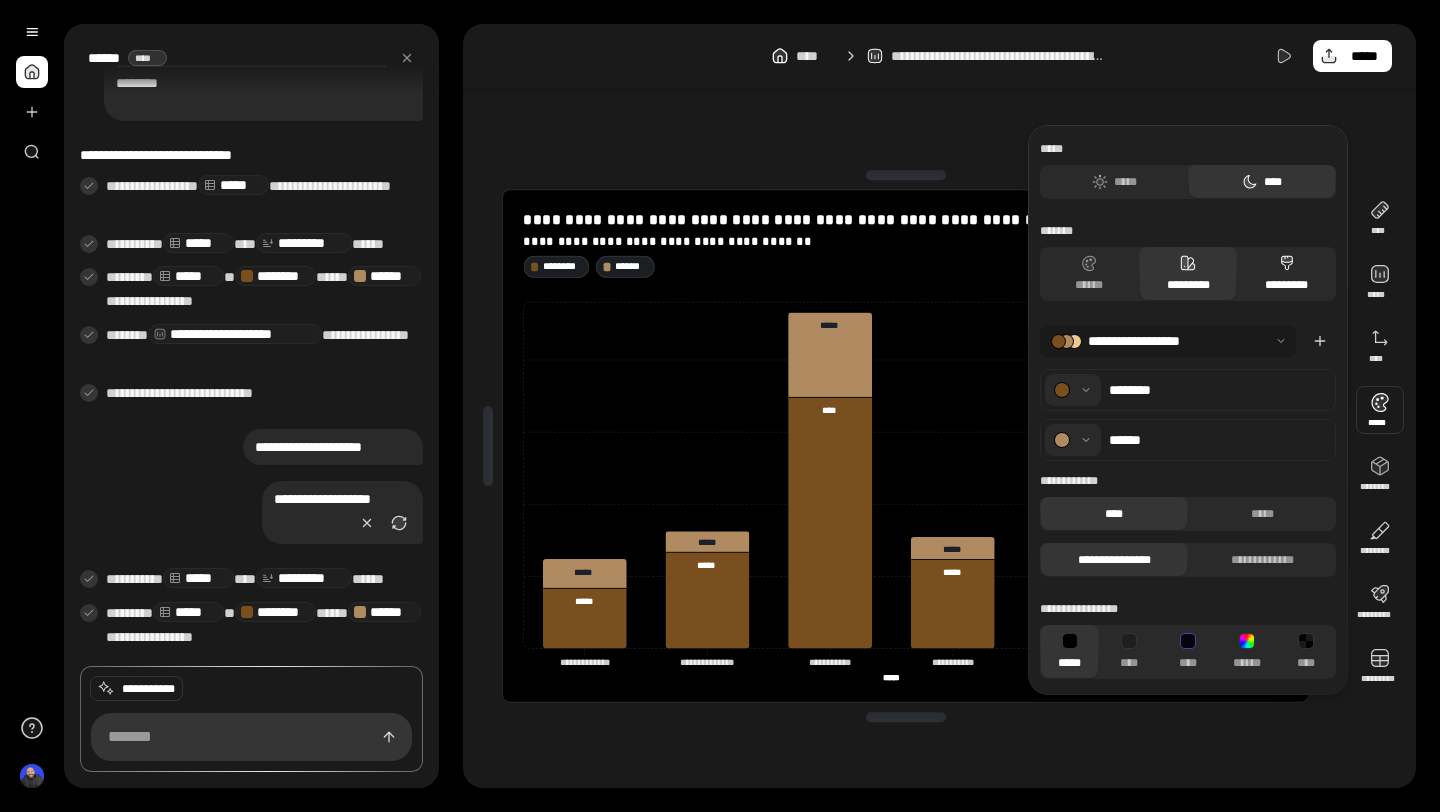 click on "*********" at bounding box center (1286, 274) 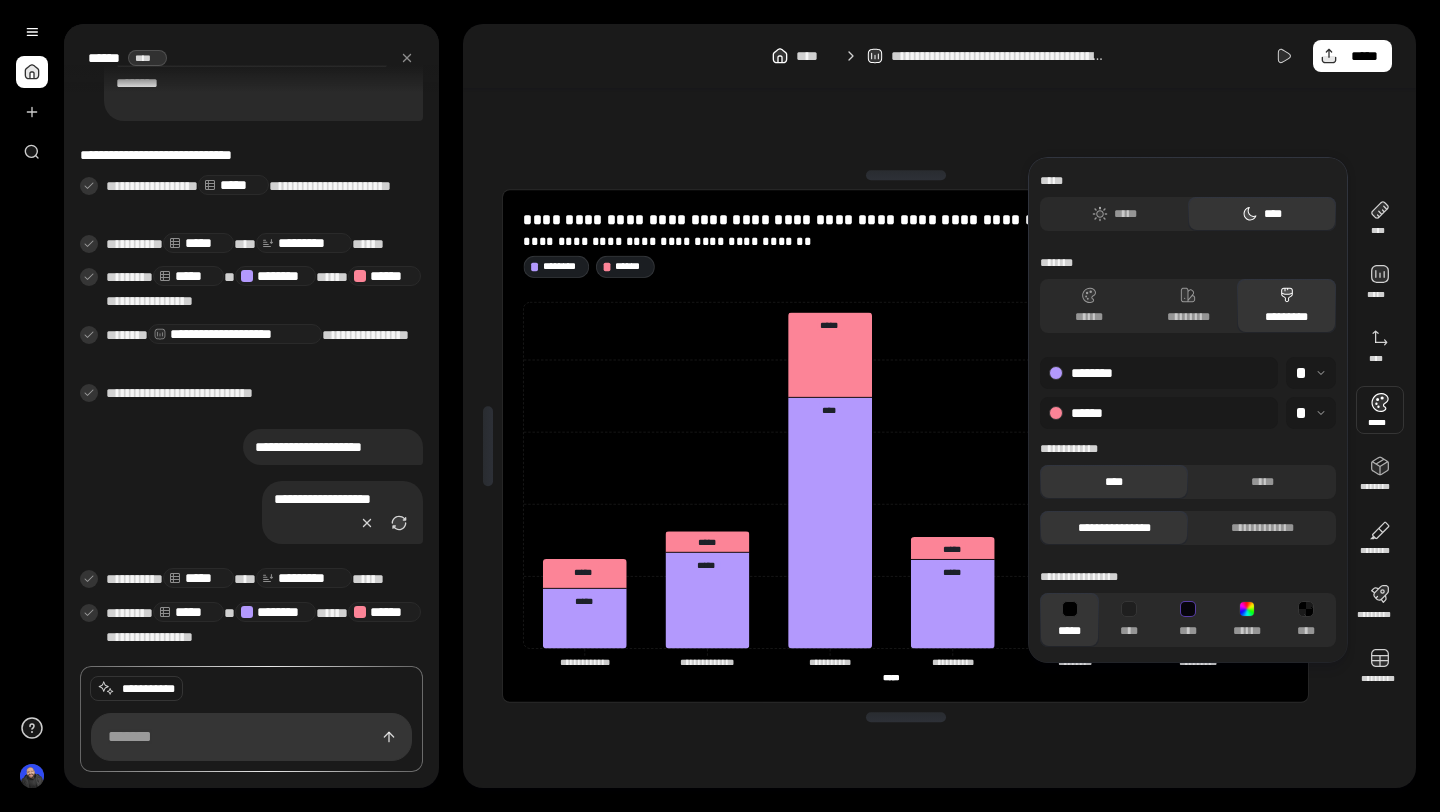 click at bounding box center (1311, 373) 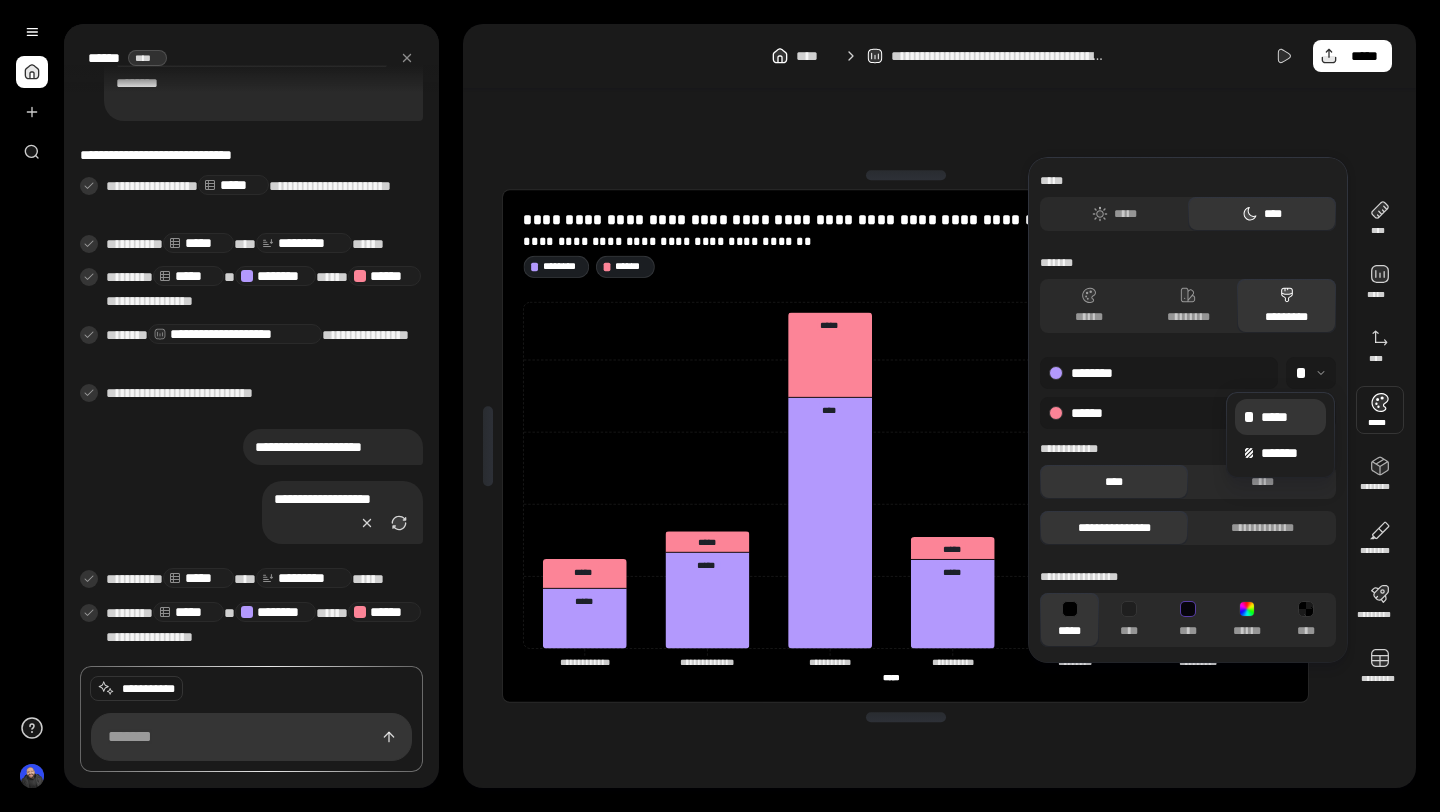 click at bounding box center (1311, 373) 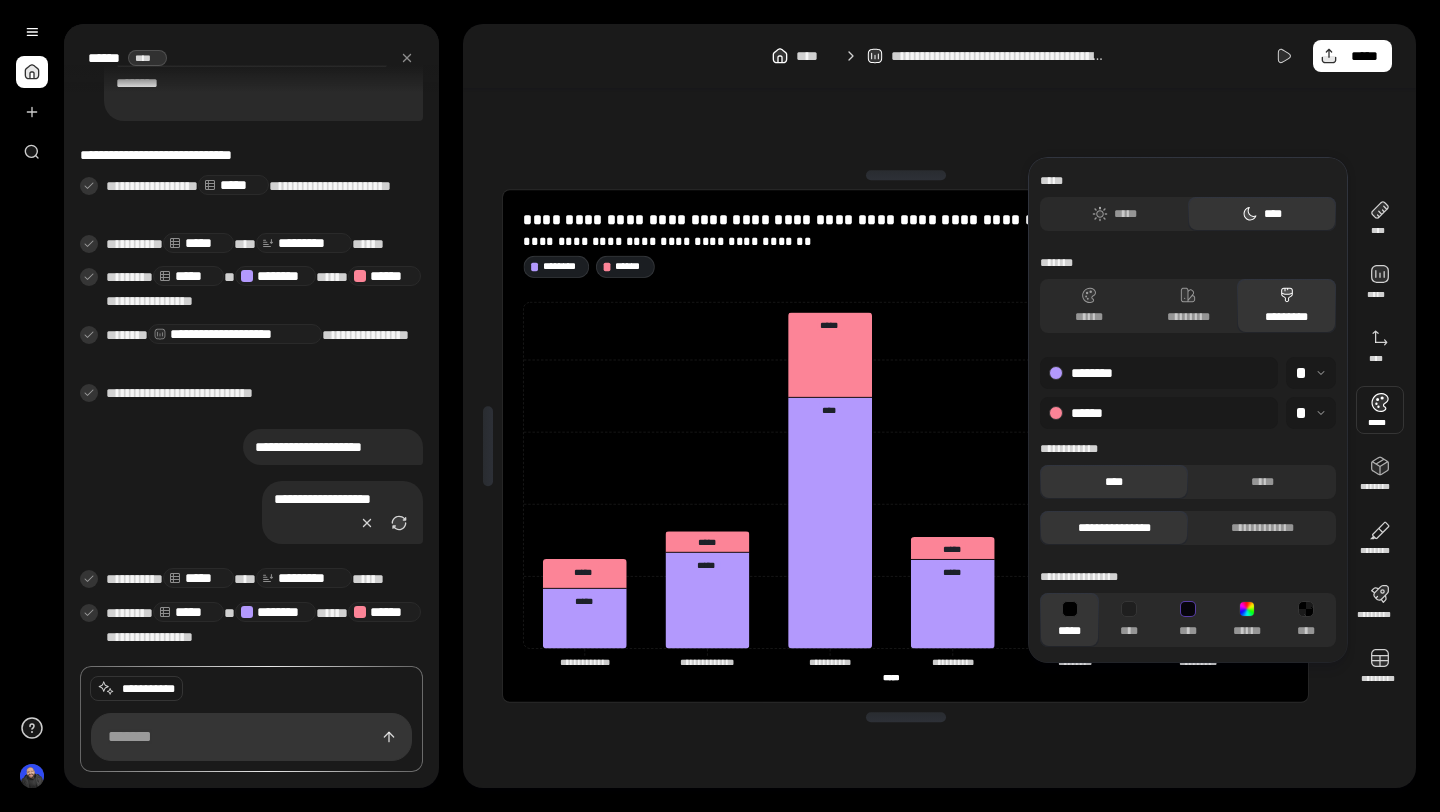 click at bounding box center [1311, 373] 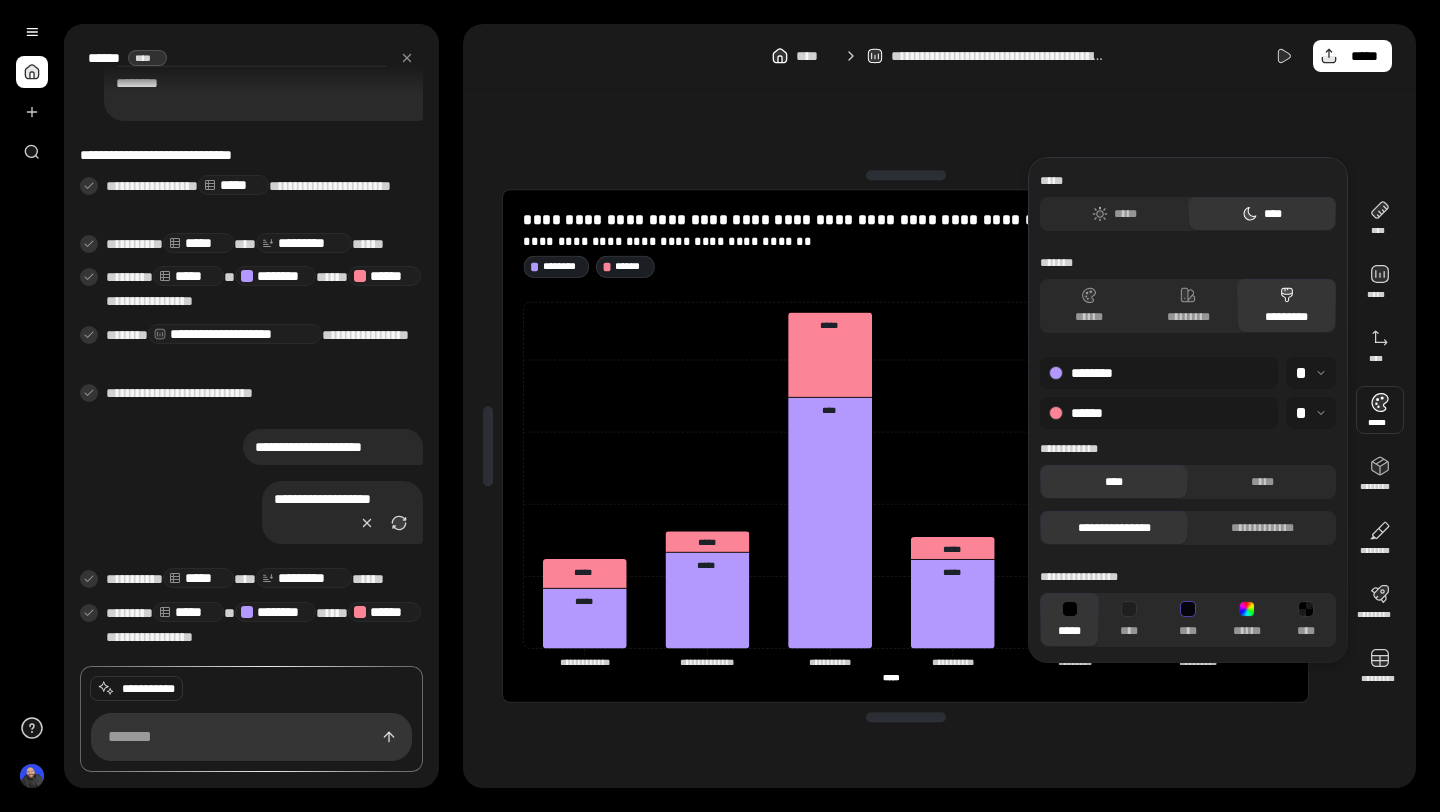 click on "********" at bounding box center [1159, 373] 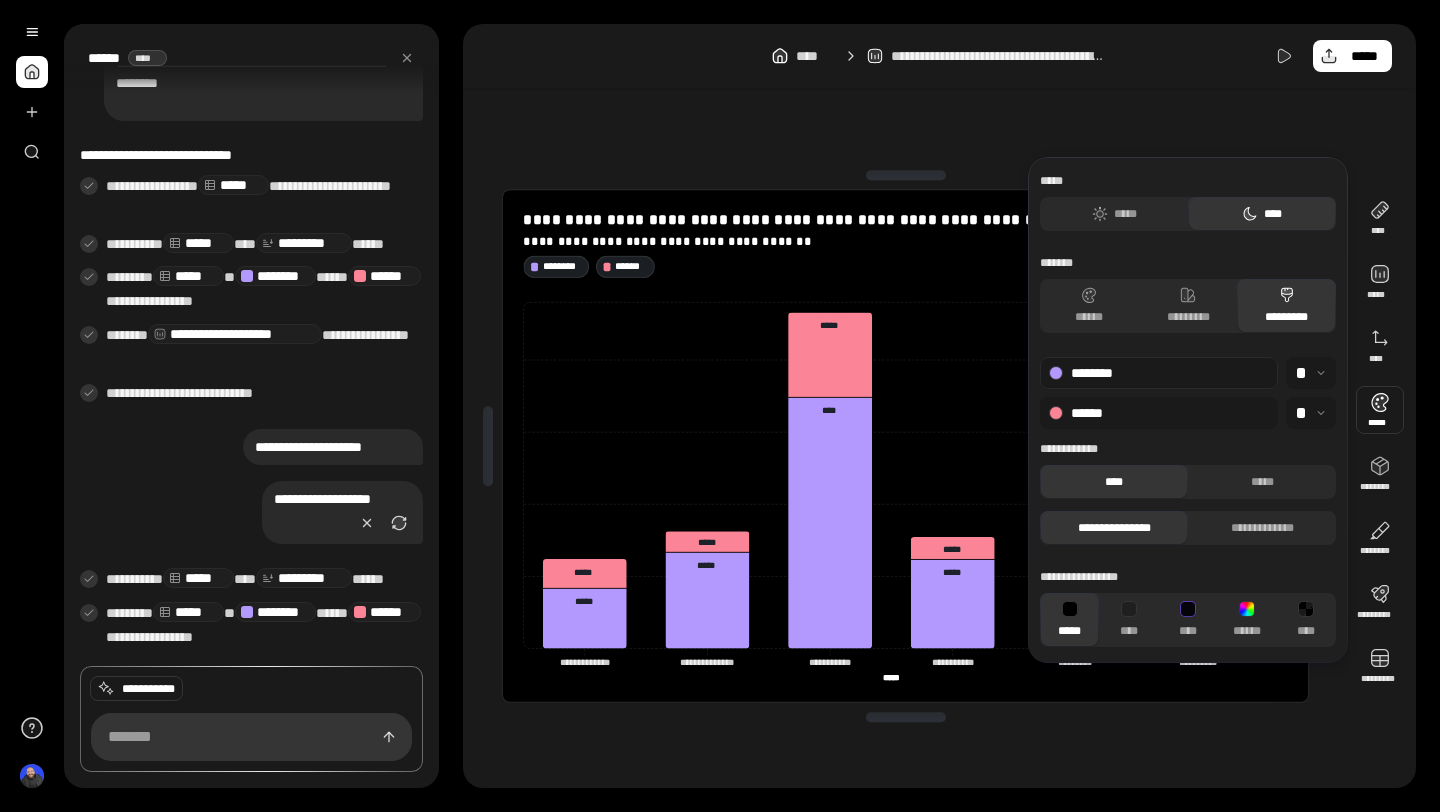 click on "********" at bounding box center [1159, 373] 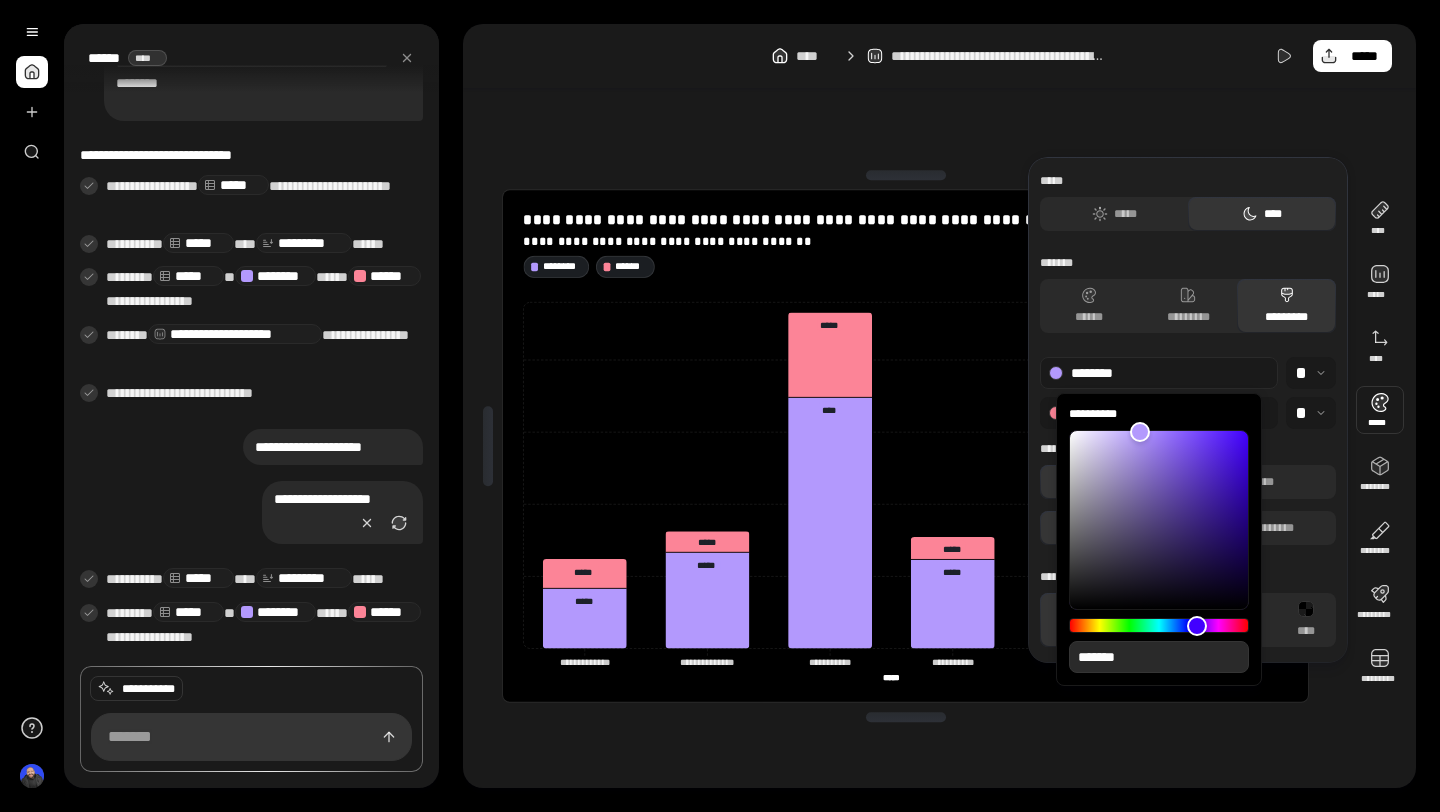 type on "**" 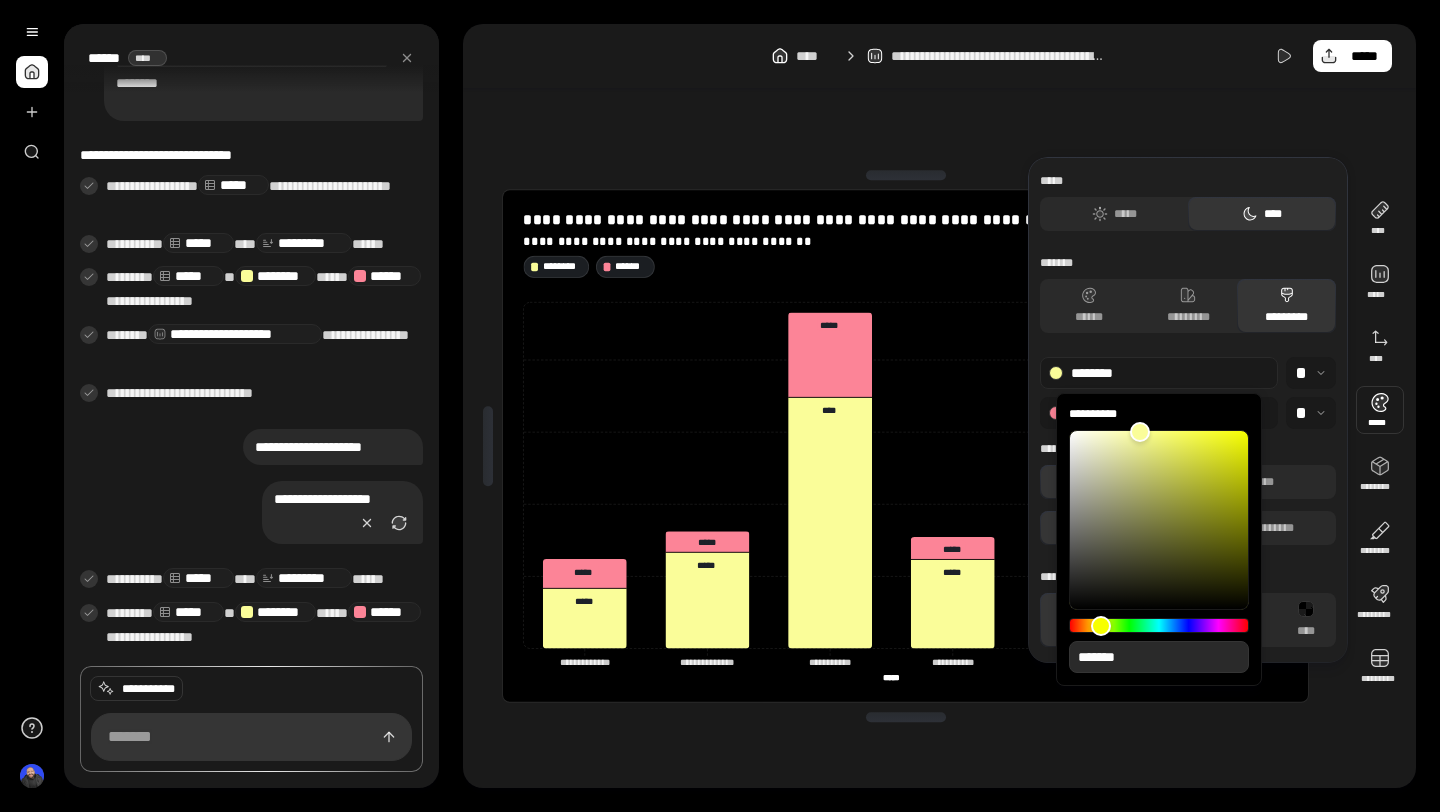 type on "**" 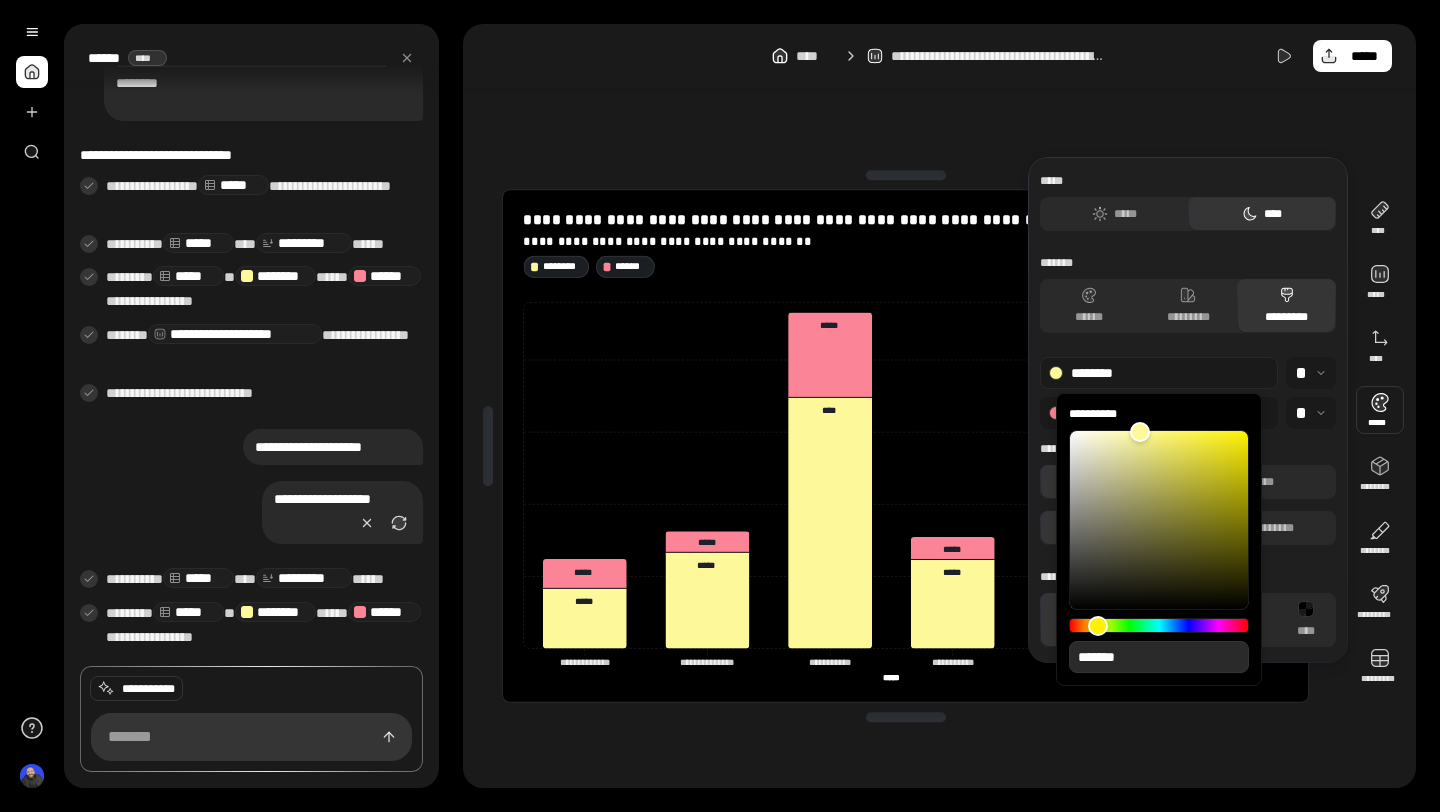 type on "**" 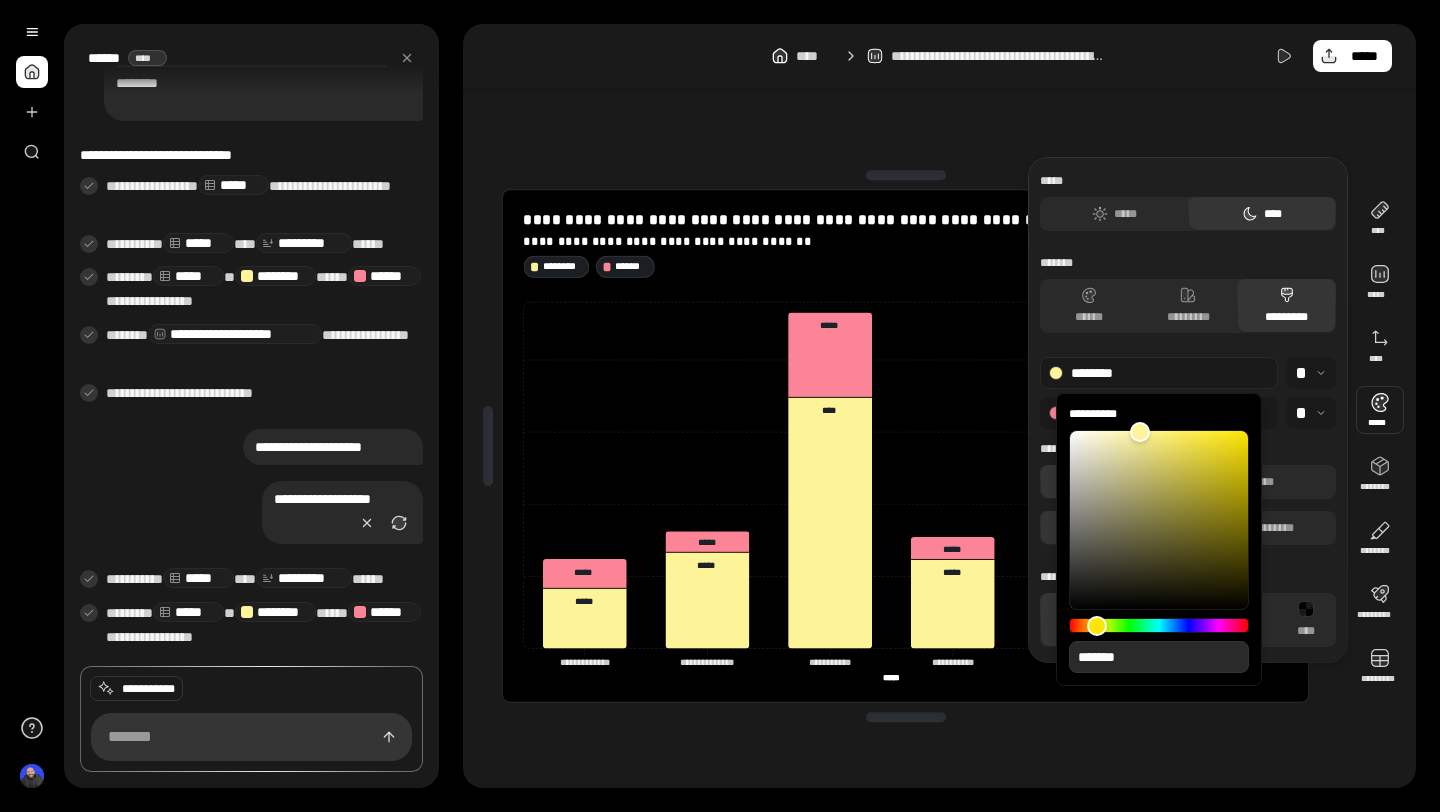 type on "**" 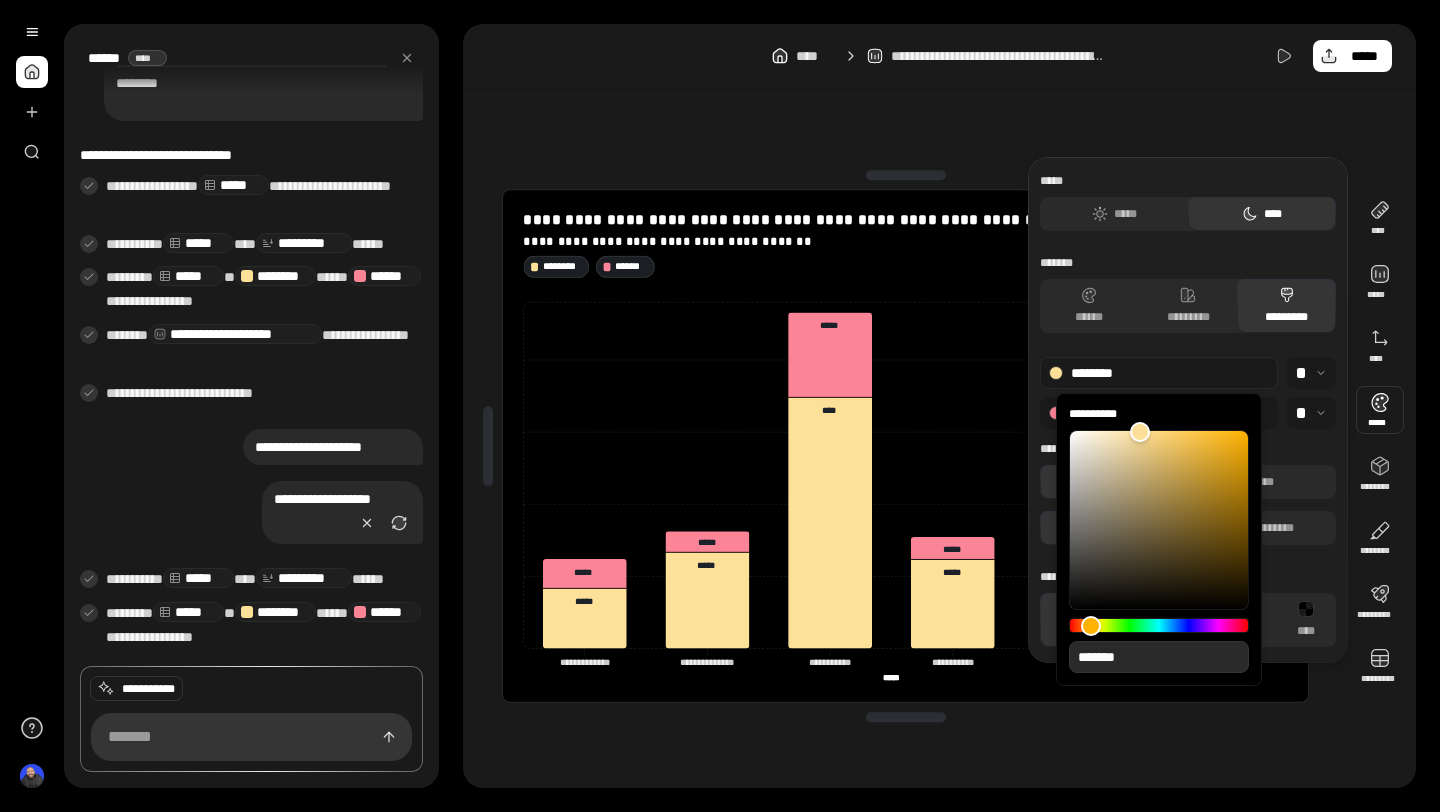 type on "**" 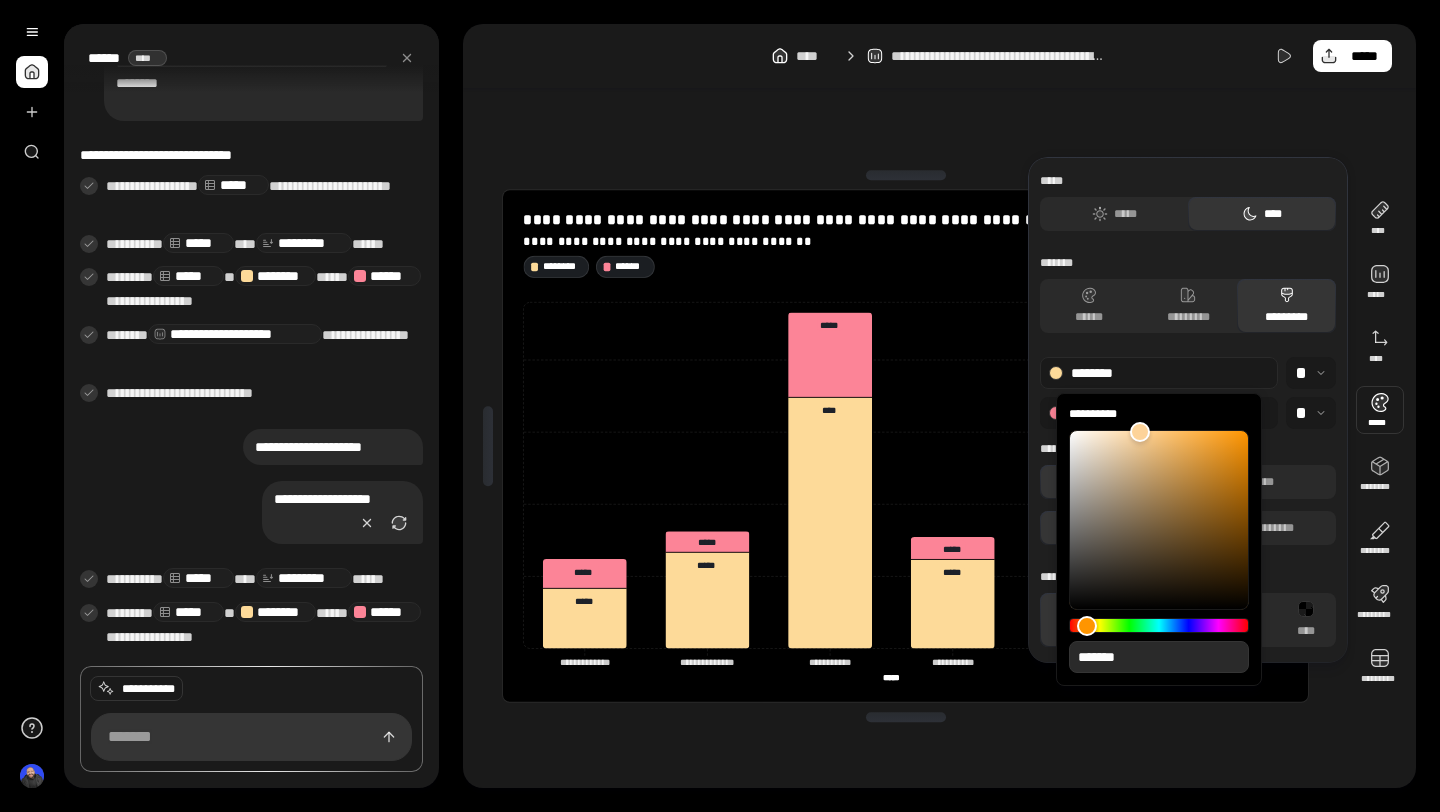 type on "**" 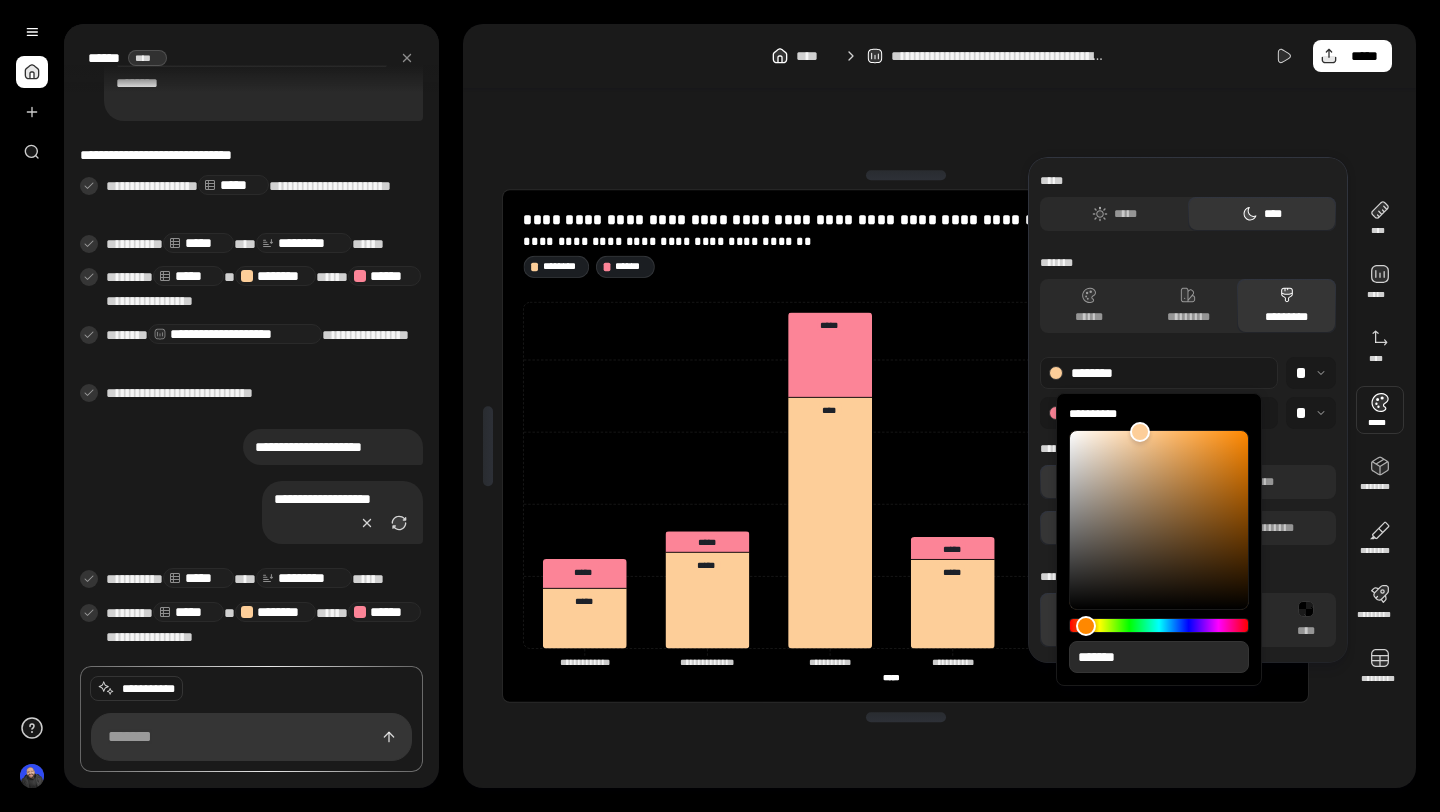 type on "**" 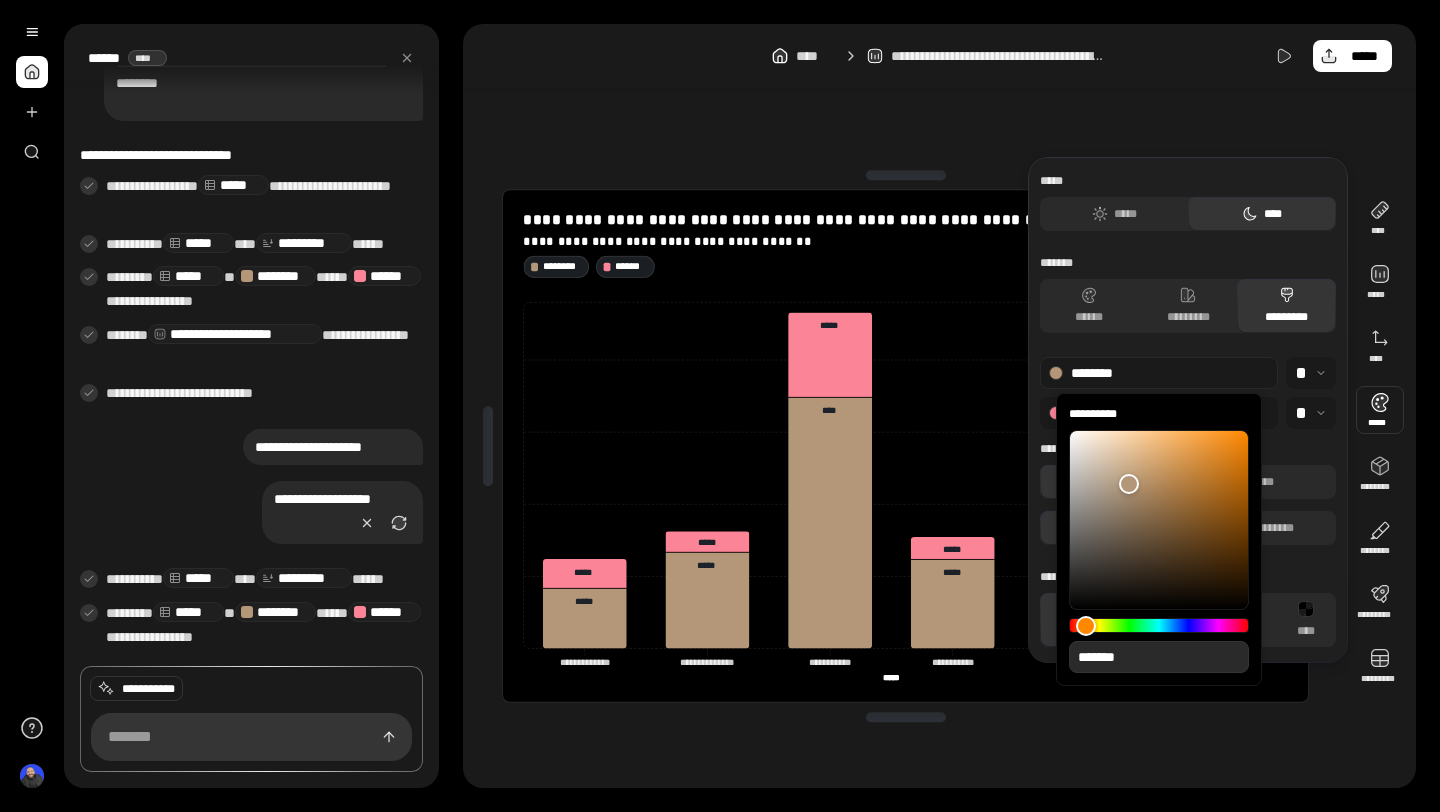 type on "**" 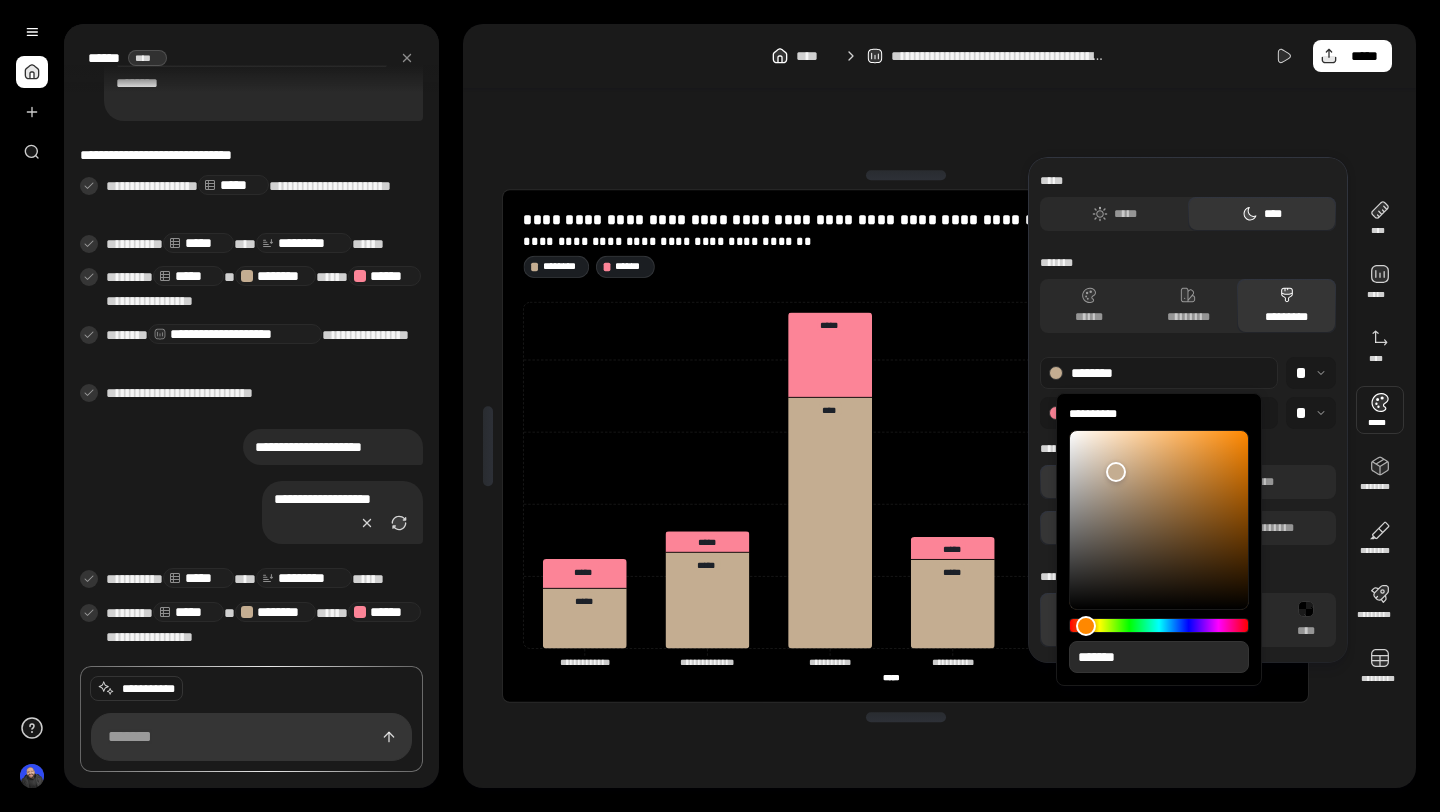 type on "**" 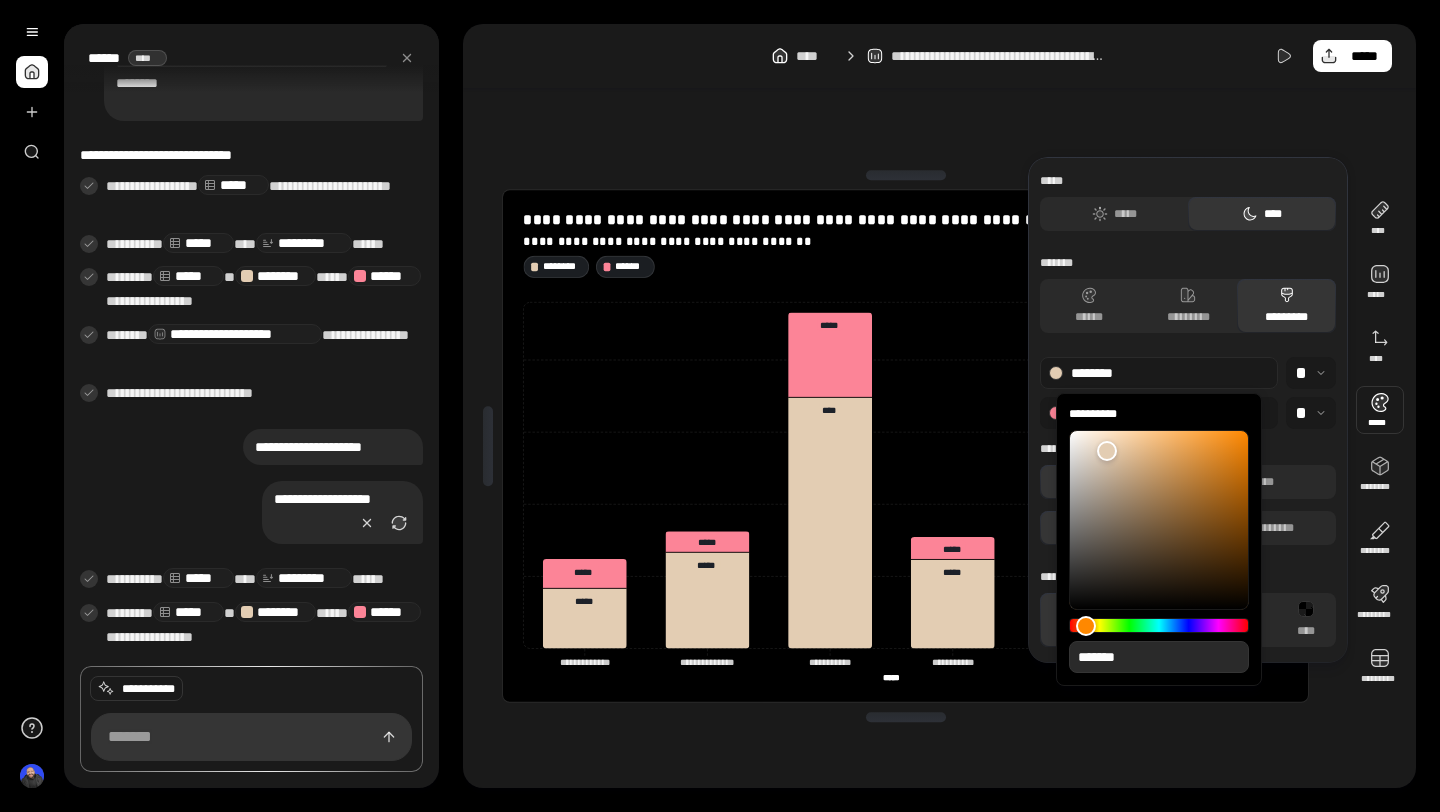 type on "**" 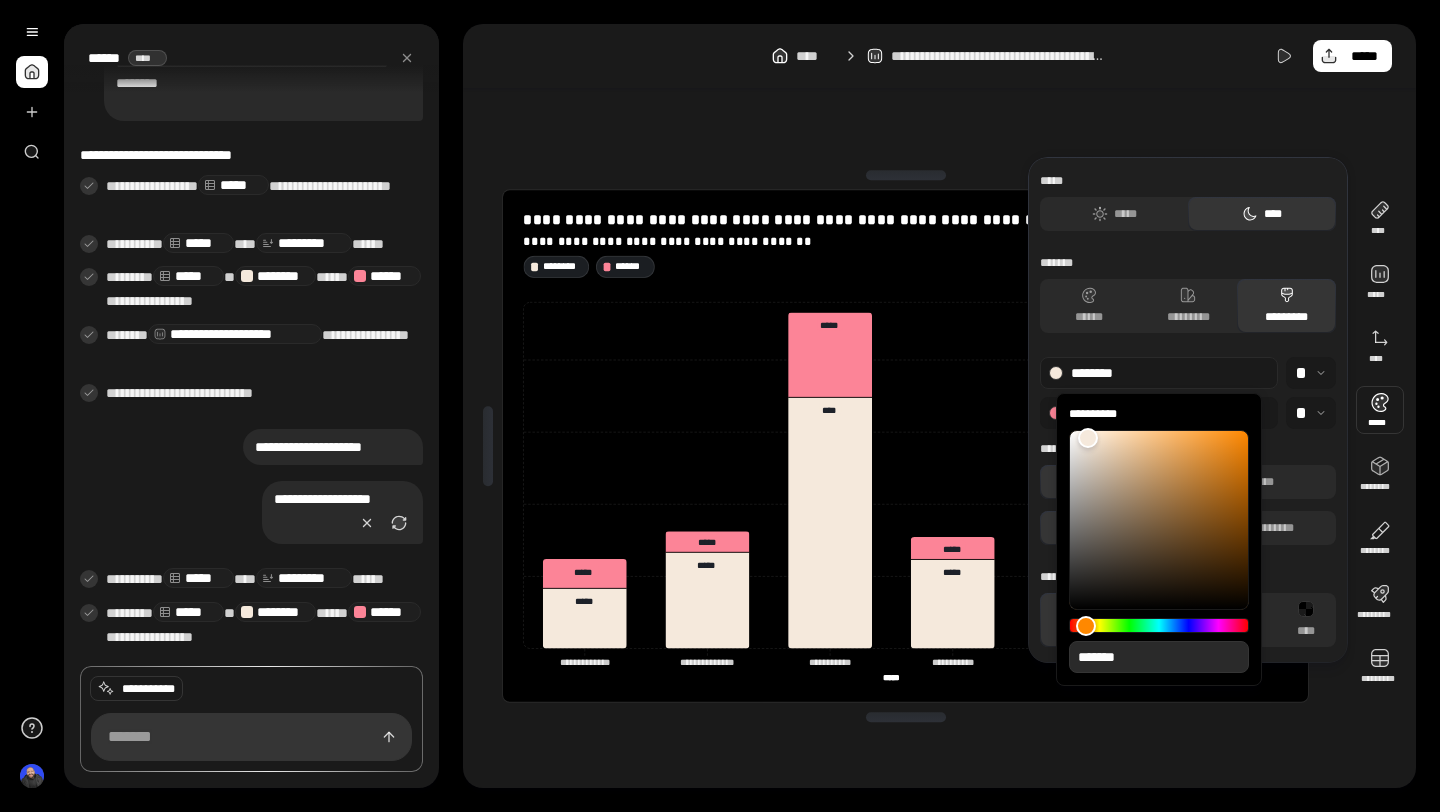 type on "**" 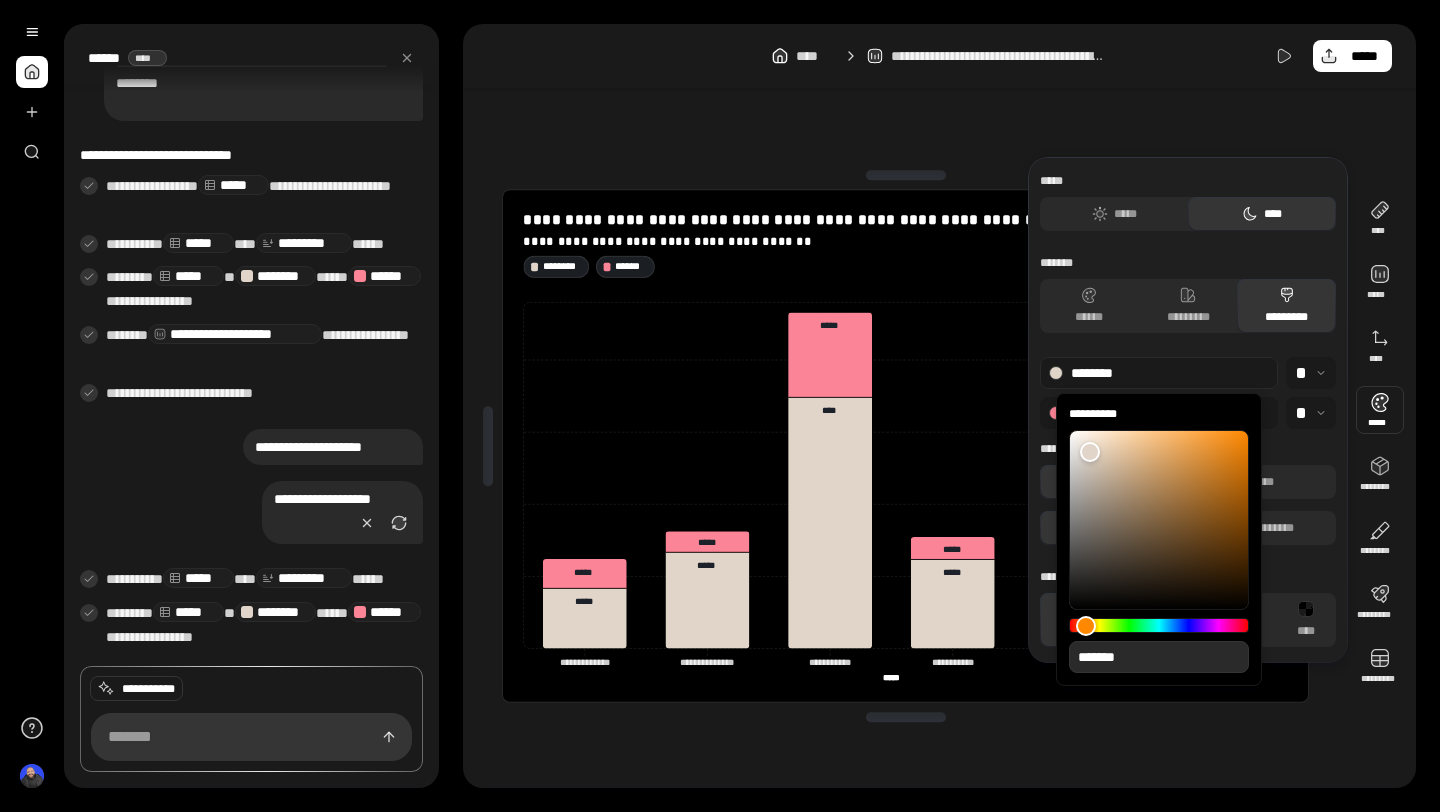 type on "**" 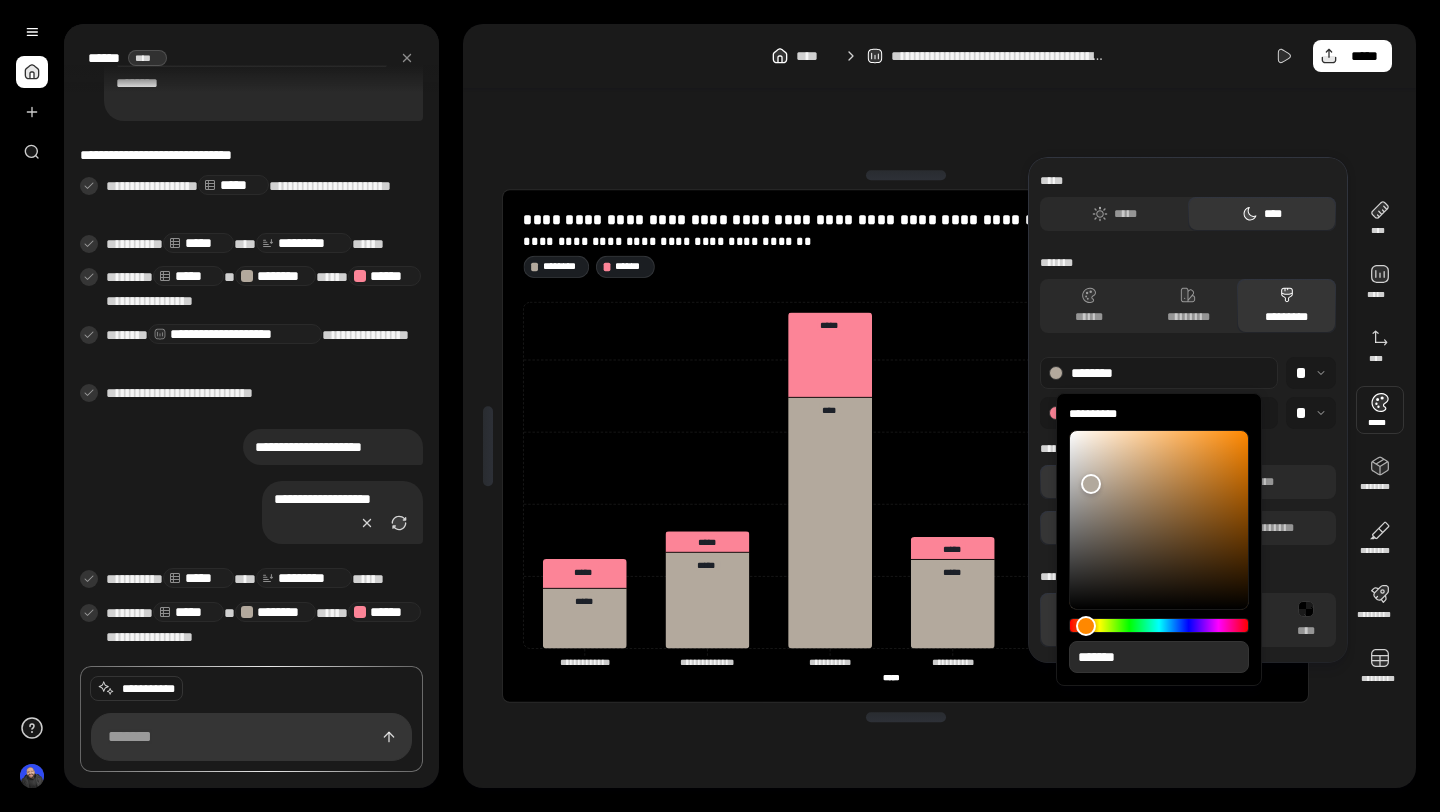 type on "**" 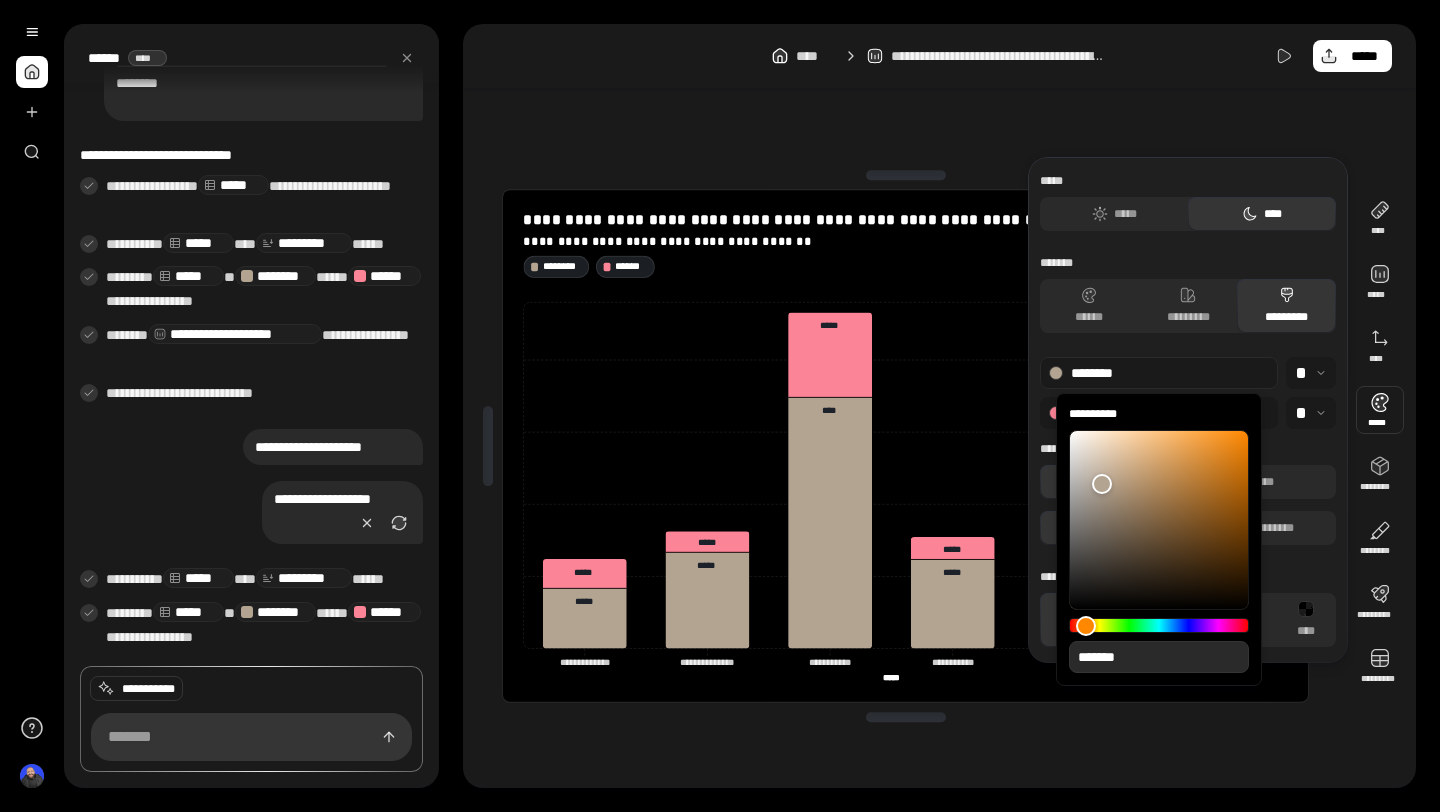 type on "**" 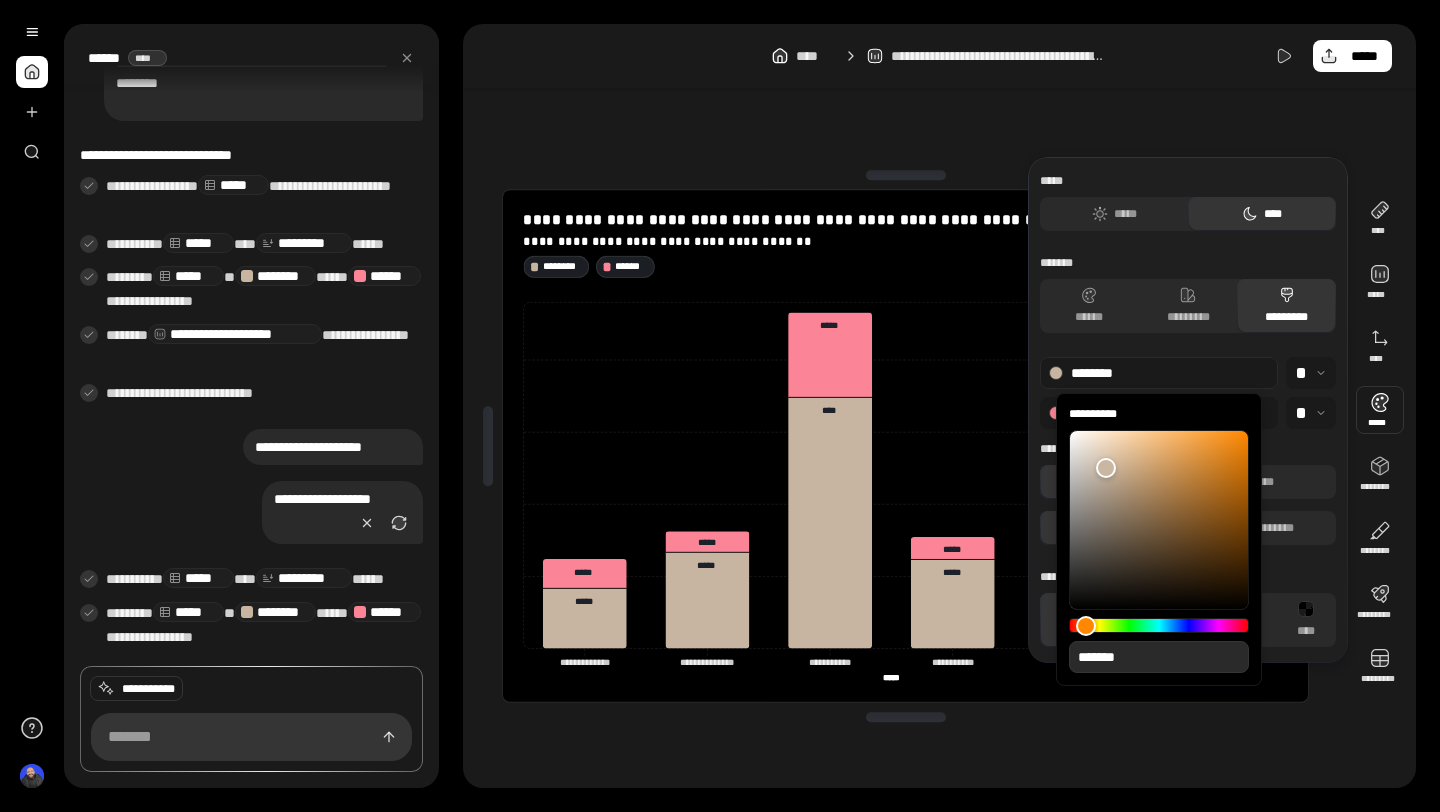 type on "**" 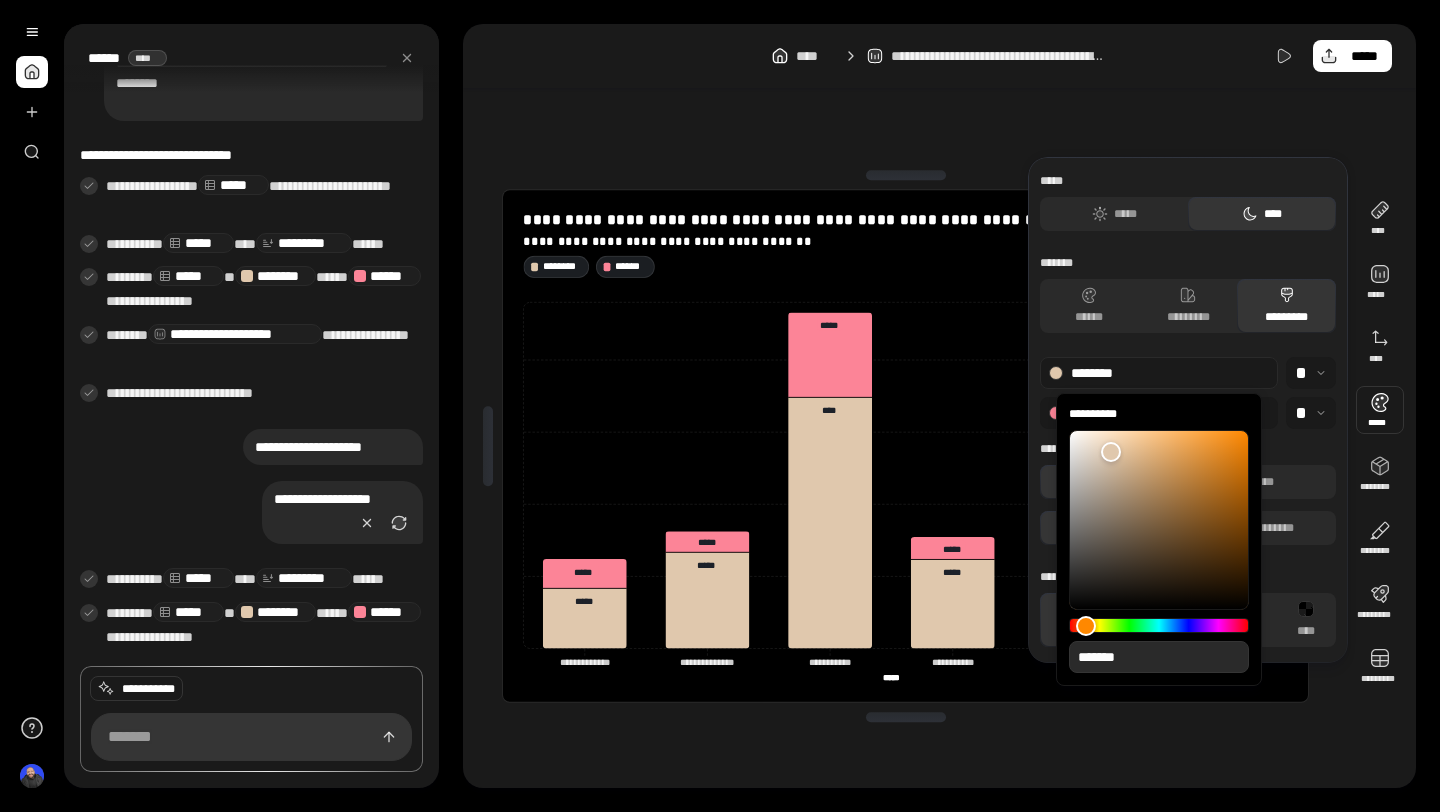 type on "**" 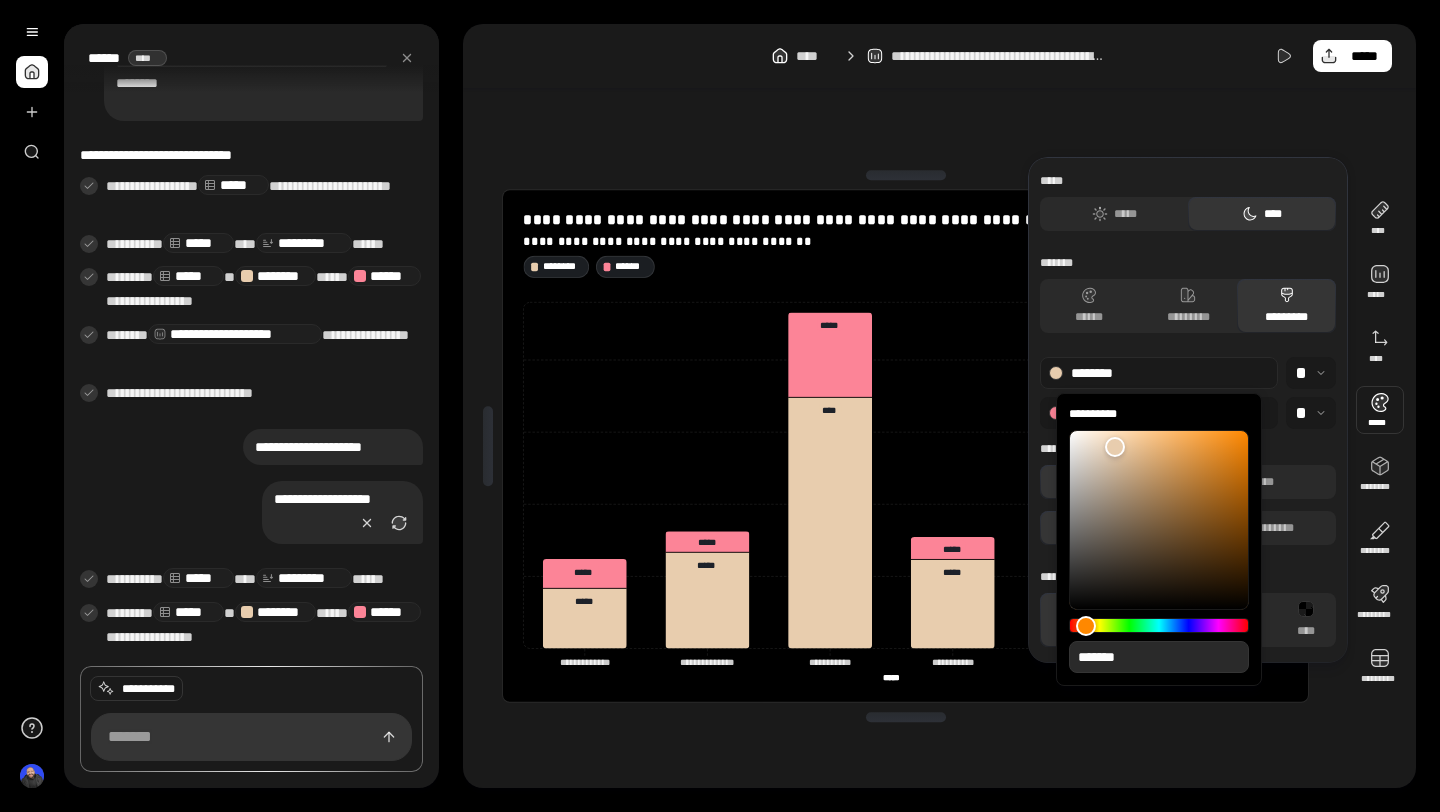 type on "**" 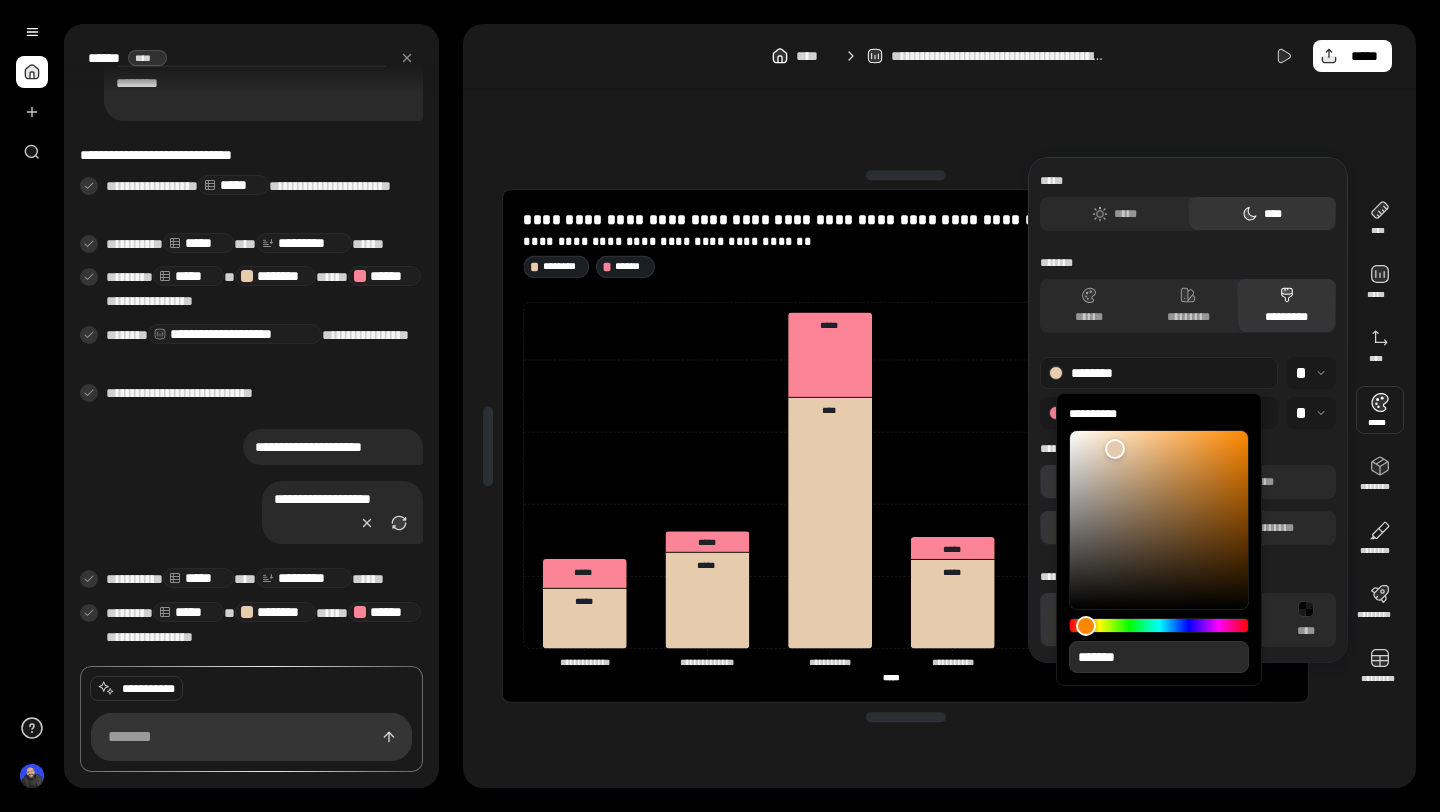 type on "**" 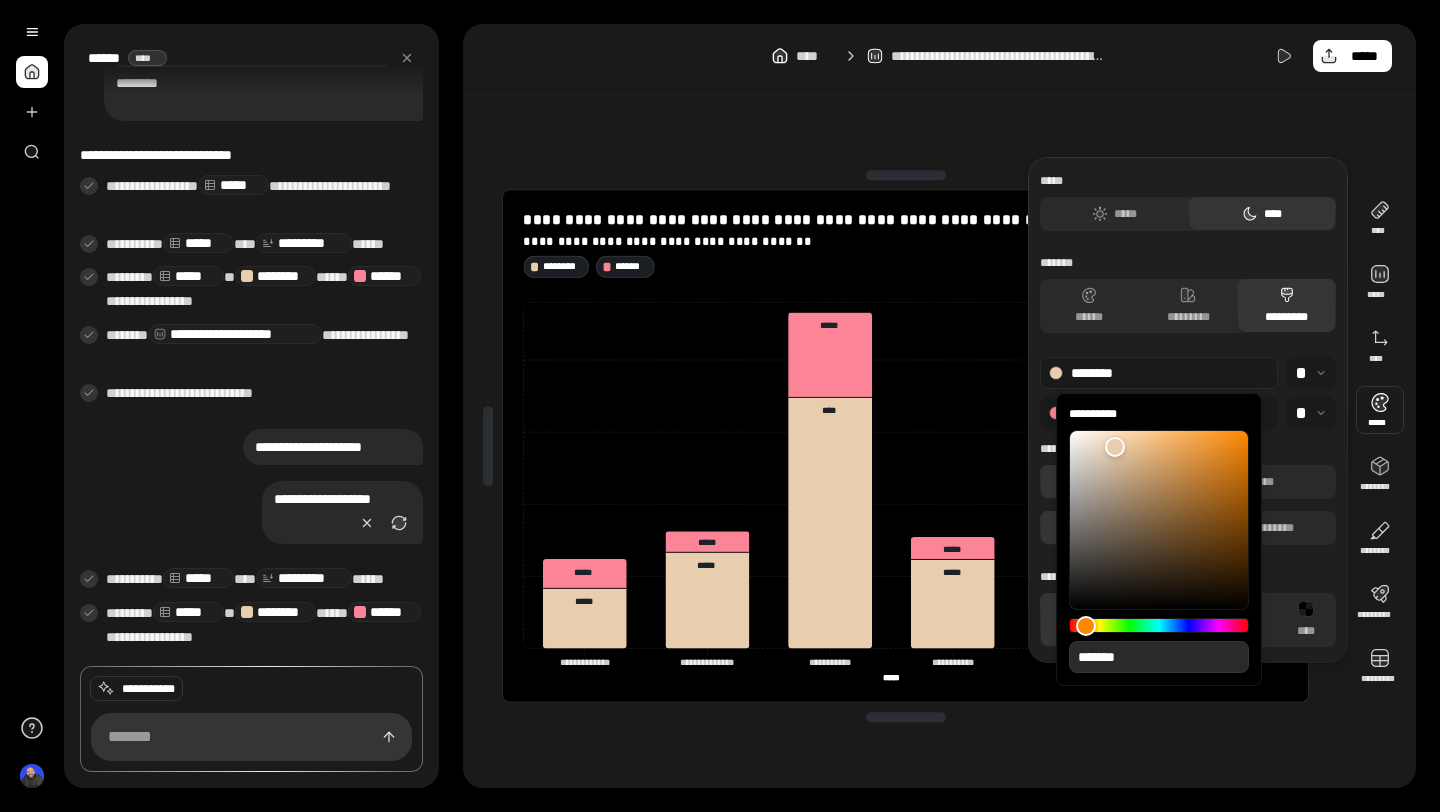 click at bounding box center [1115, 447] 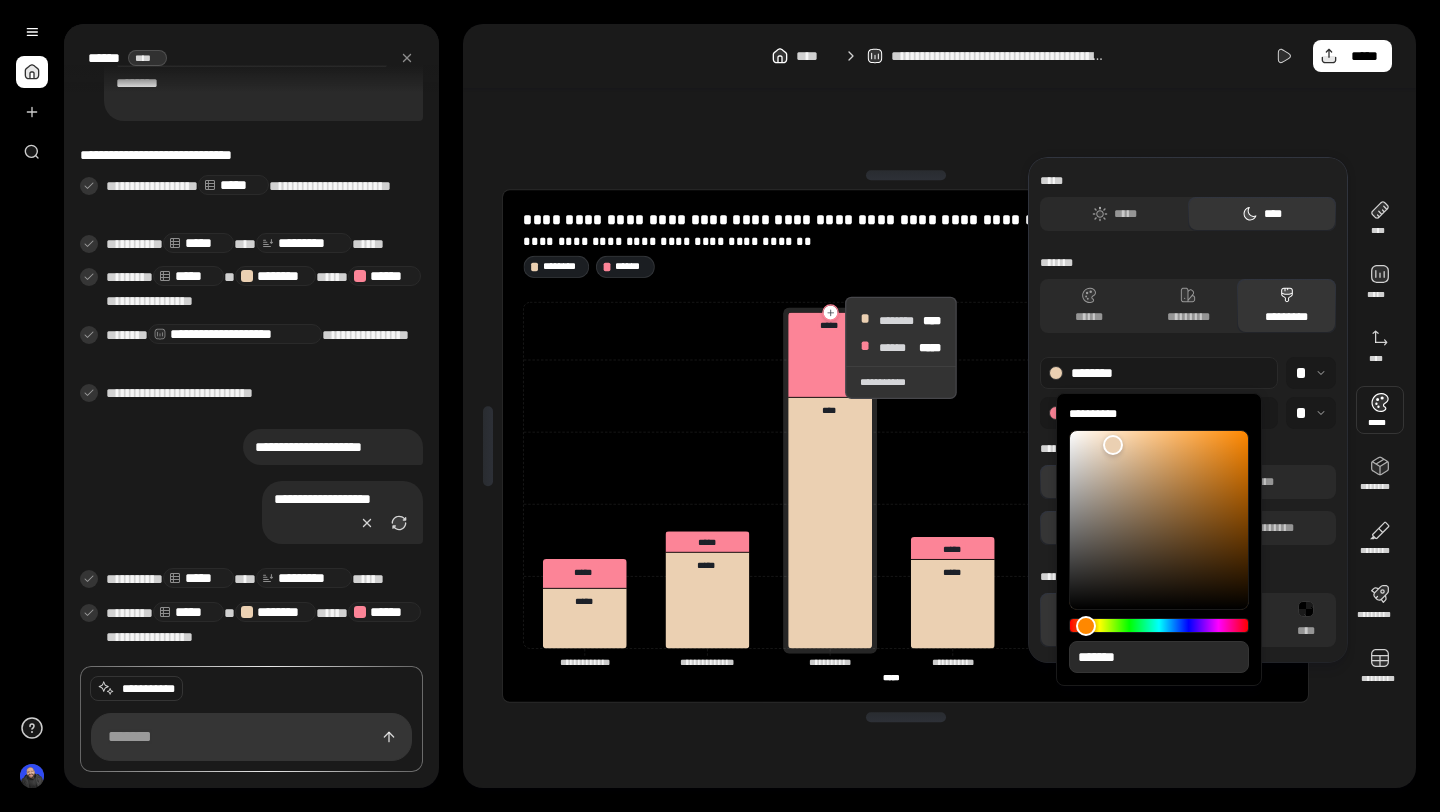 click 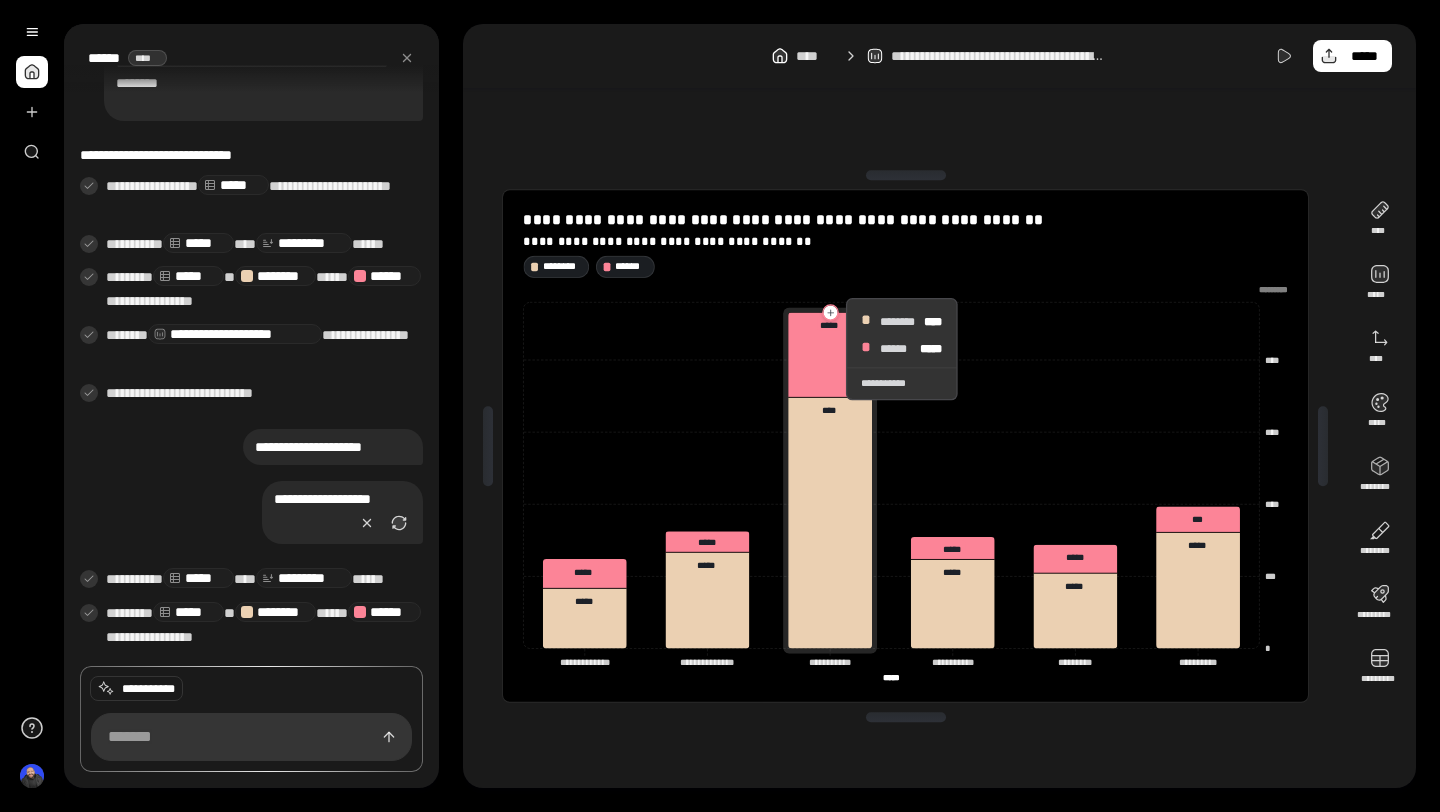 click 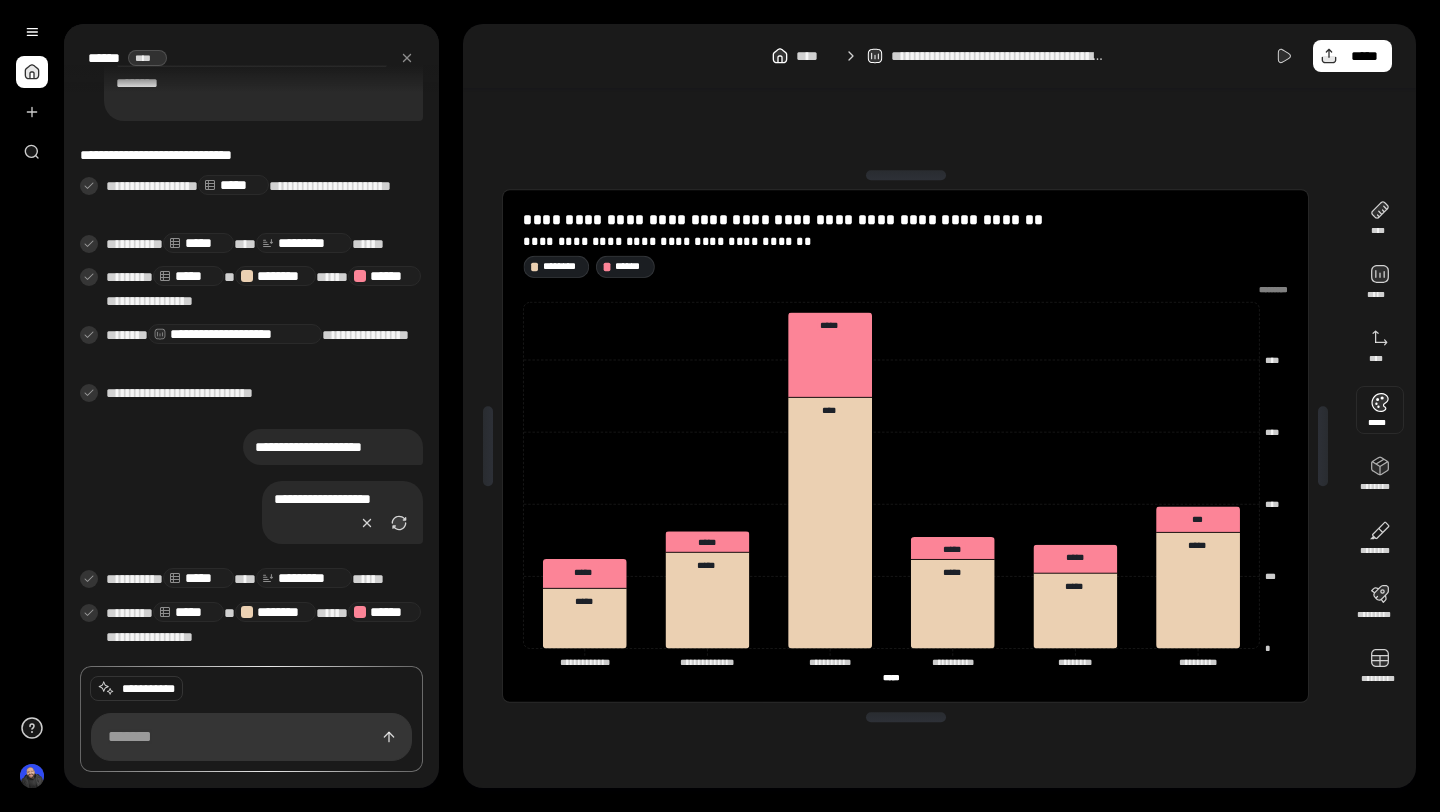 click at bounding box center (1380, 410) 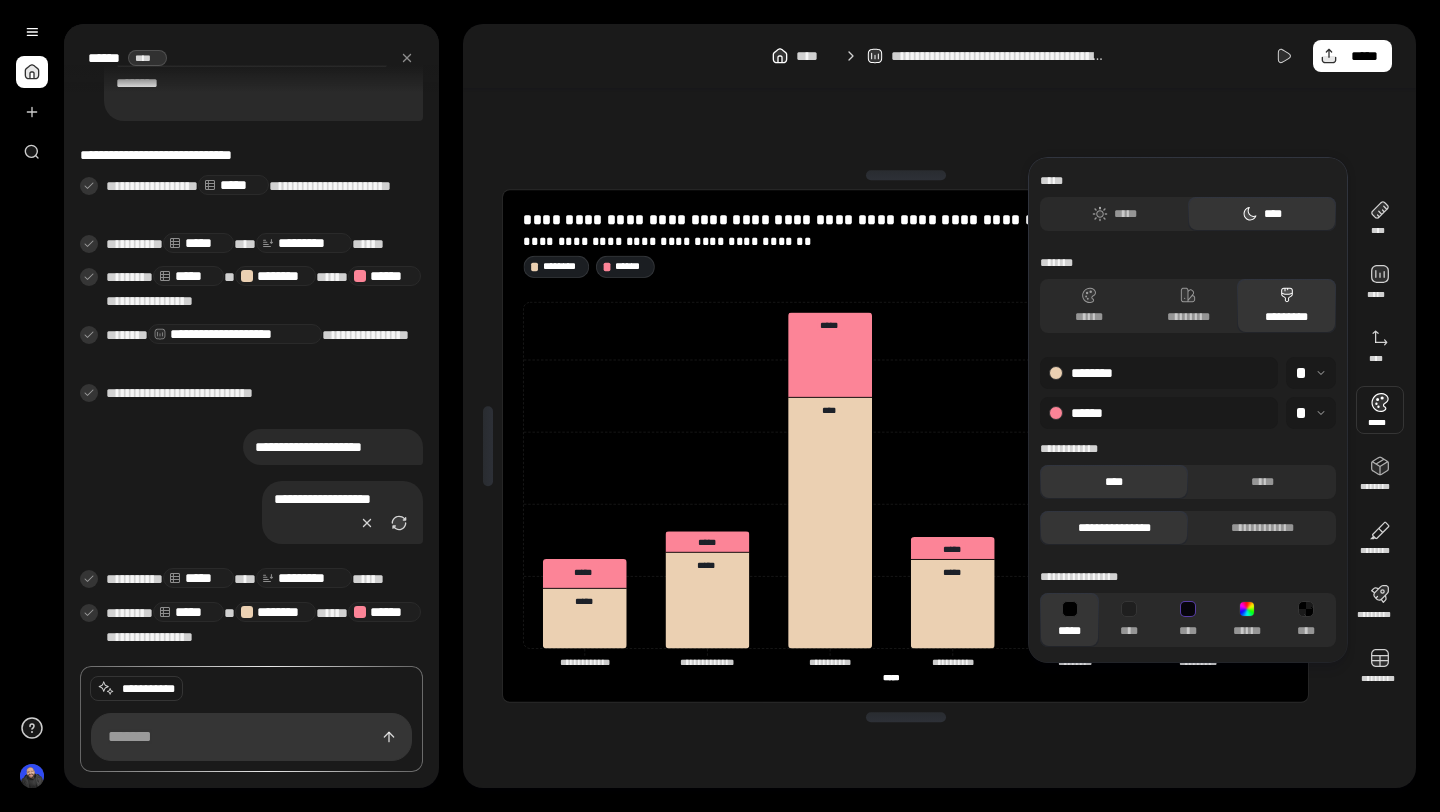 click at bounding box center (1311, 413) 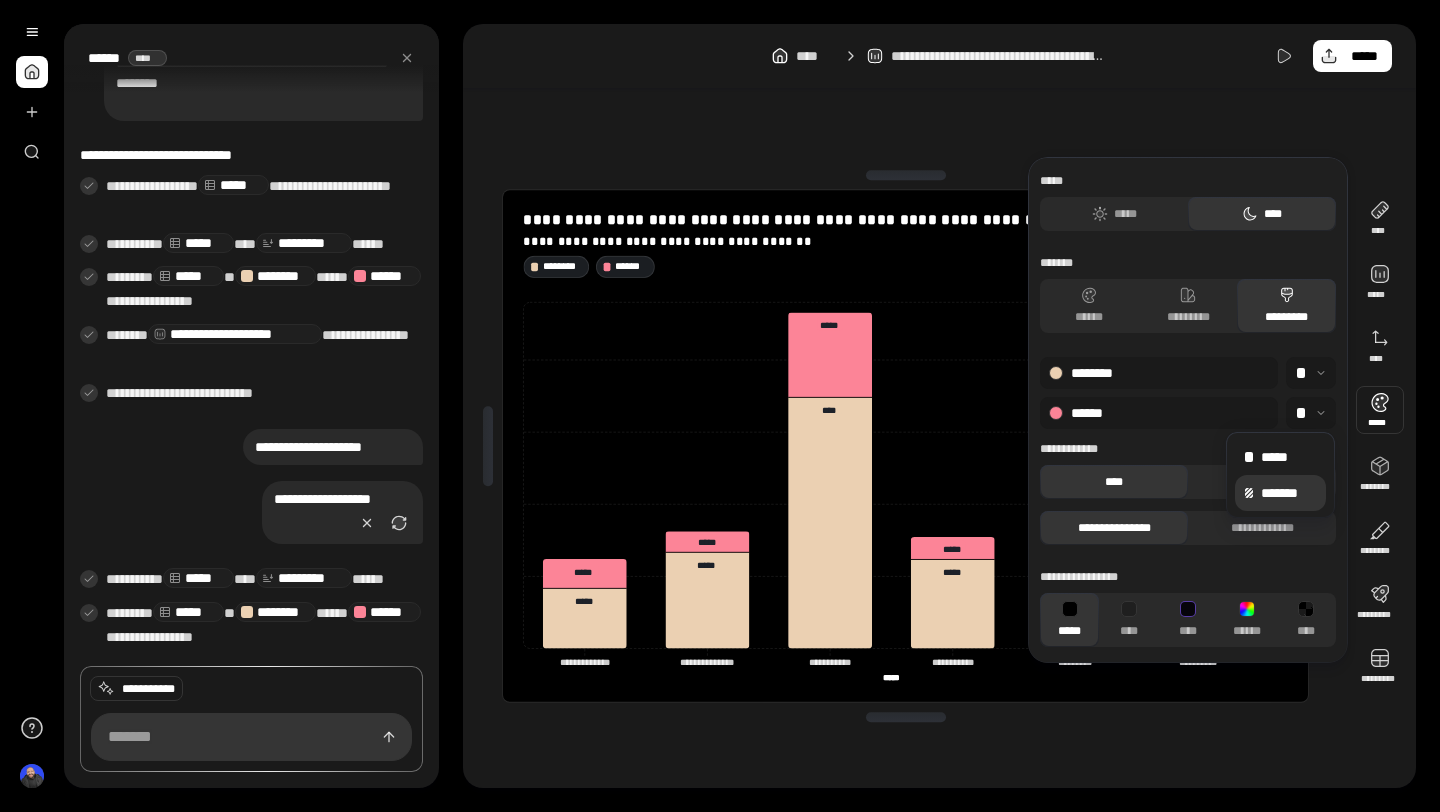 click on "*******" at bounding box center [1289, 493] 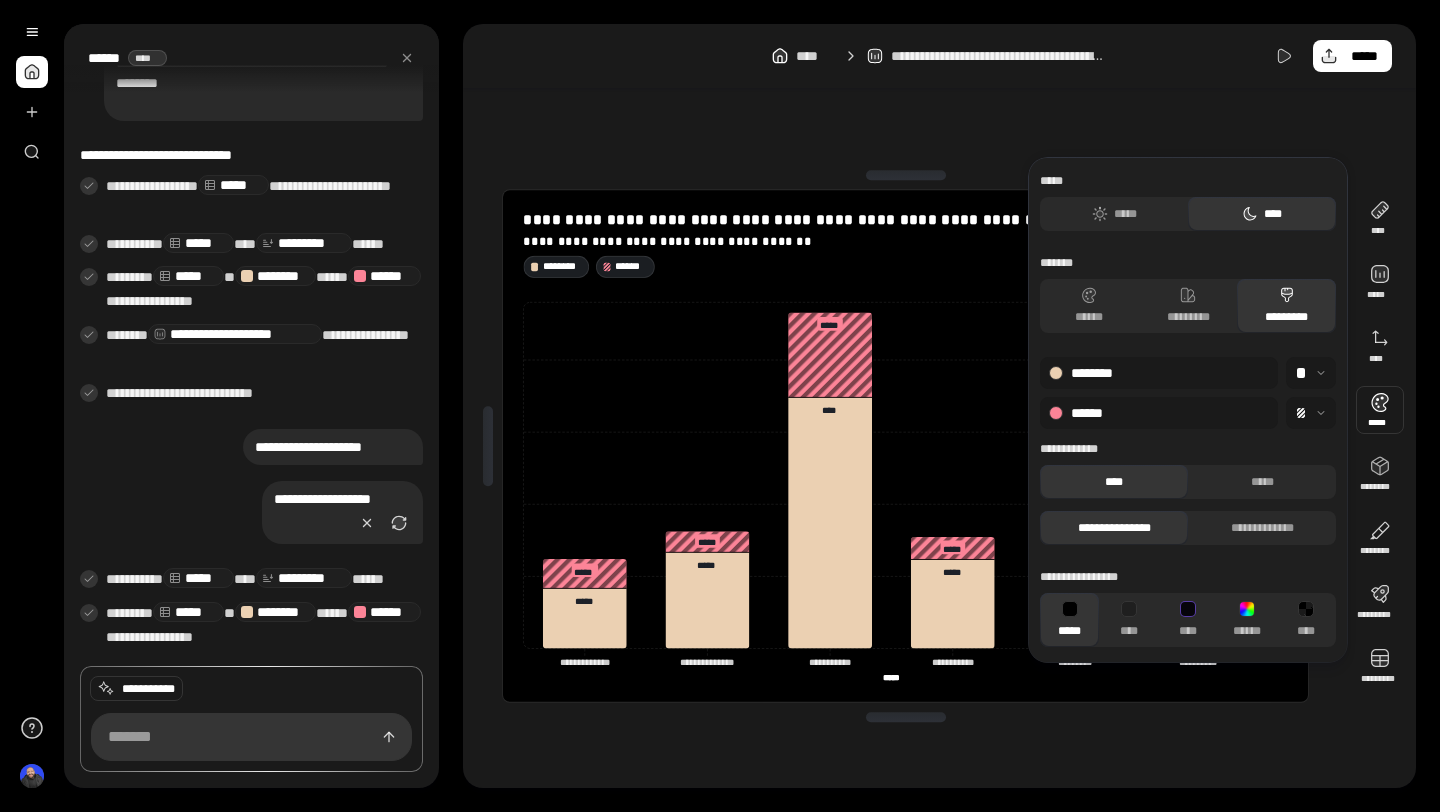 click at bounding box center (1311, 413) 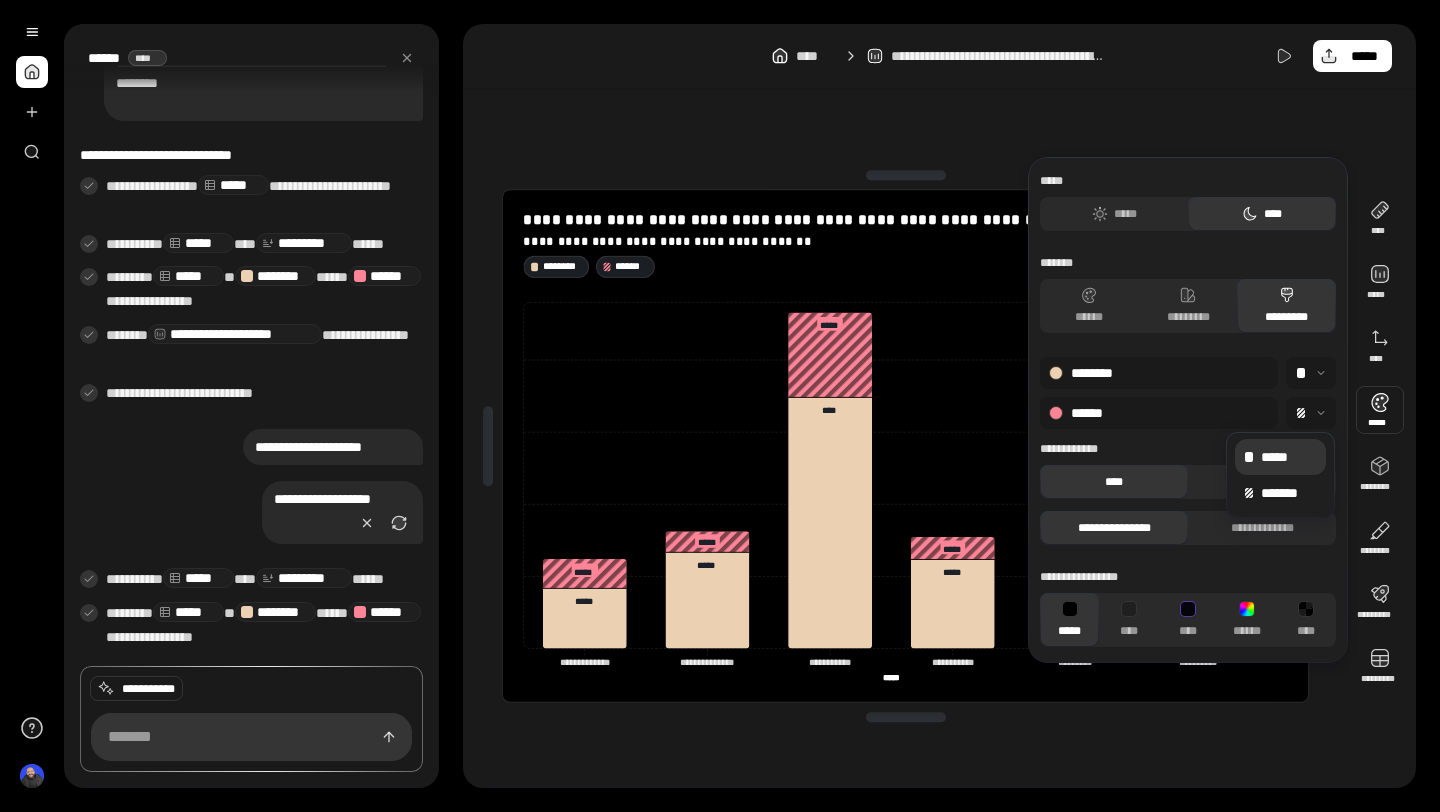 click on "*****" at bounding box center [1280, 457] 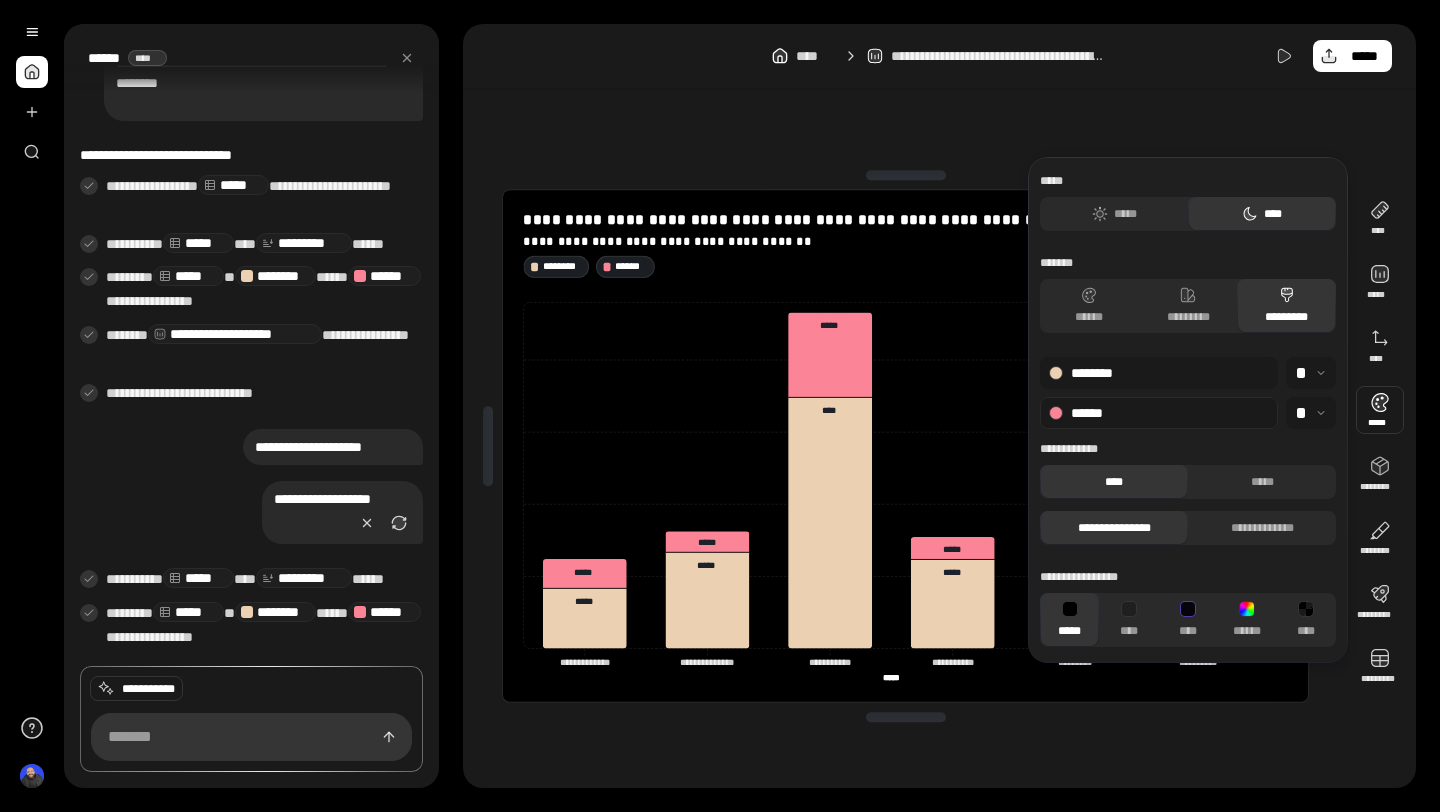 click on "******" at bounding box center (1159, 413) 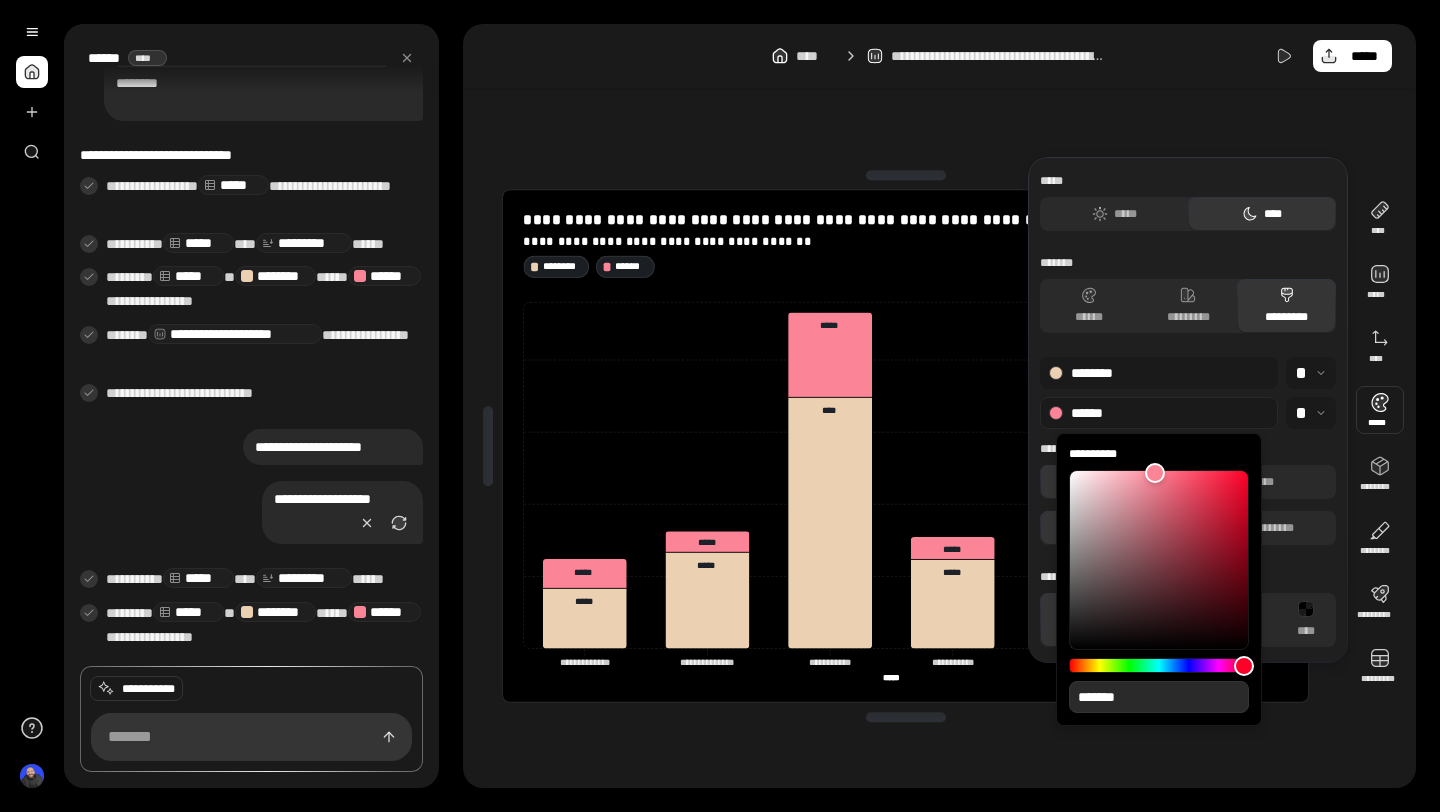 type on "**" 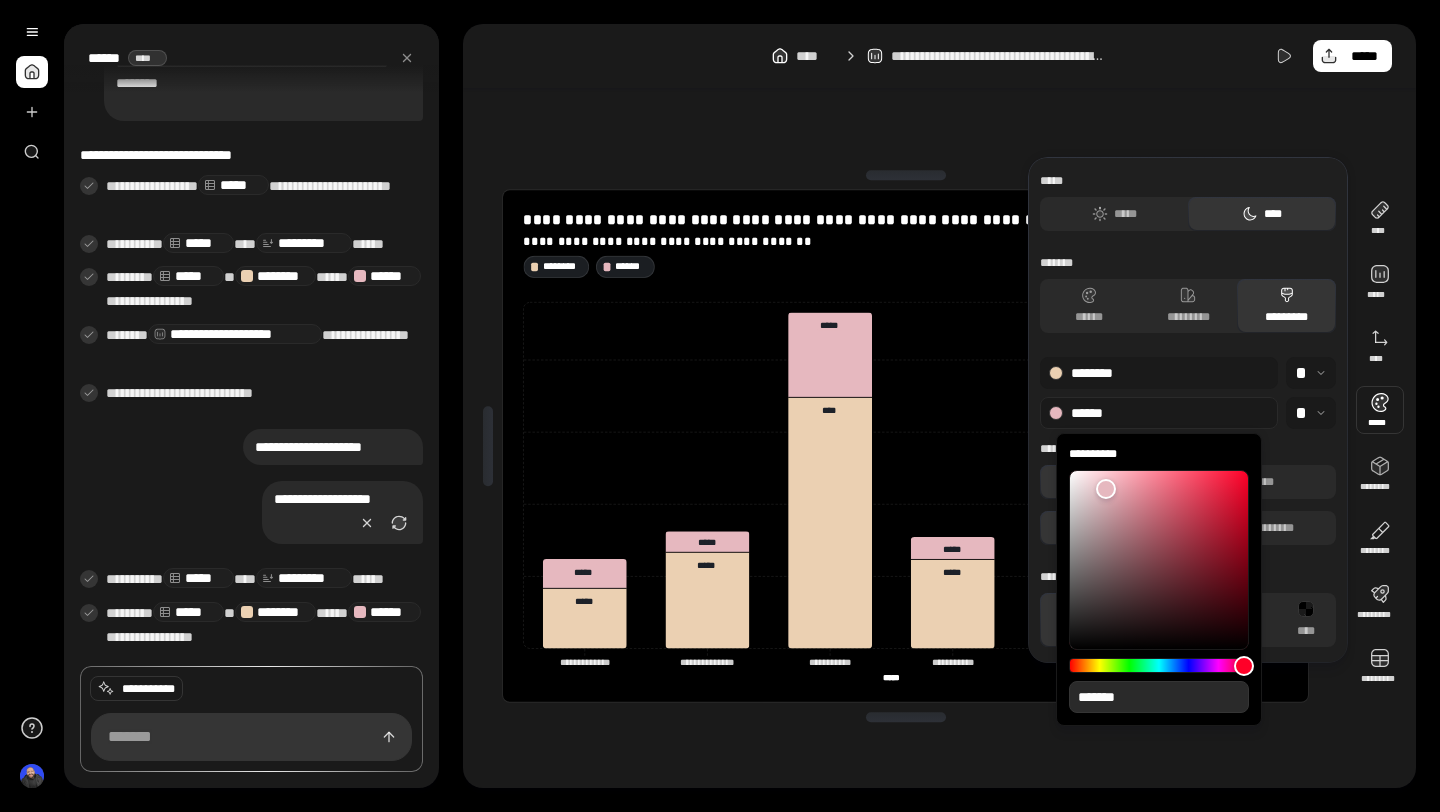 type on "**" 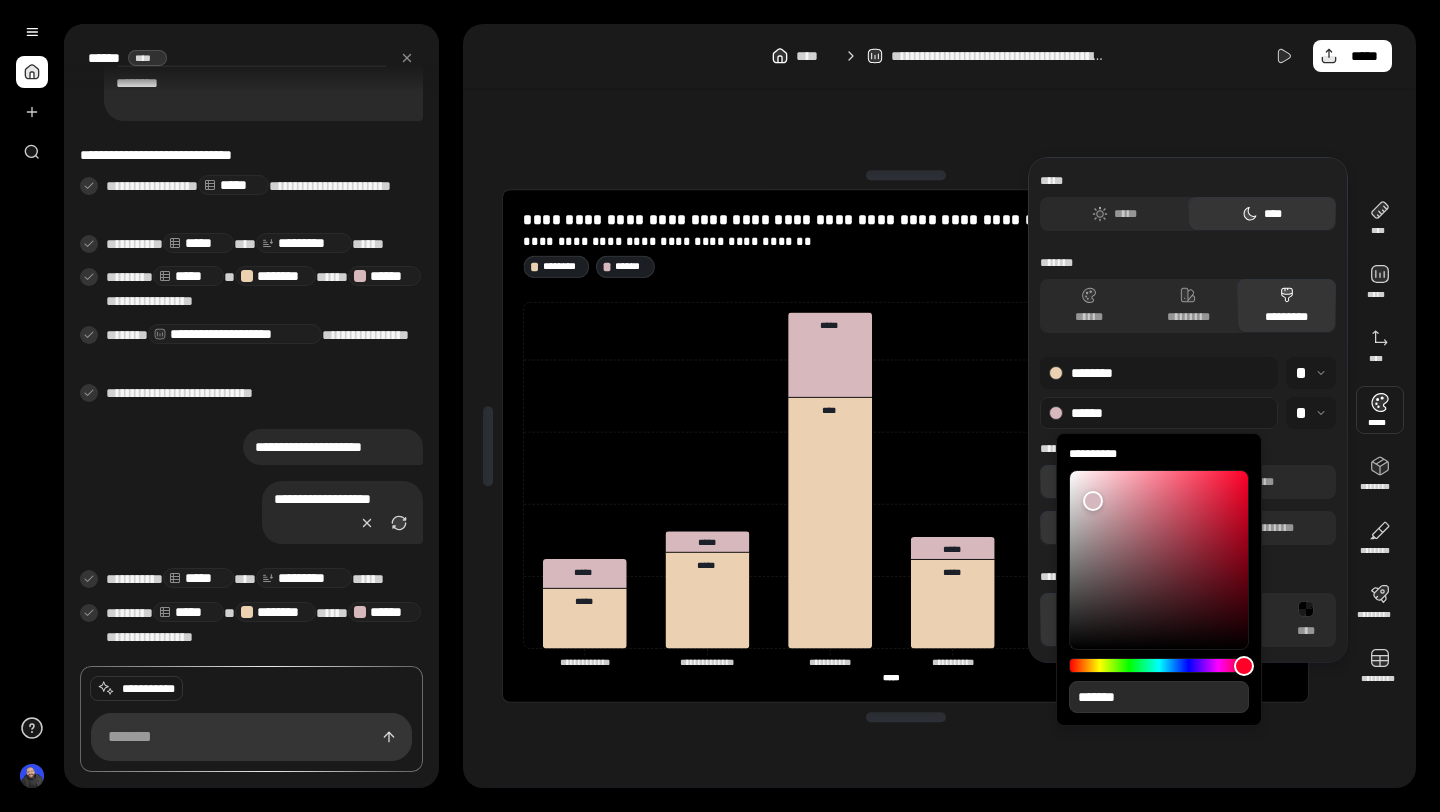 type on "**" 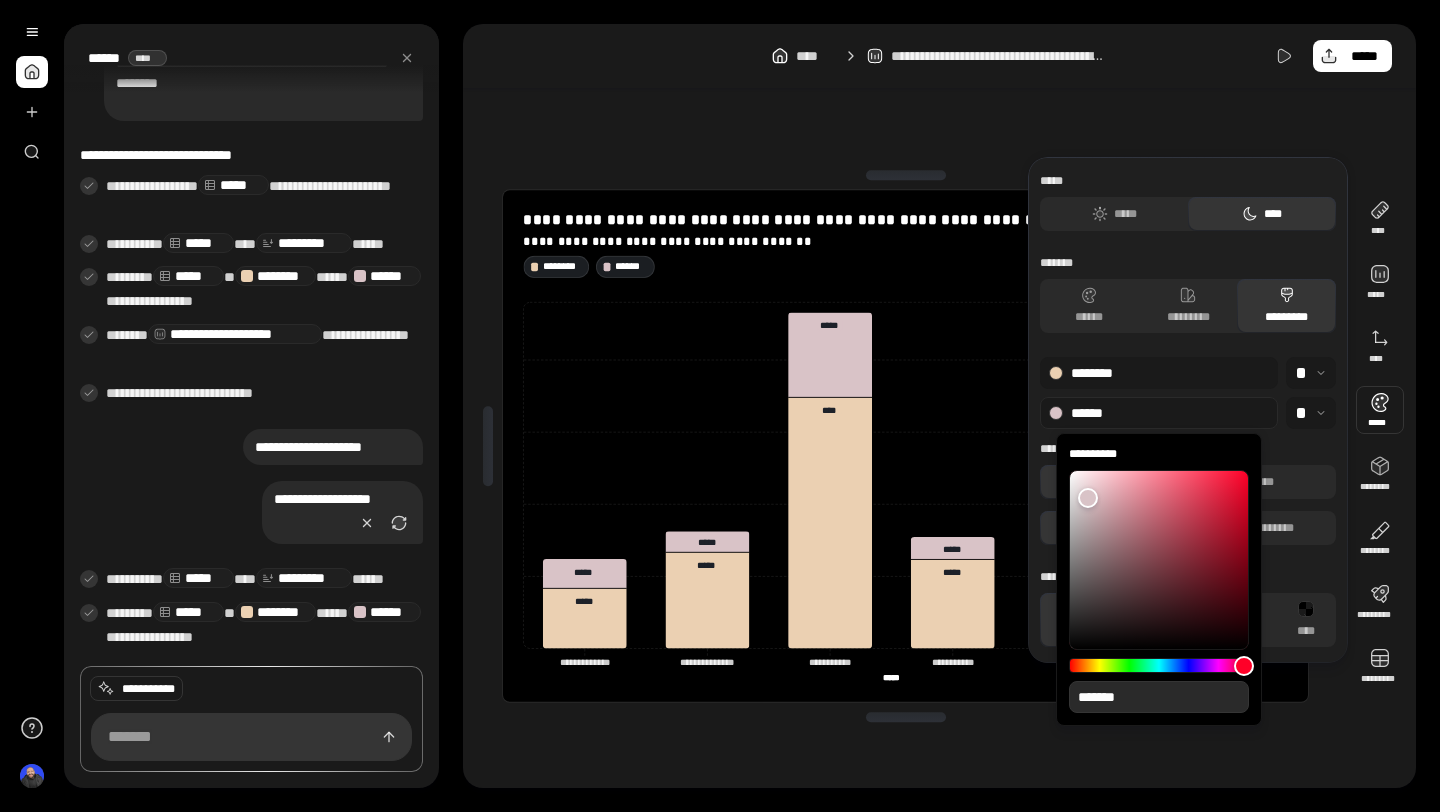 type on "**" 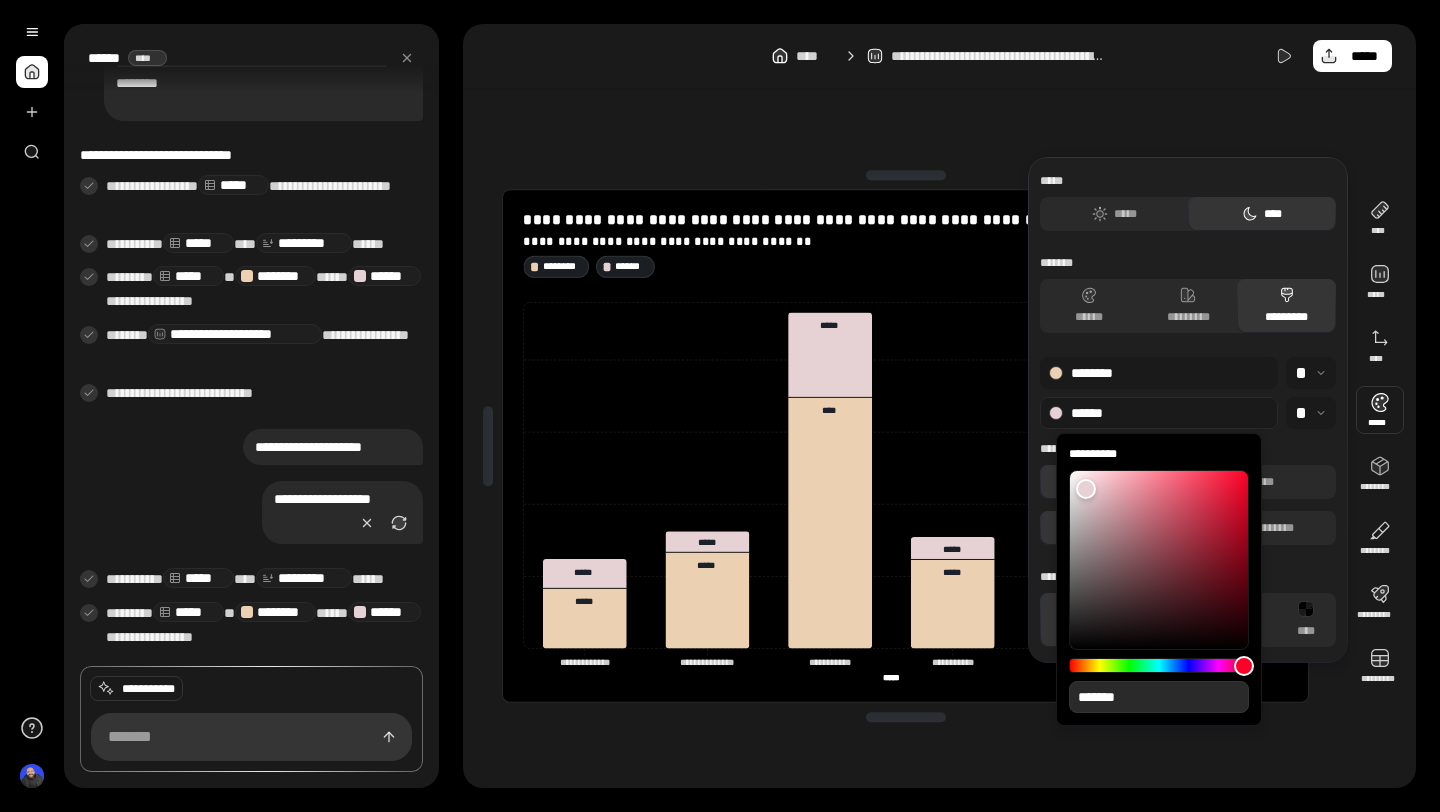 type on "**" 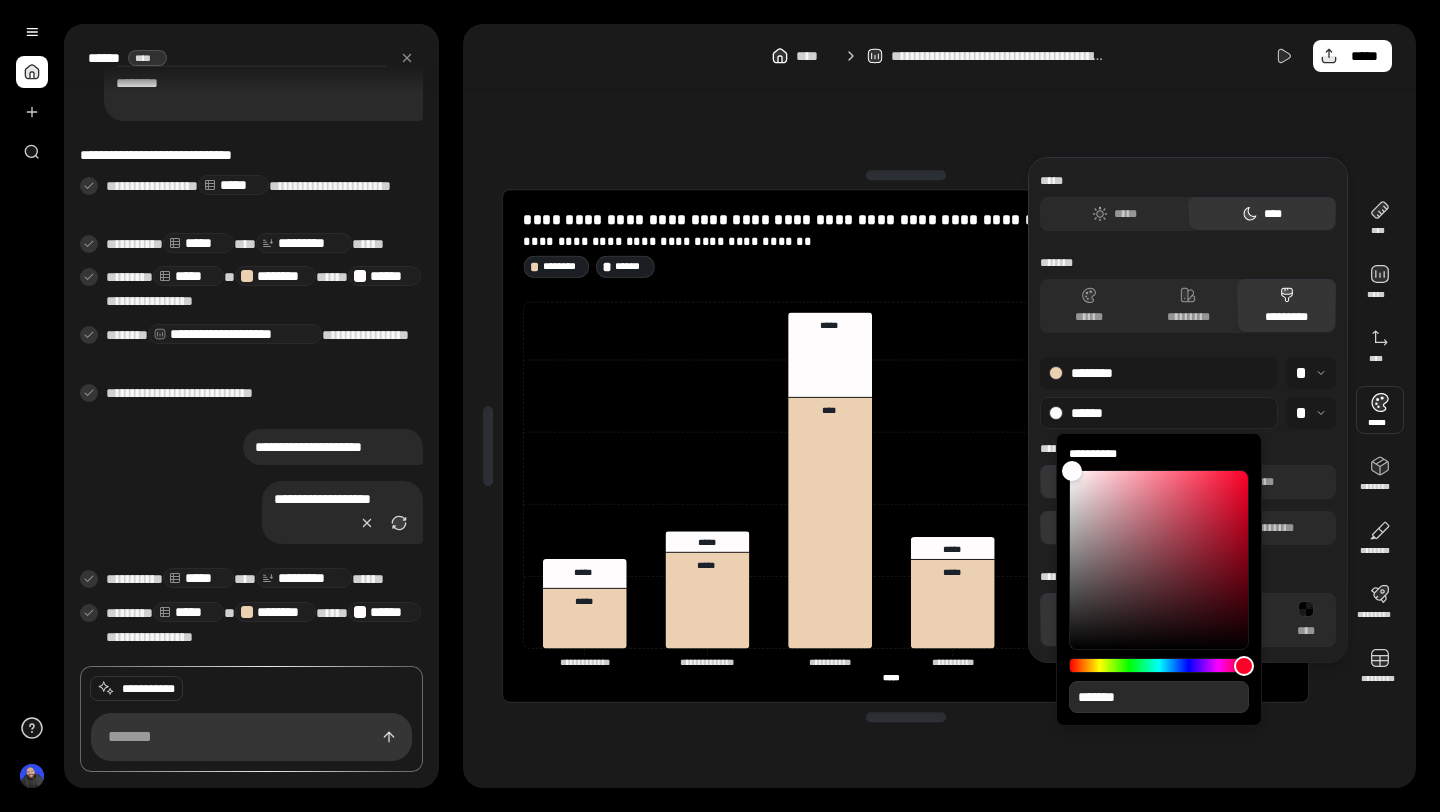 click at bounding box center [1072, 471] 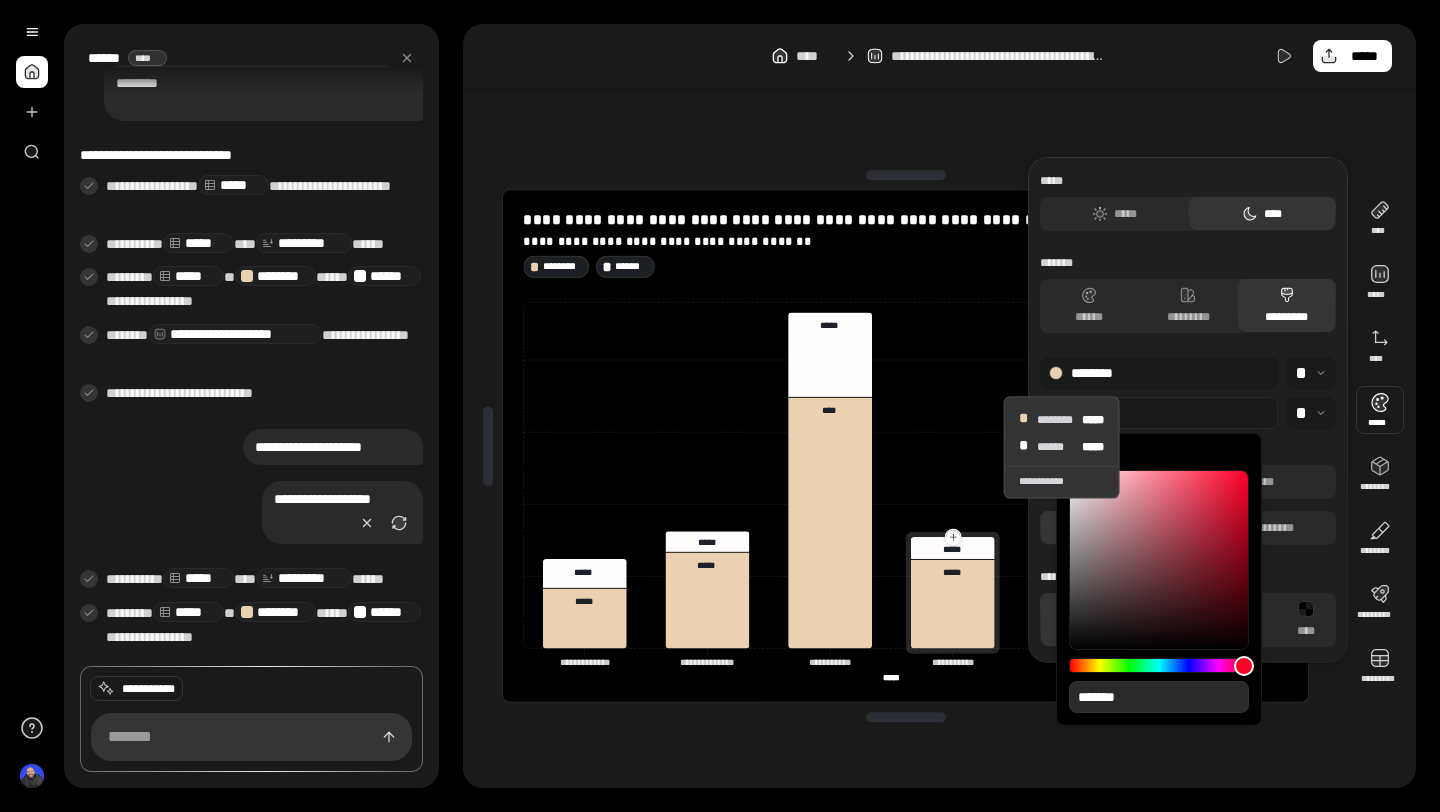 click 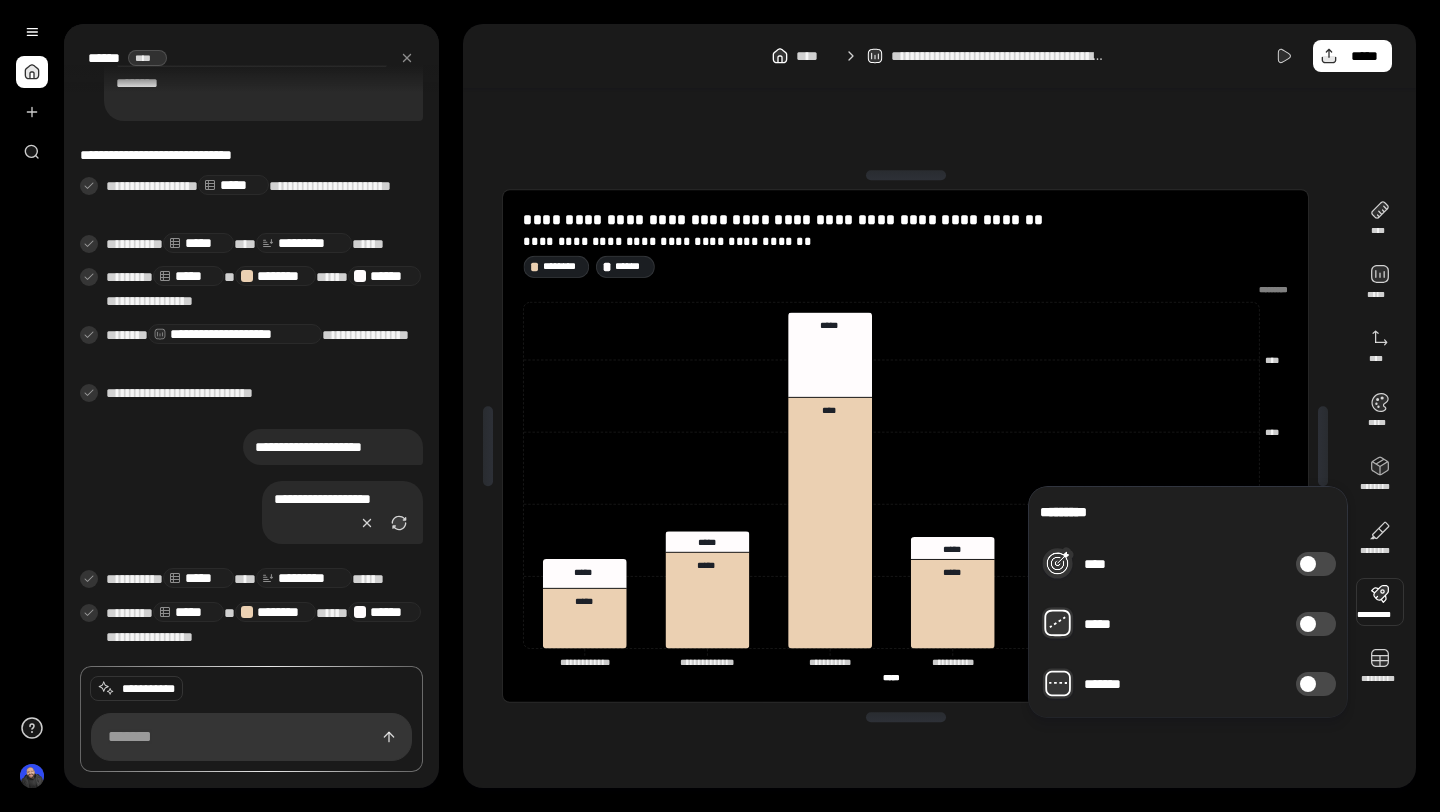 click on "**********" at bounding box center (905, 446) 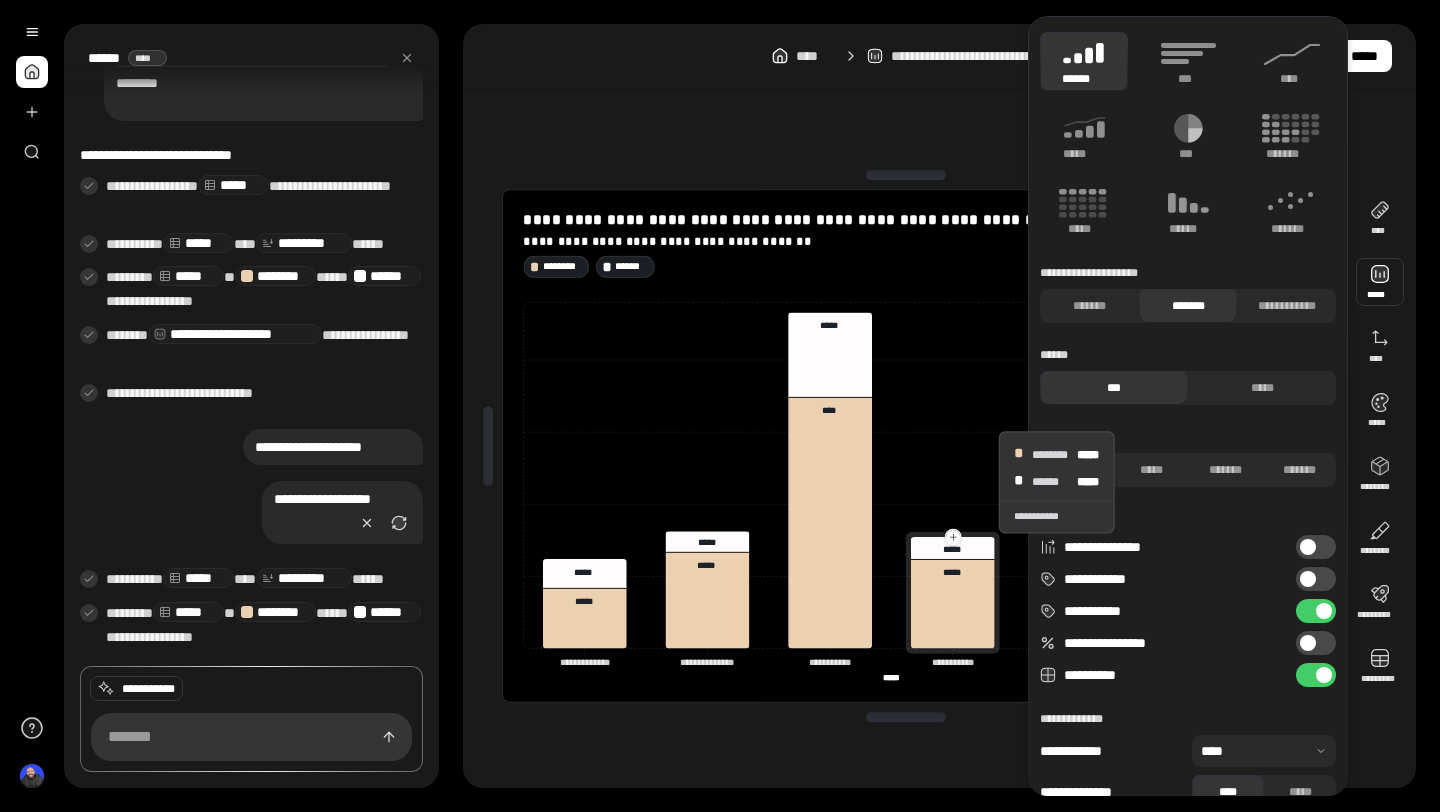 click 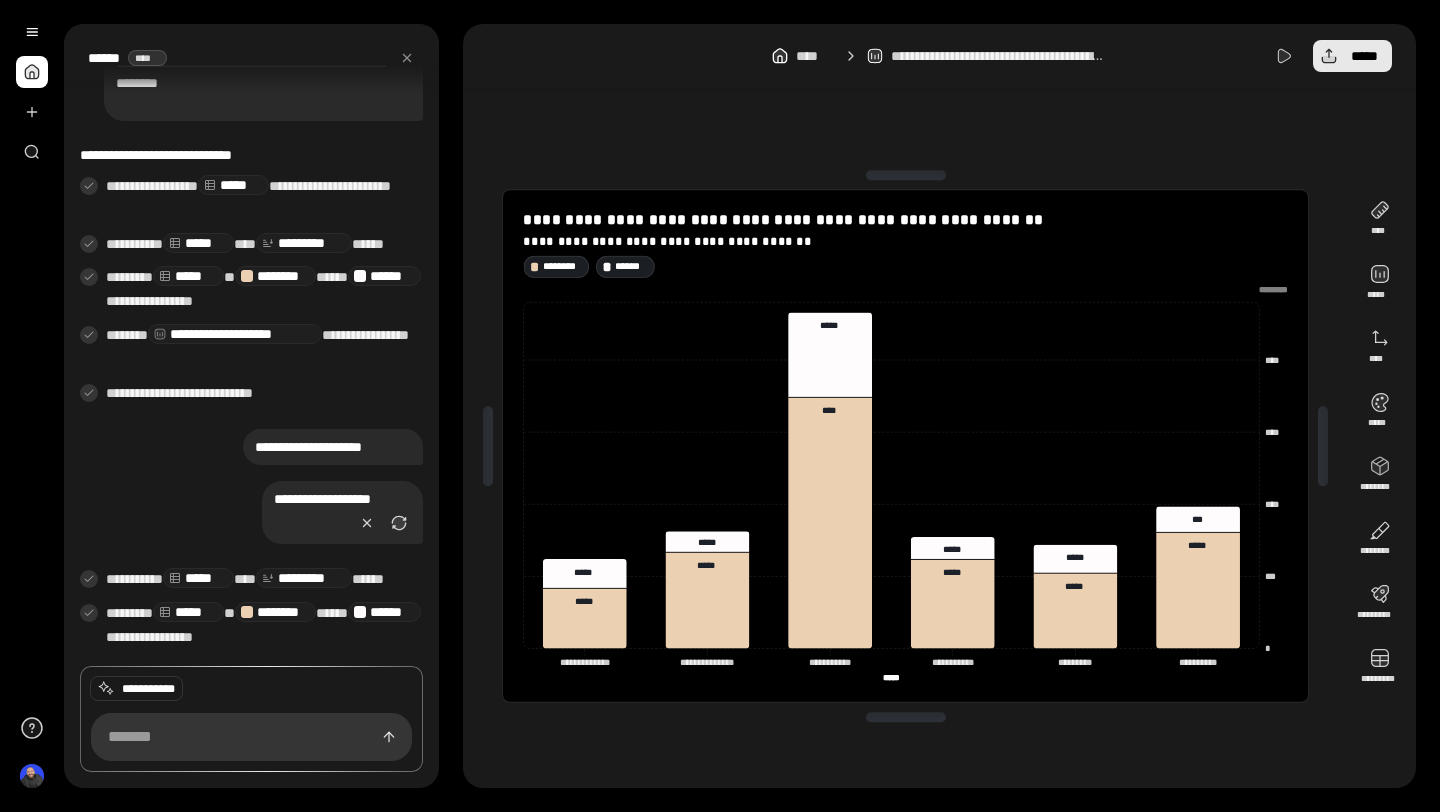 click on "*****" at bounding box center [1364, 56] 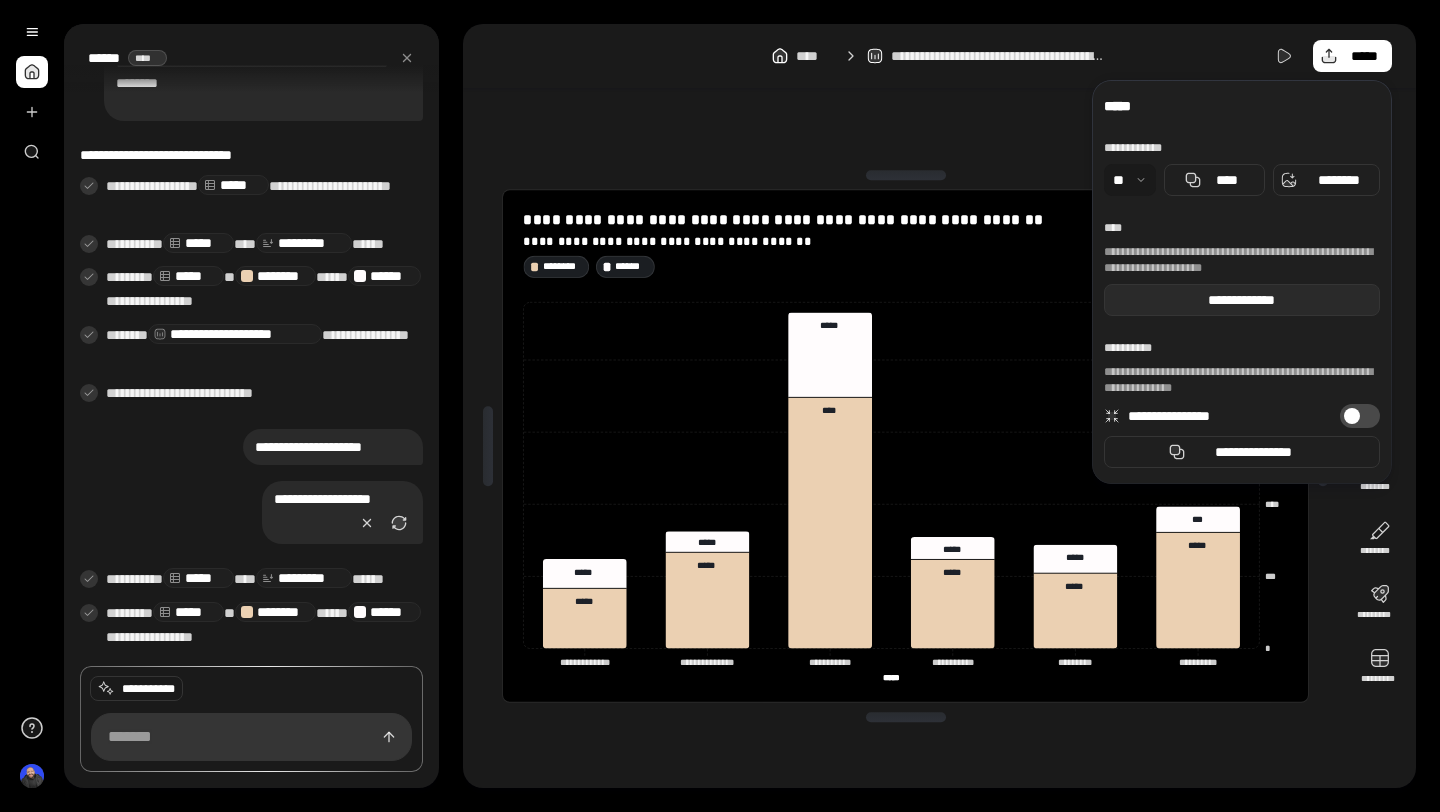 click on "**********" at bounding box center [1242, 300] 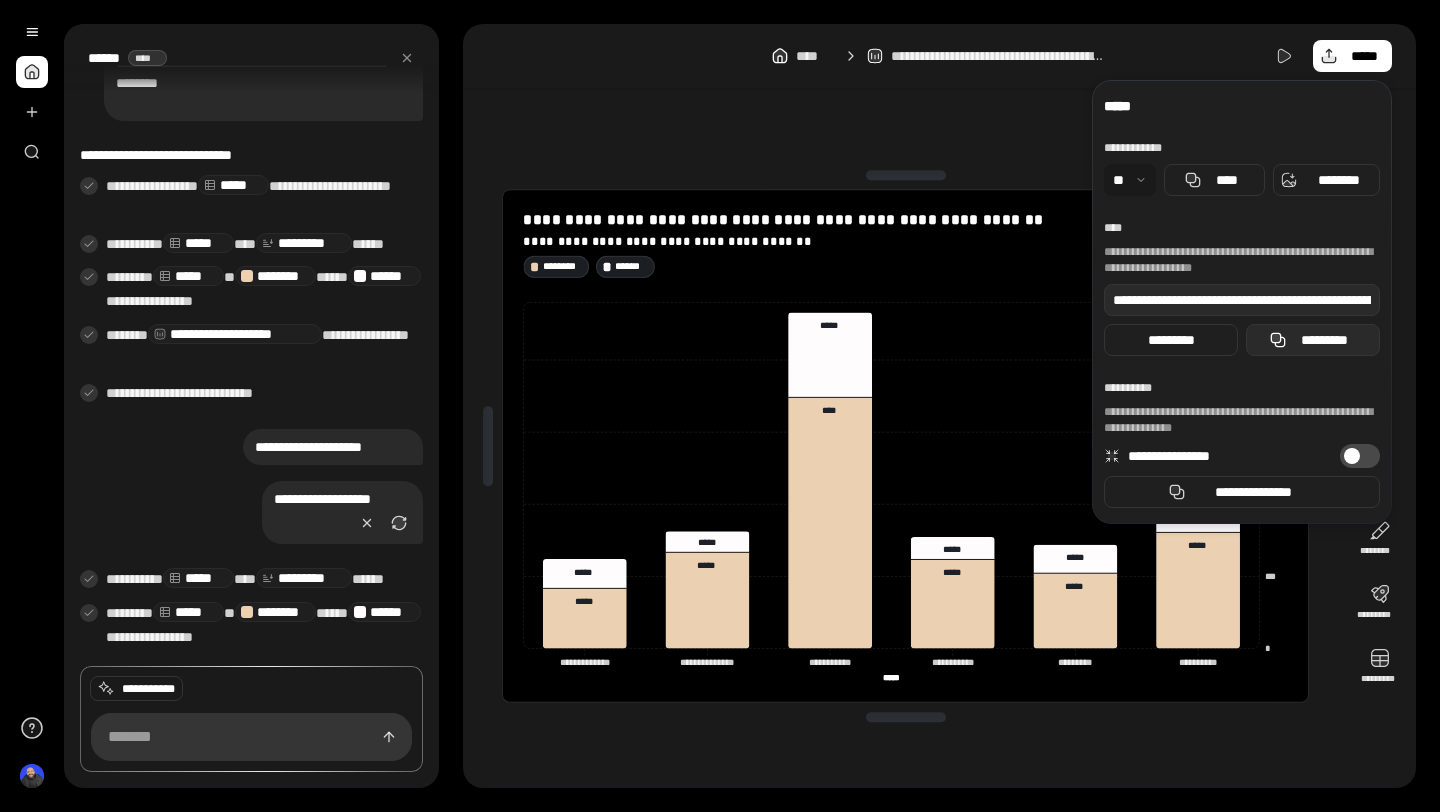 click on "*********" at bounding box center (1313, 340) 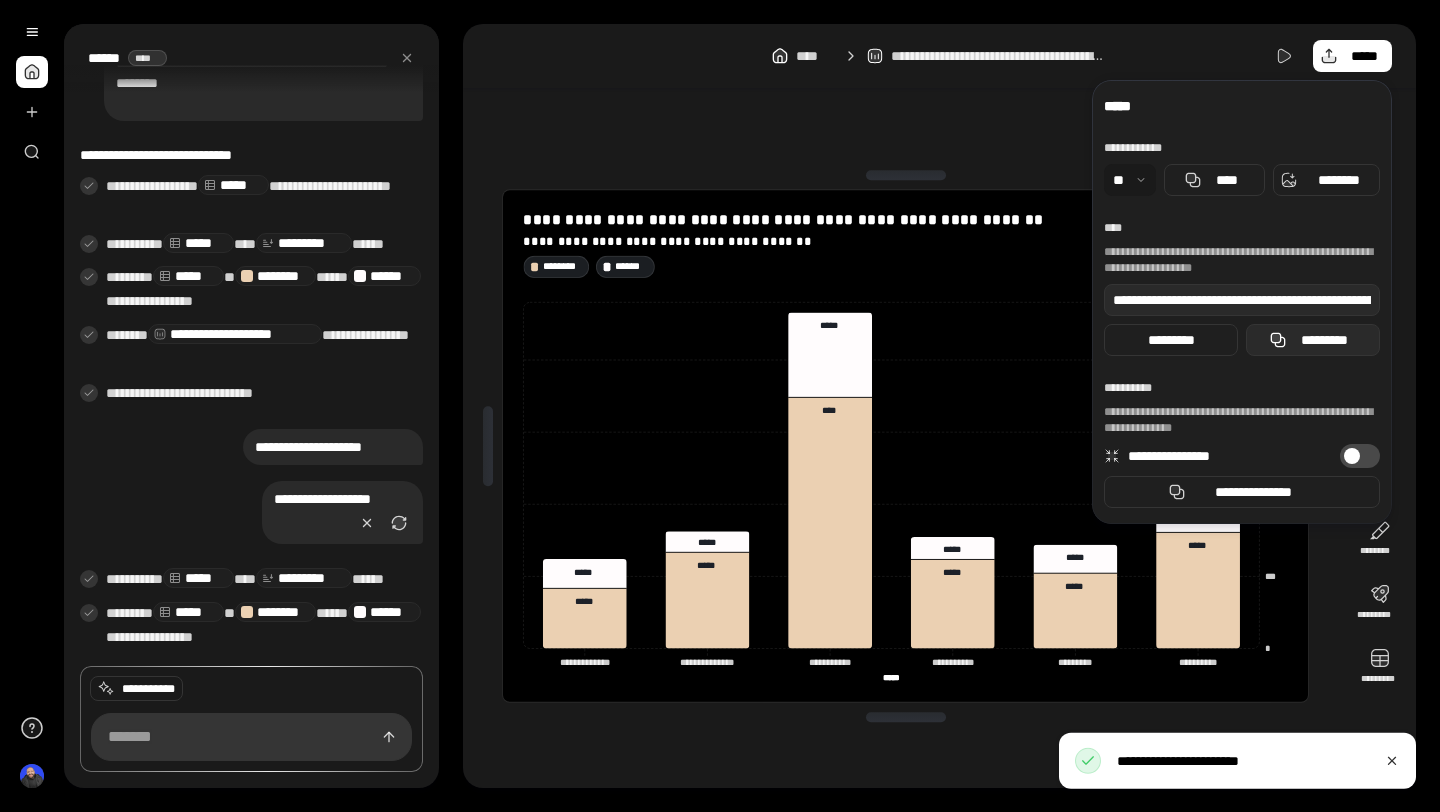click on "*********" at bounding box center (1313, 340) 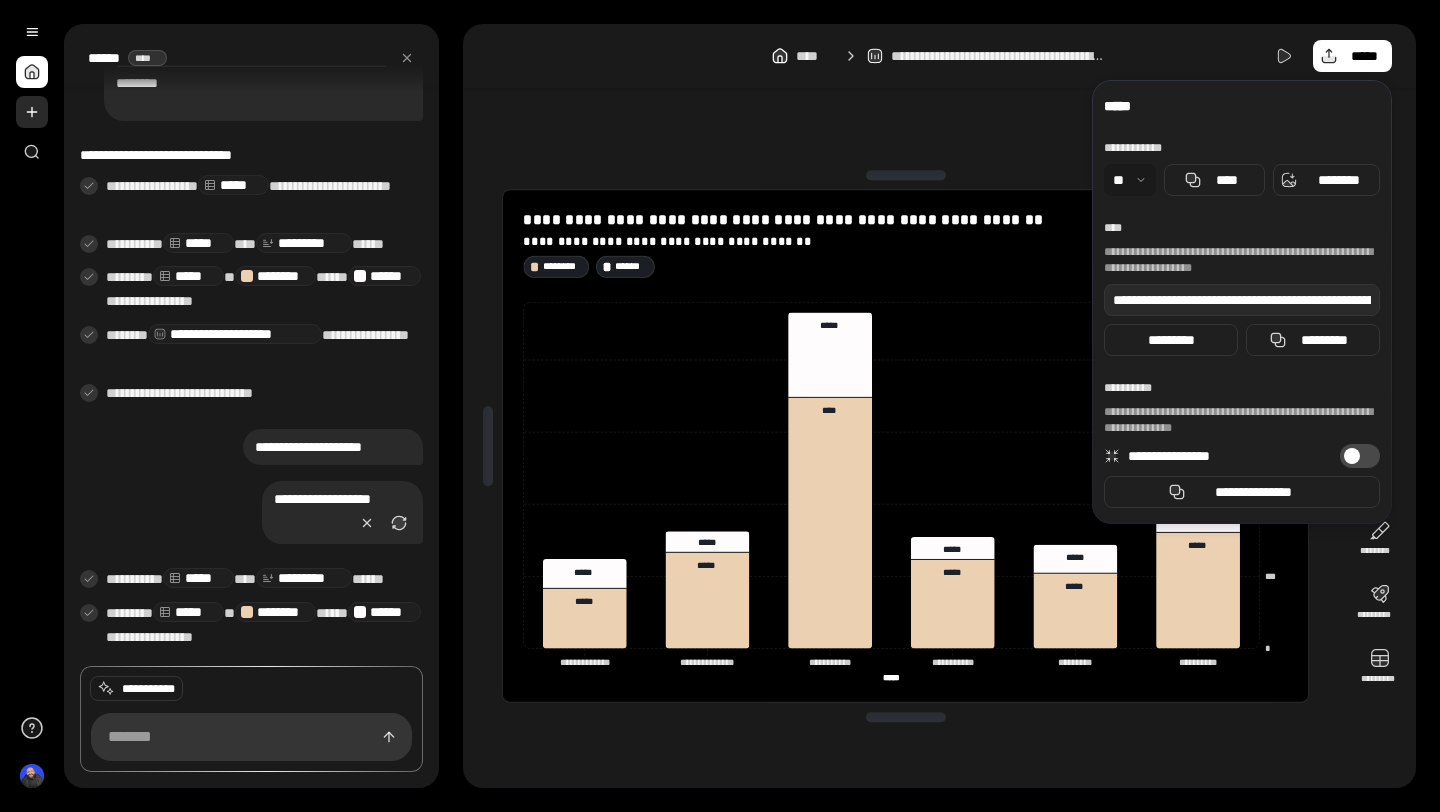 click at bounding box center (32, 112) 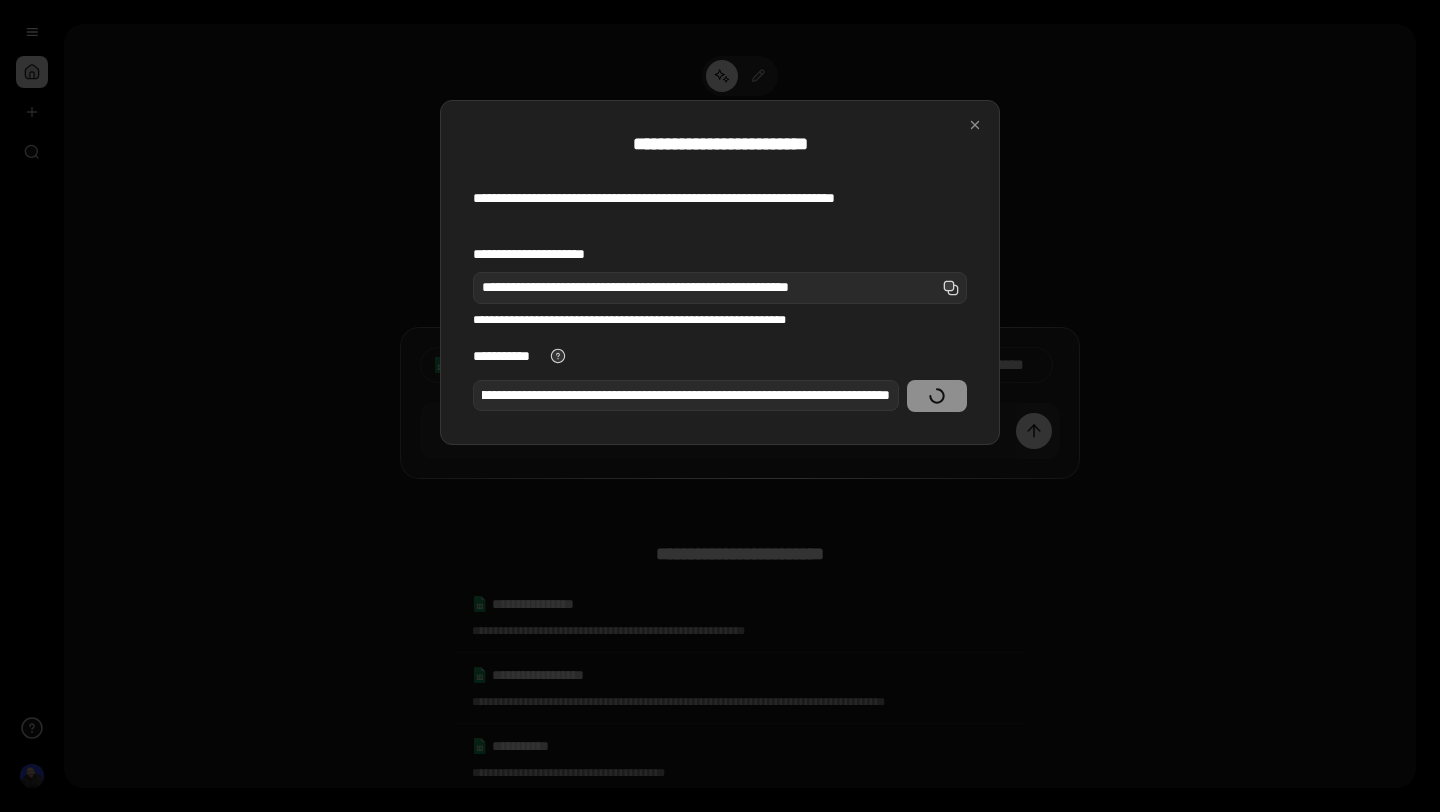 scroll, scrollTop: 0, scrollLeft: 0, axis: both 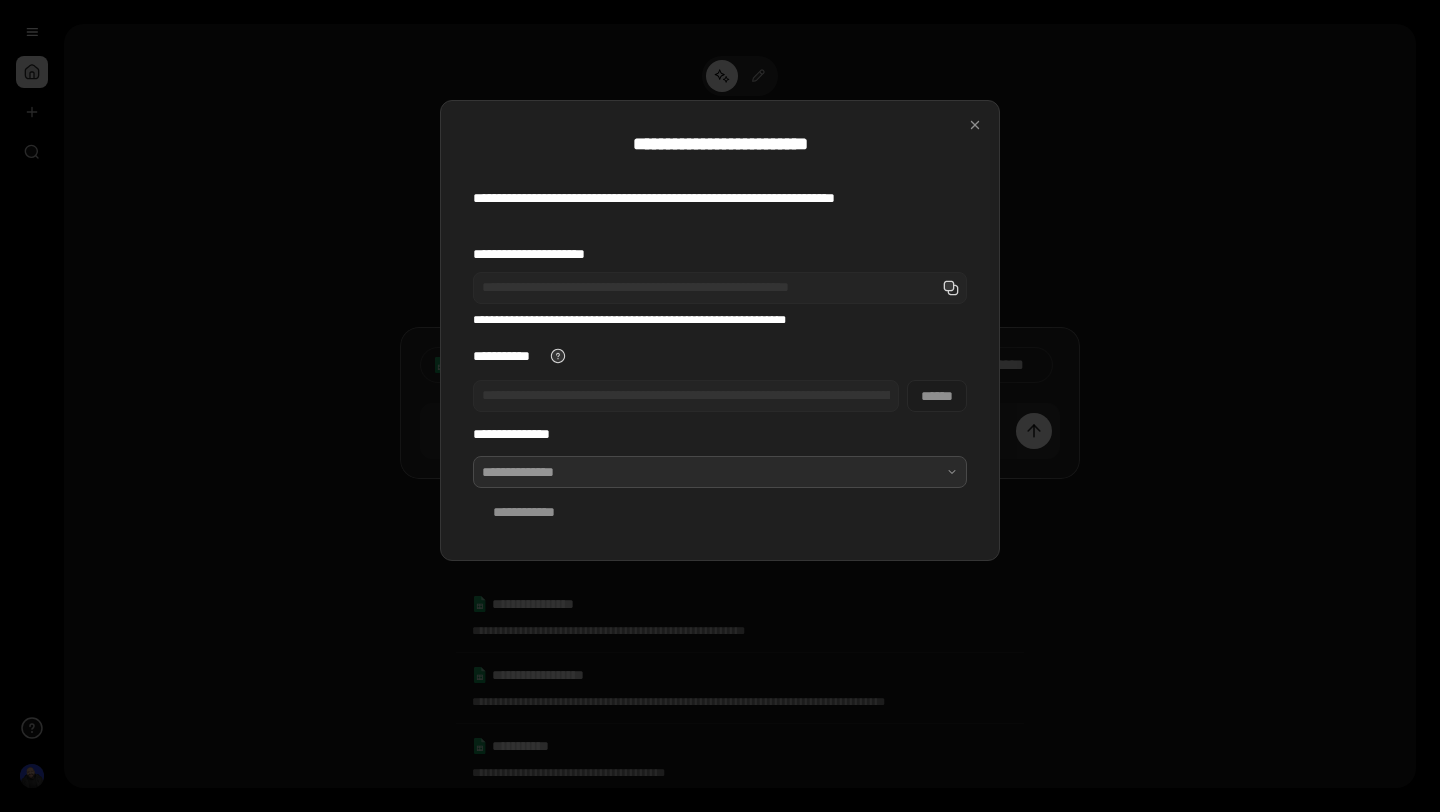 click at bounding box center (720, 472) 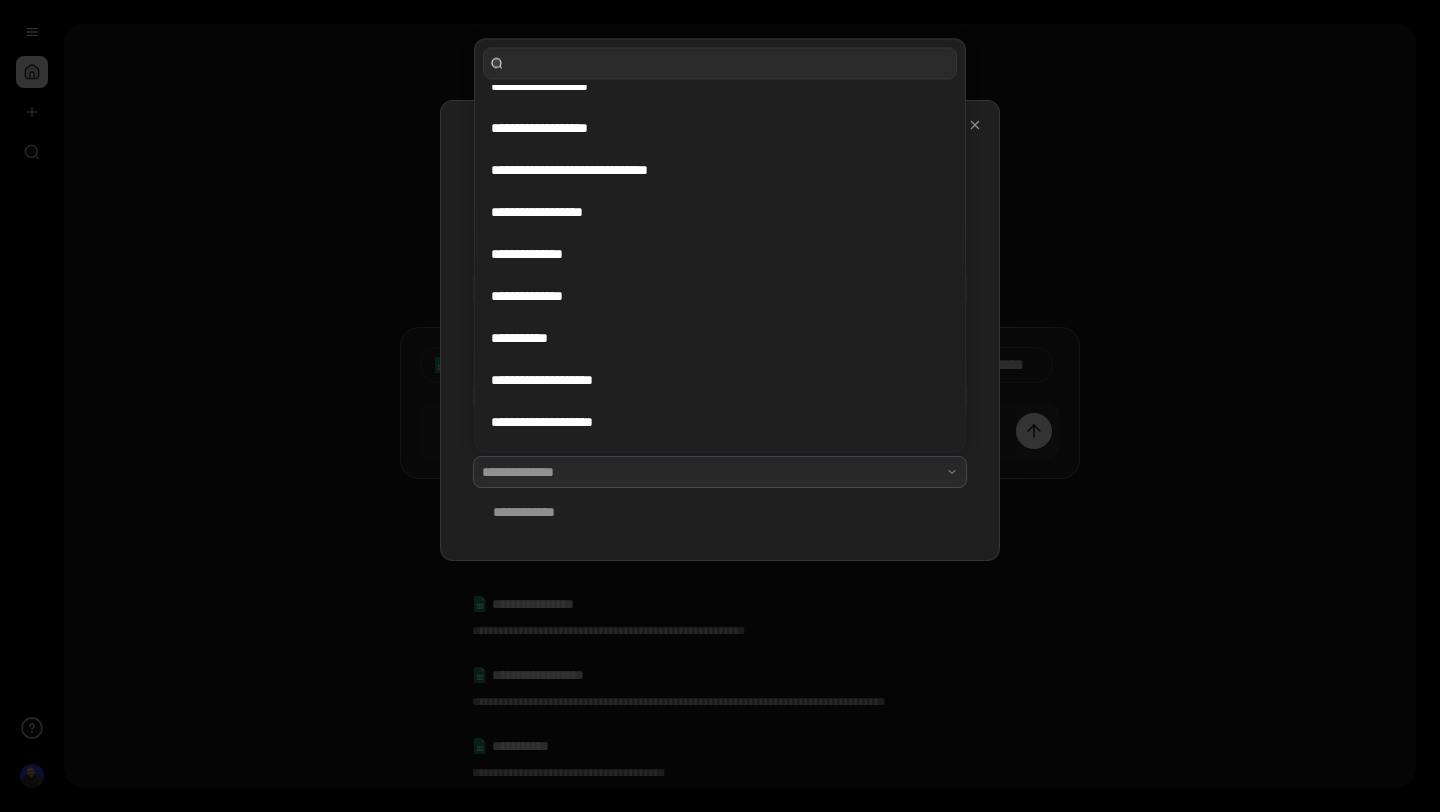 scroll, scrollTop: 0, scrollLeft: 0, axis: both 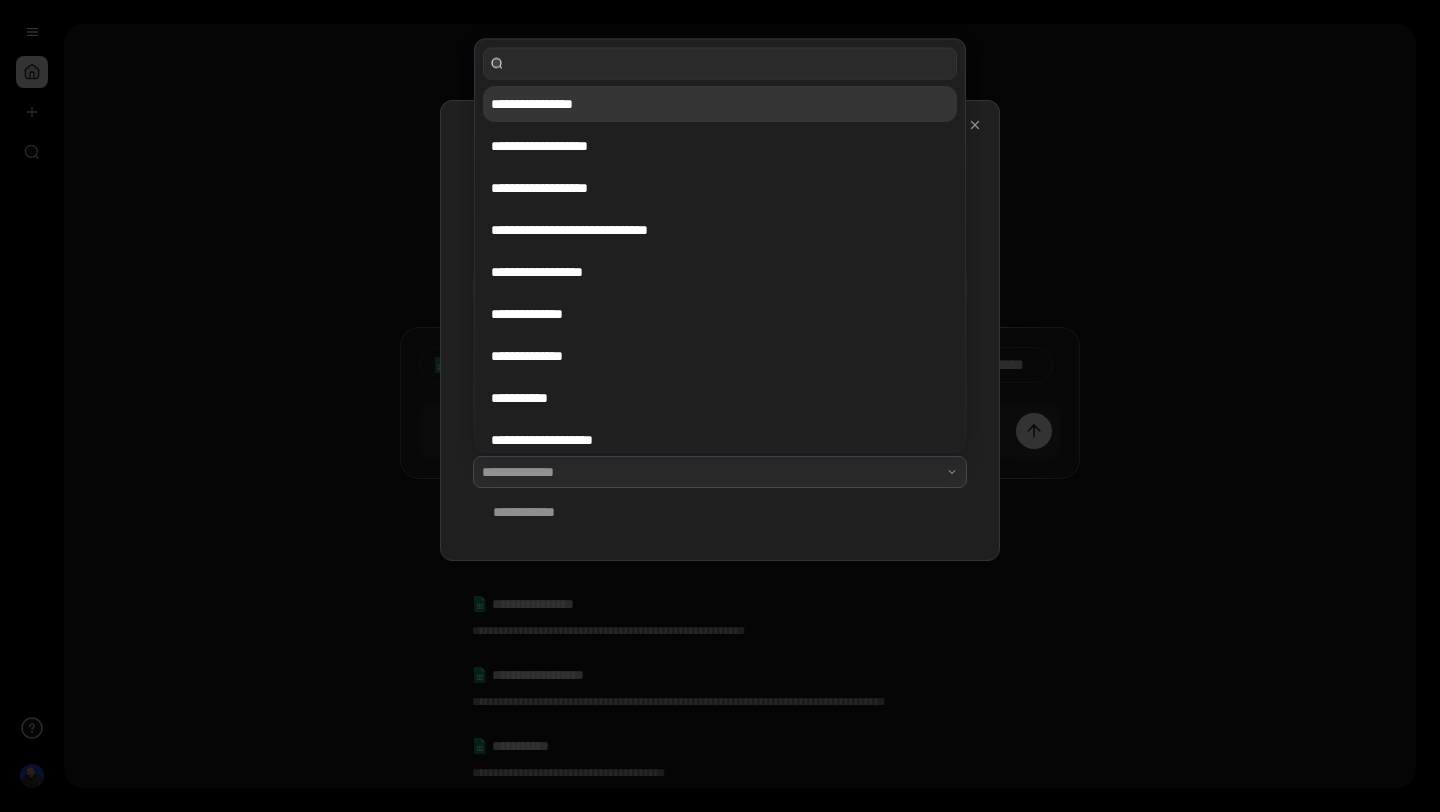 click on "**********" at bounding box center [720, 104] 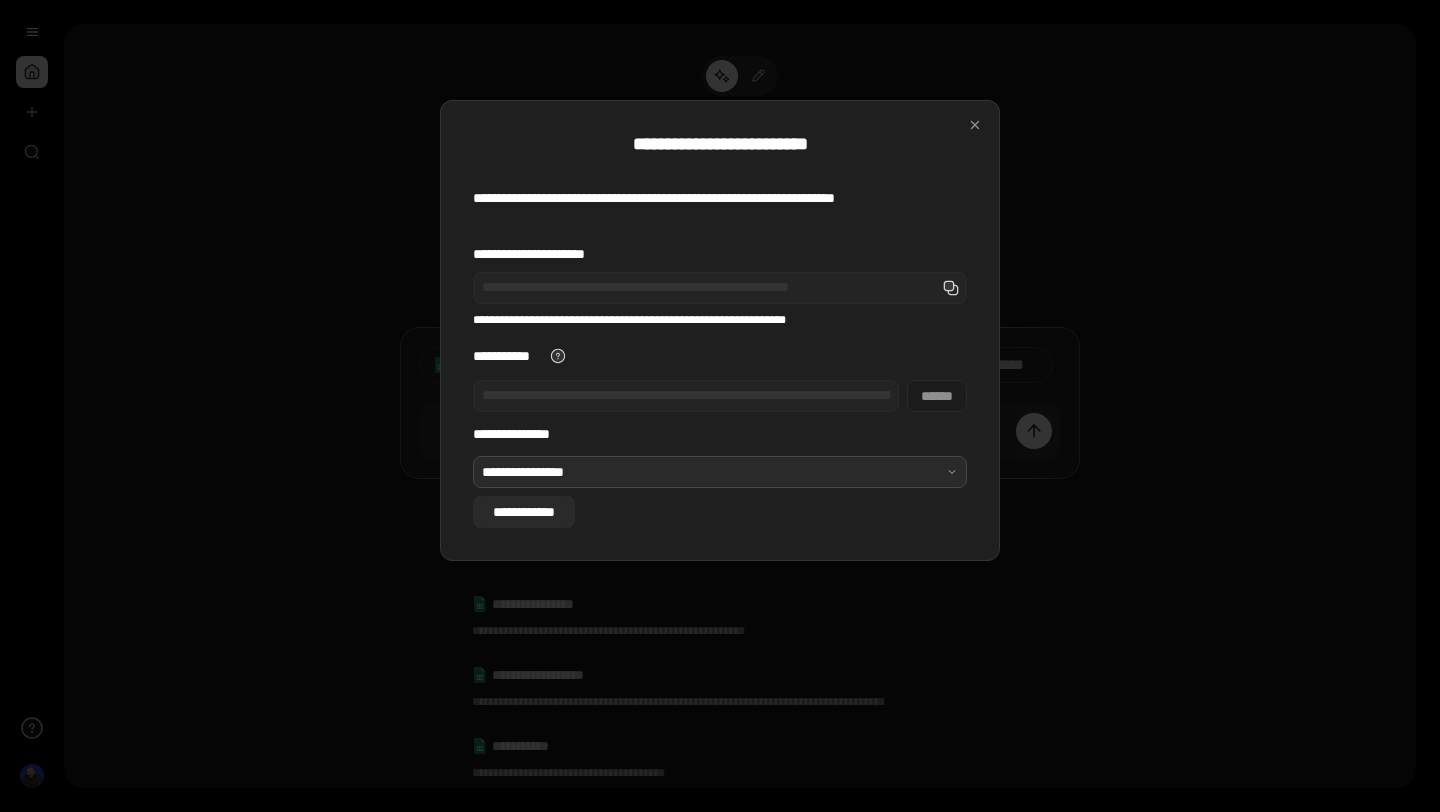 click on "**********" at bounding box center (524, 512) 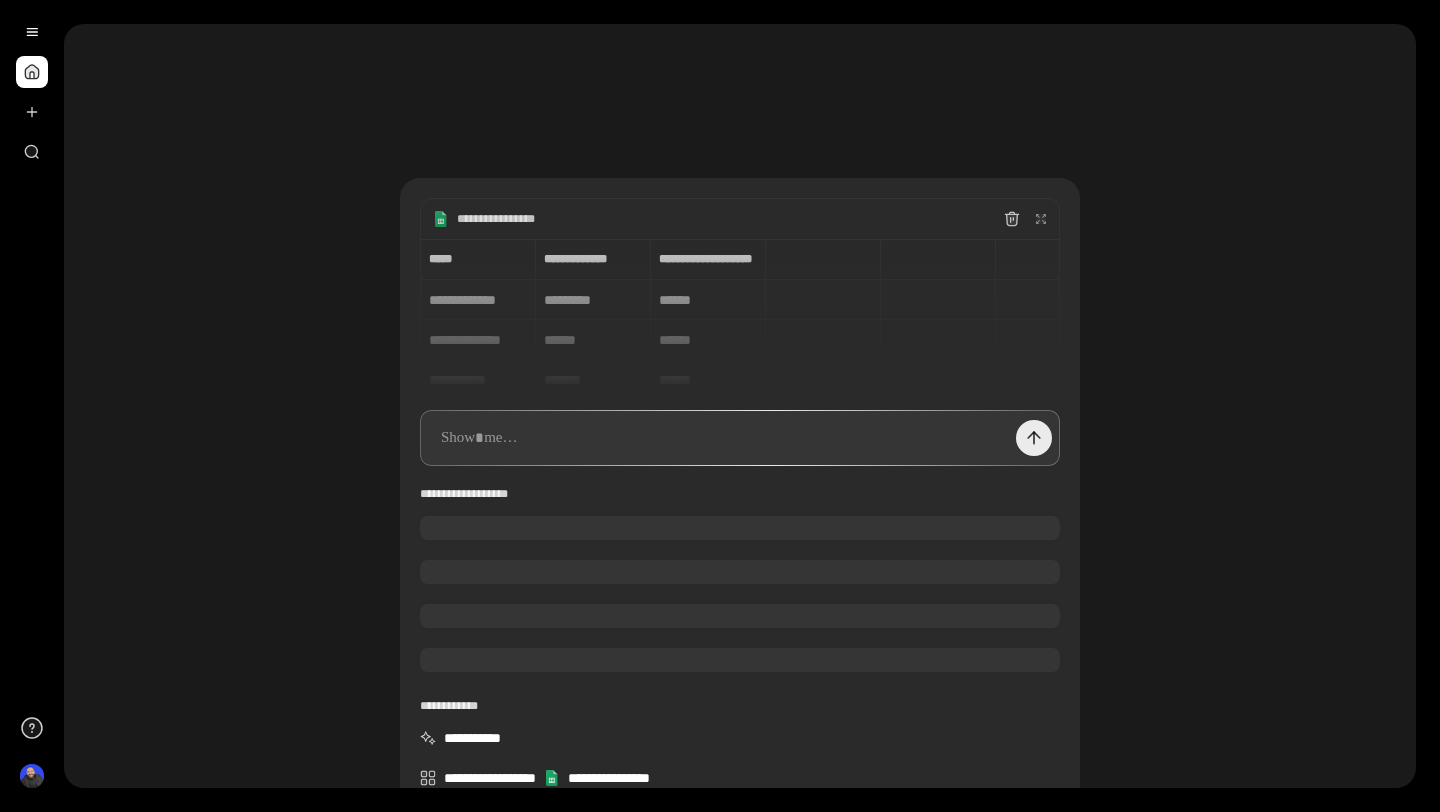 click at bounding box center [1034, 438] 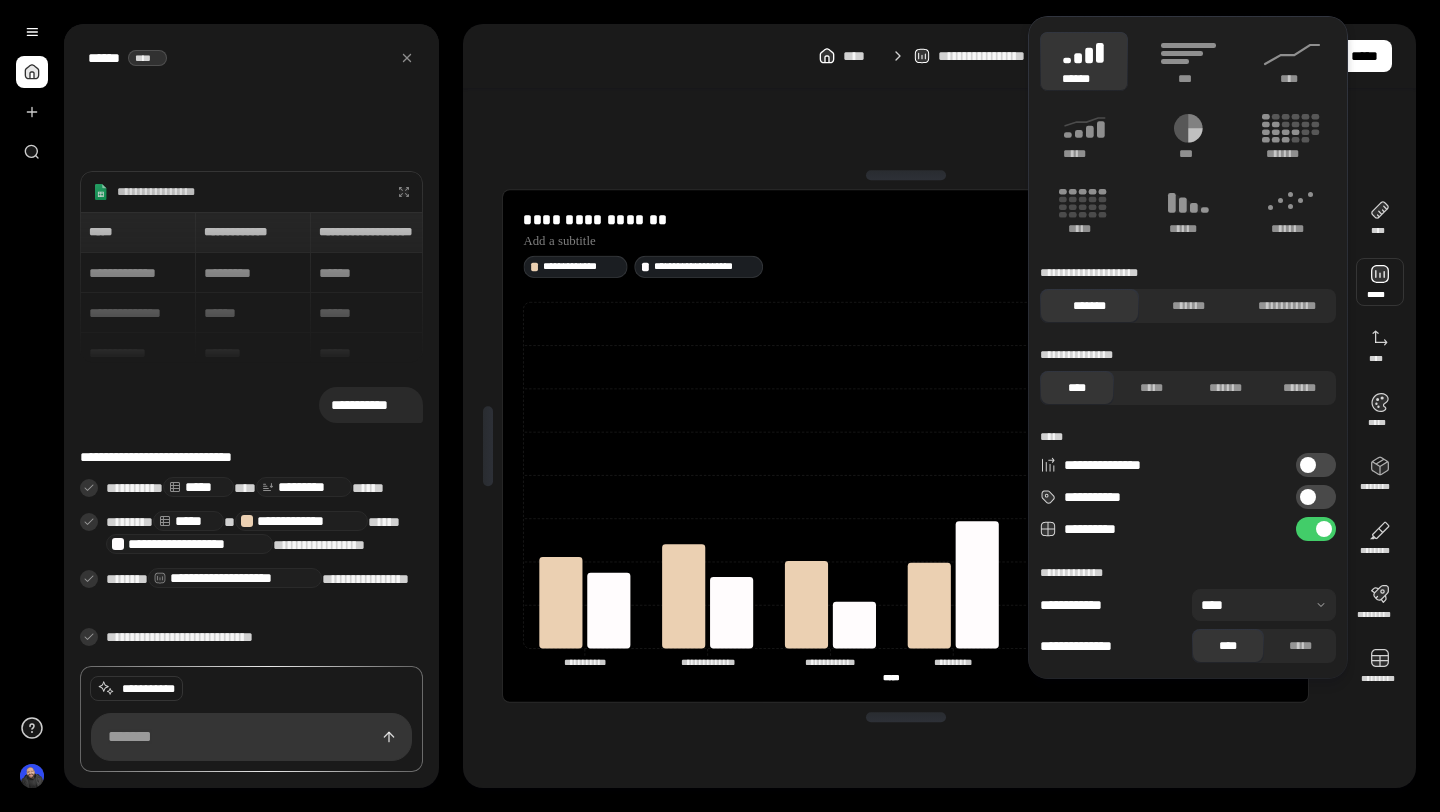 click at bounding box center [1380, 282] 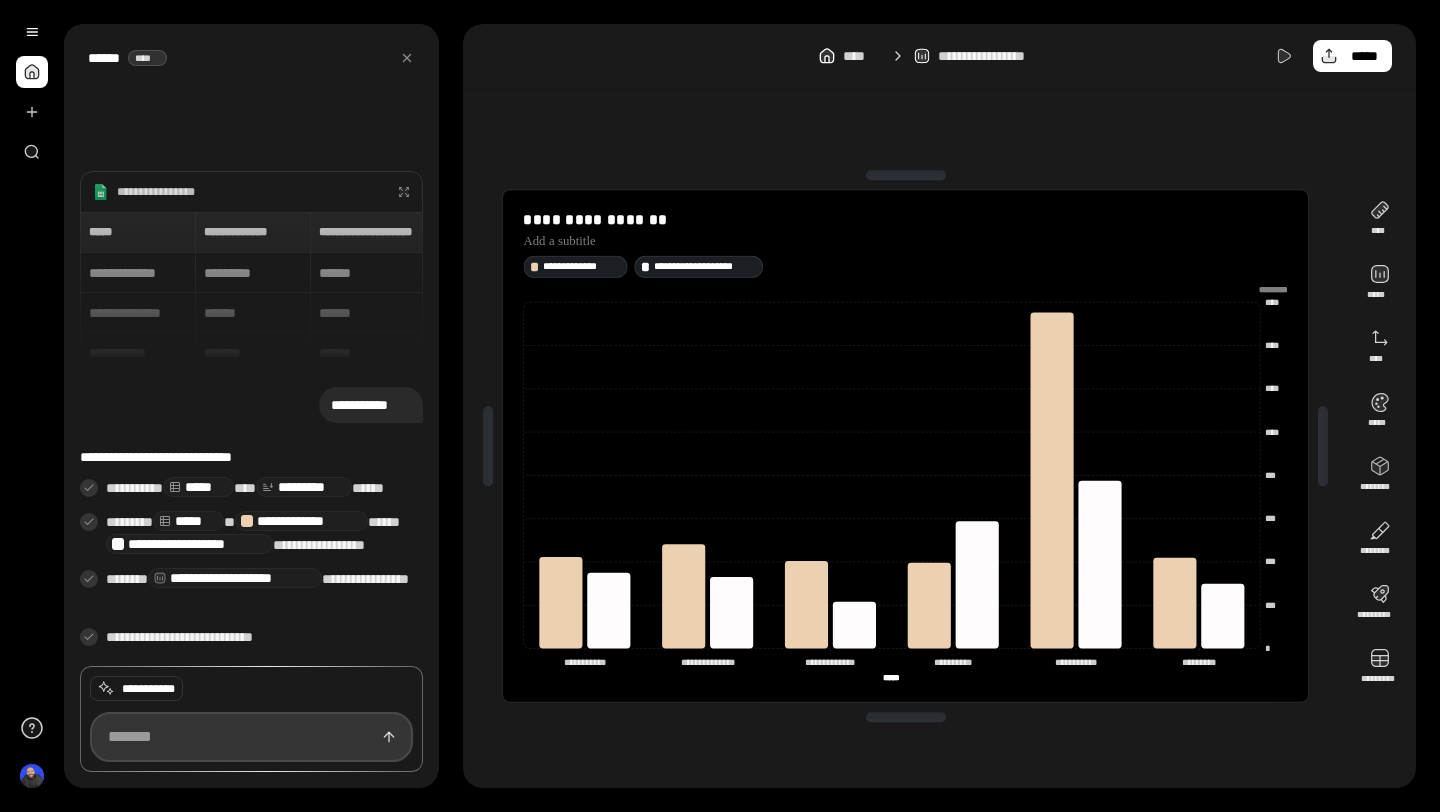 click at bounding box center [251, 737] 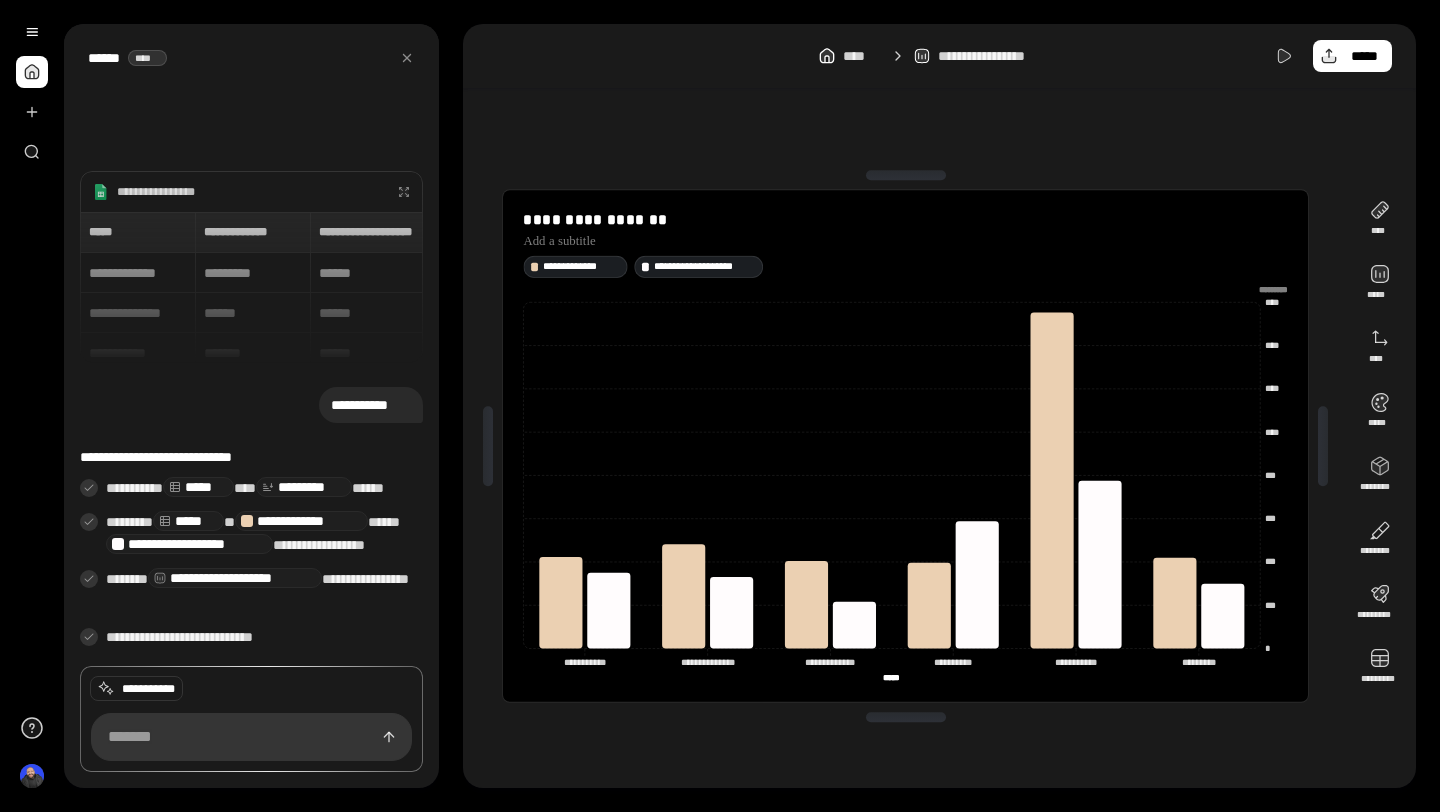 click 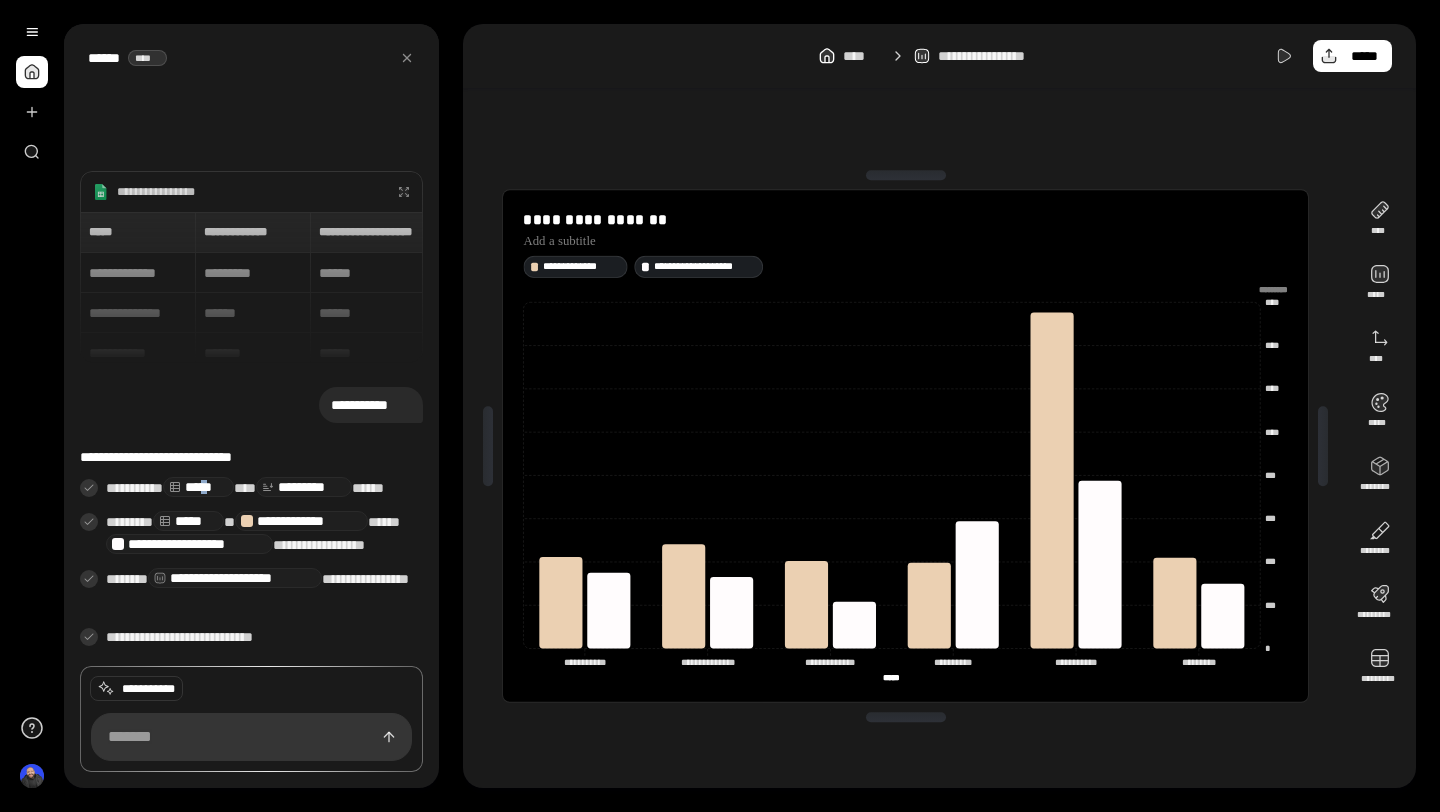 click on "*****" at bounding box center (198, 487) 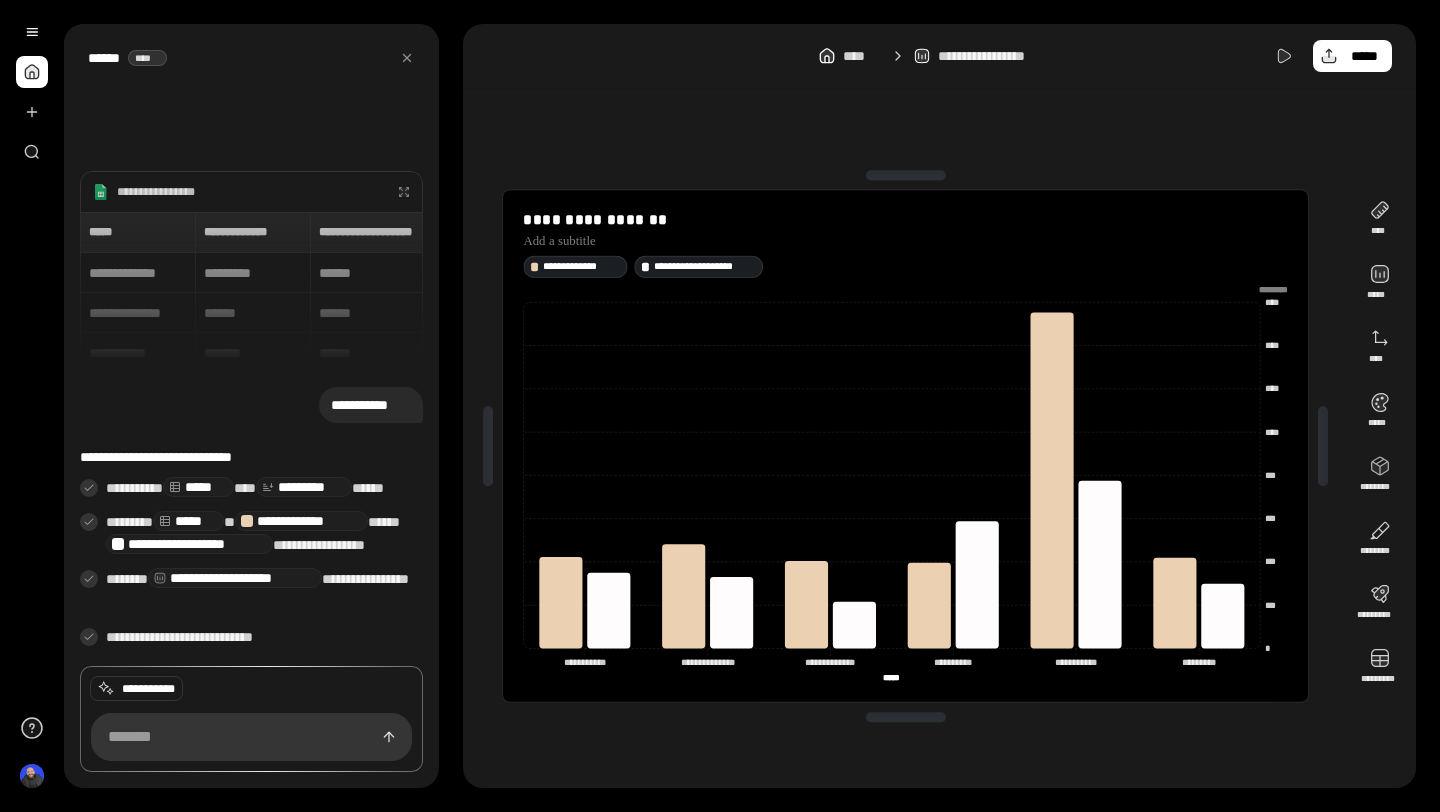 click on "**********" at bounding box center [264, 489] 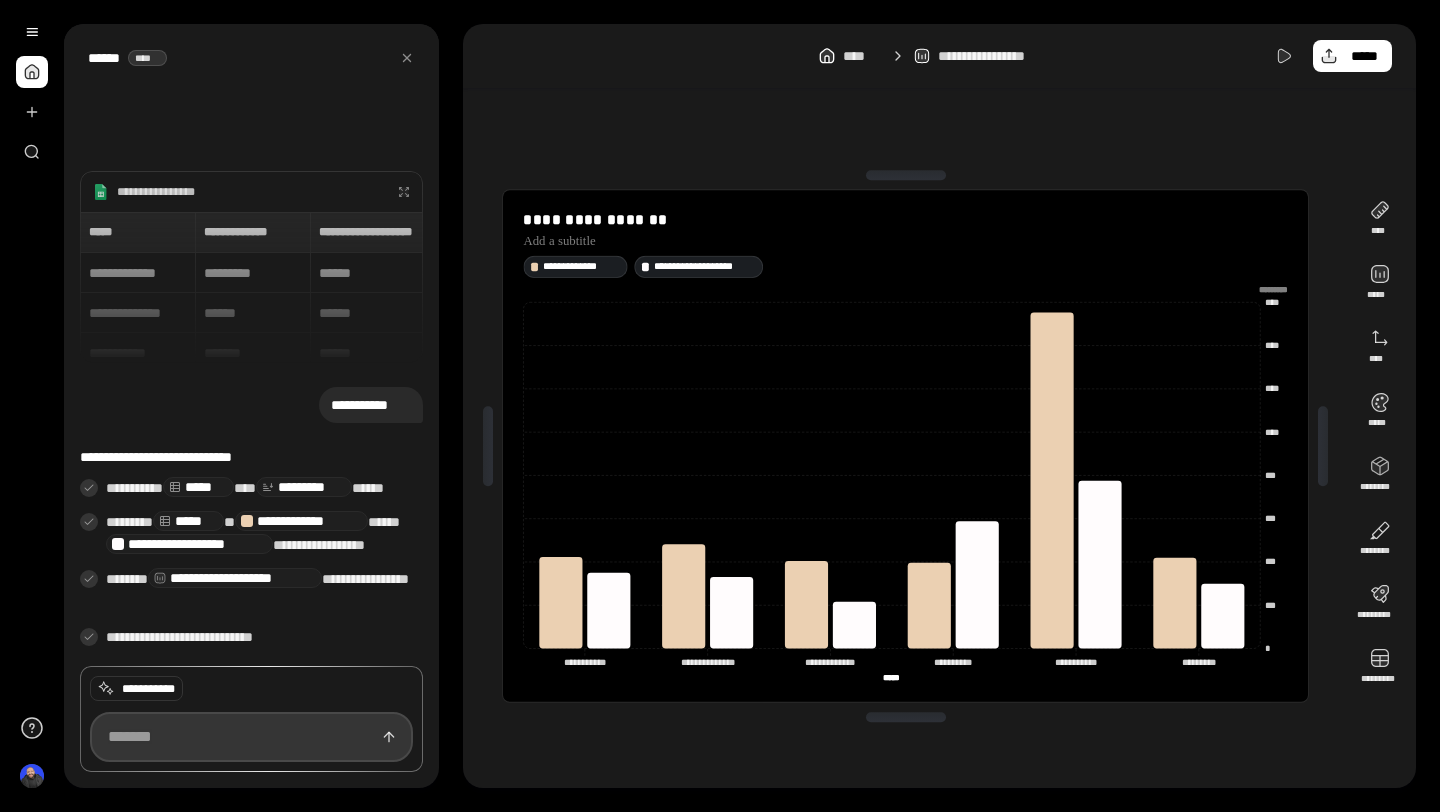 click at bounding box center (251, 737) 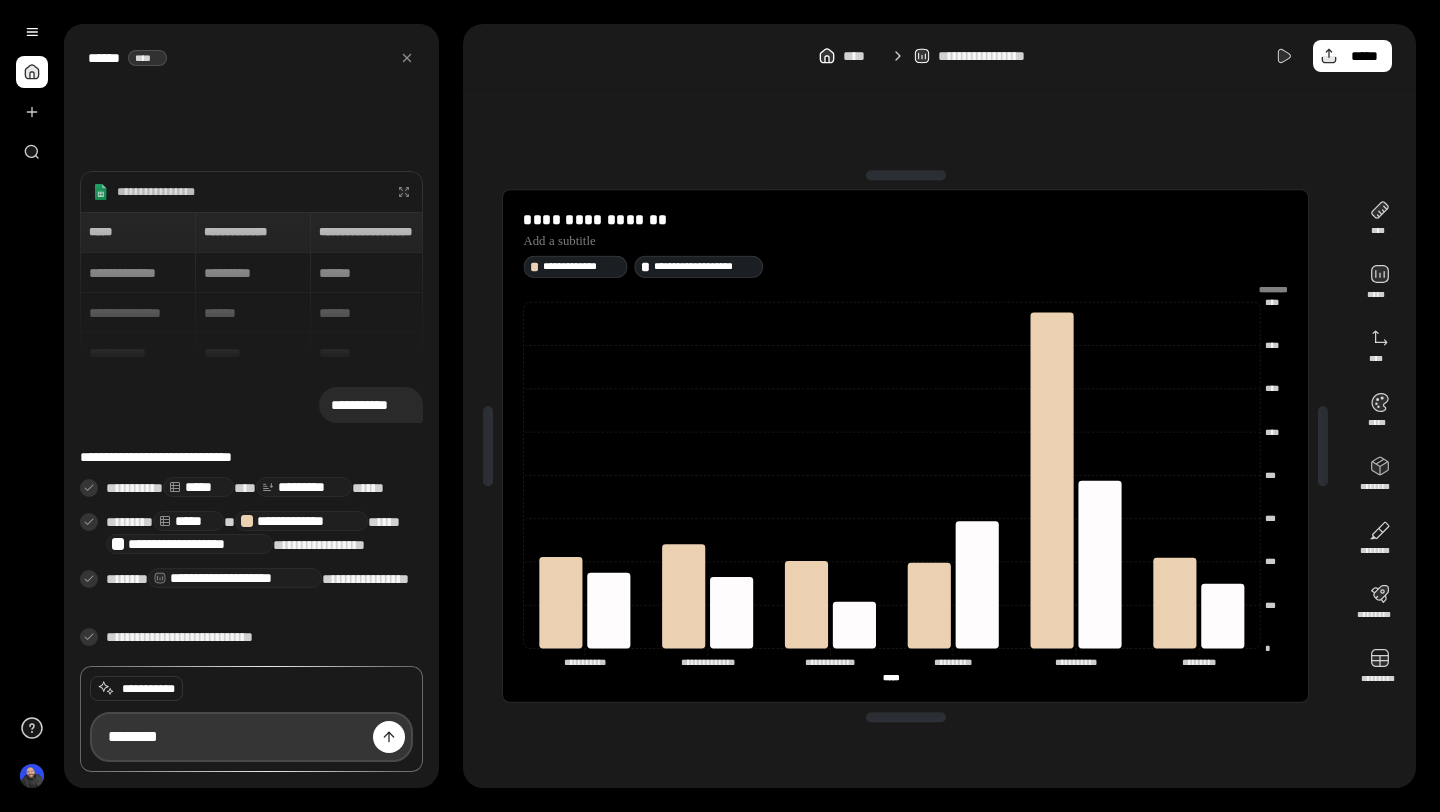 click at bounding box center (389, 737) 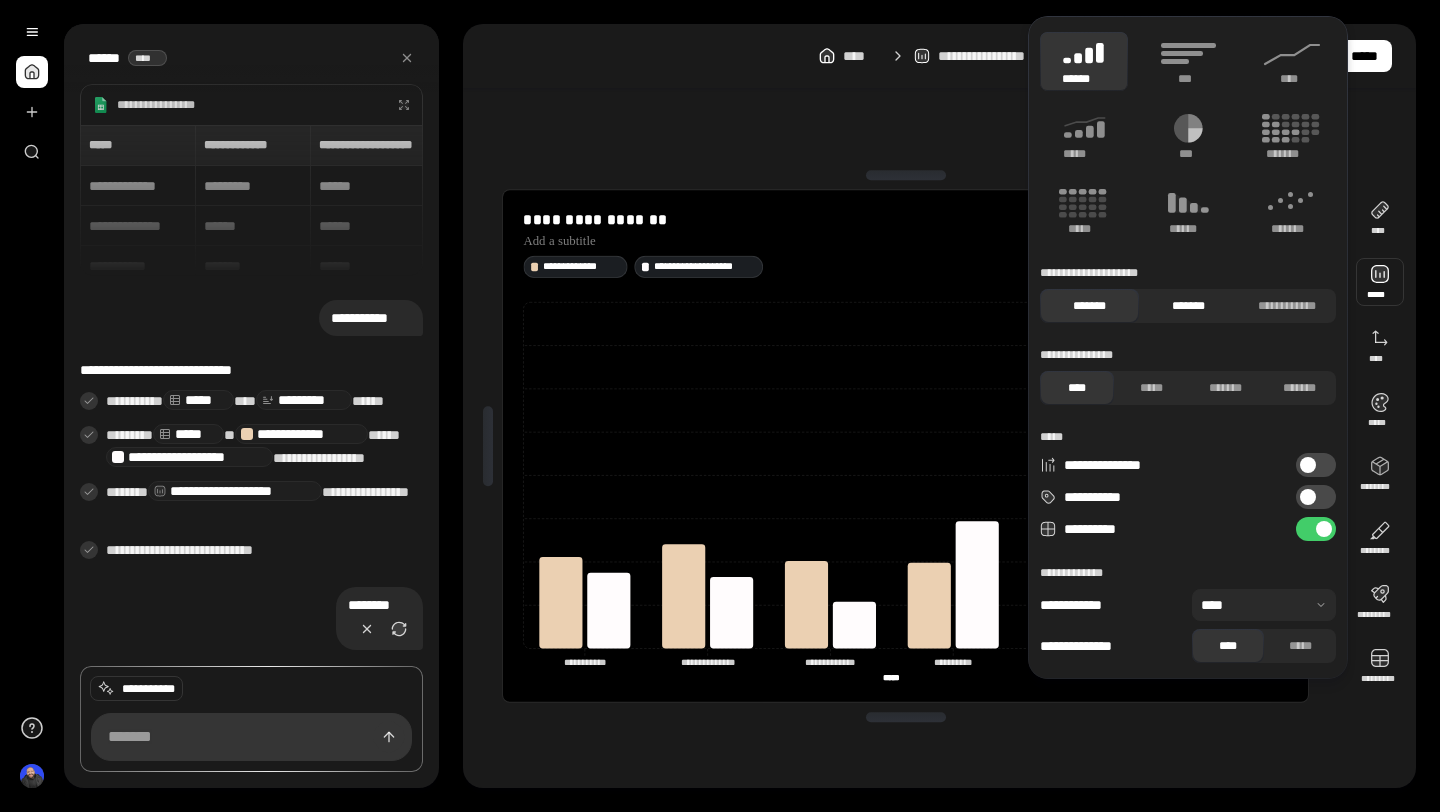 click on "*******" at bounding box center (1188, 306) 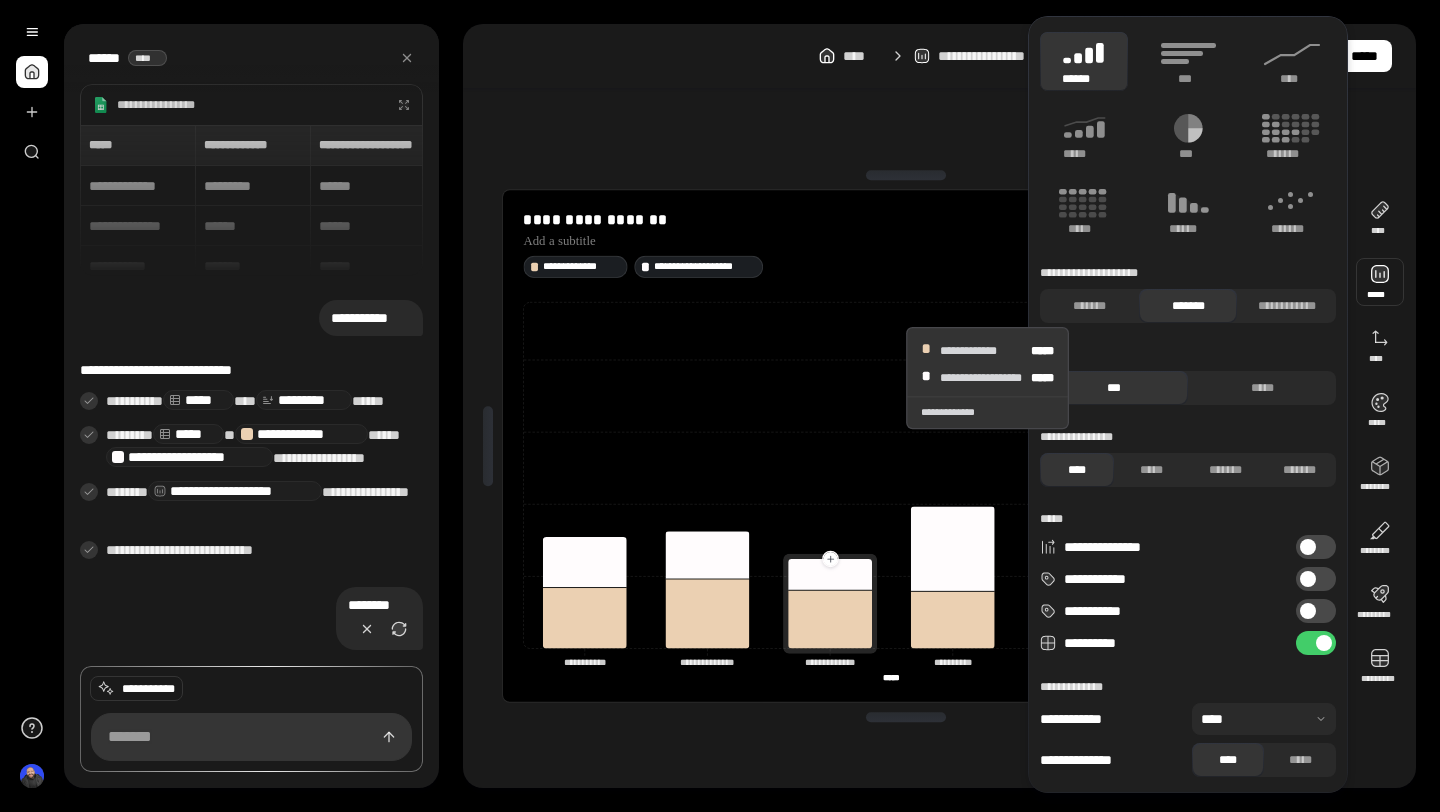click 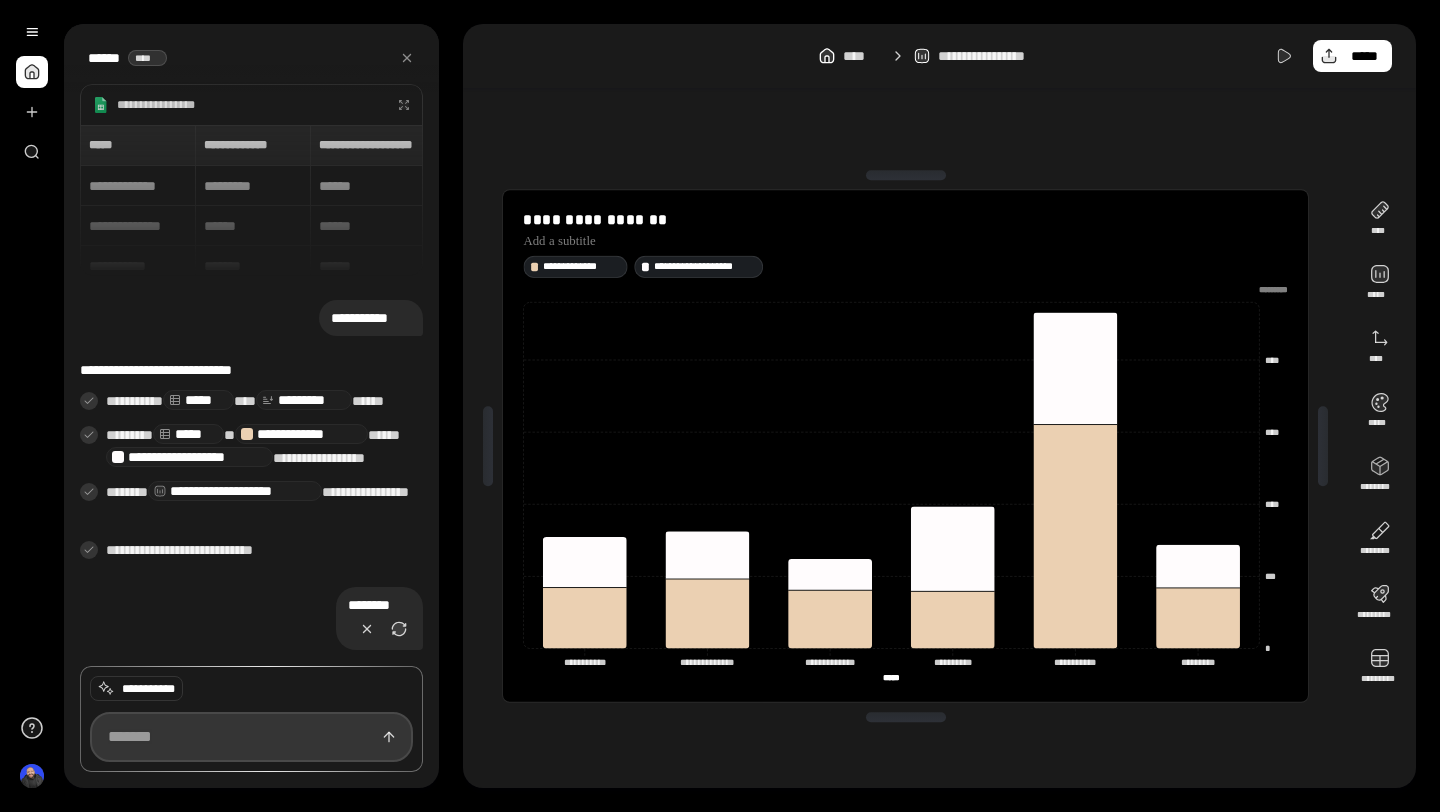 click at bounding box center (251, 737) 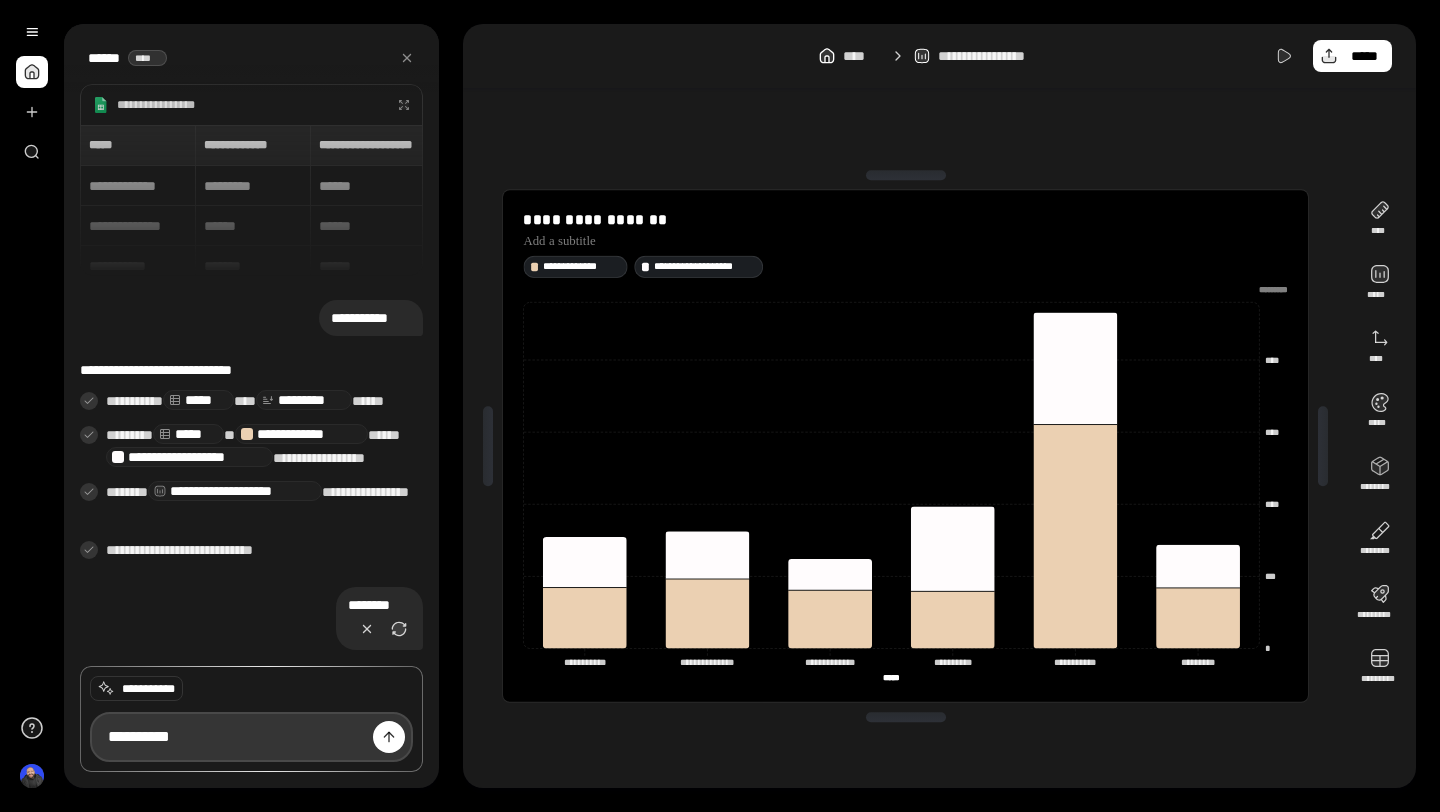 click at bounding box center (389, 737) 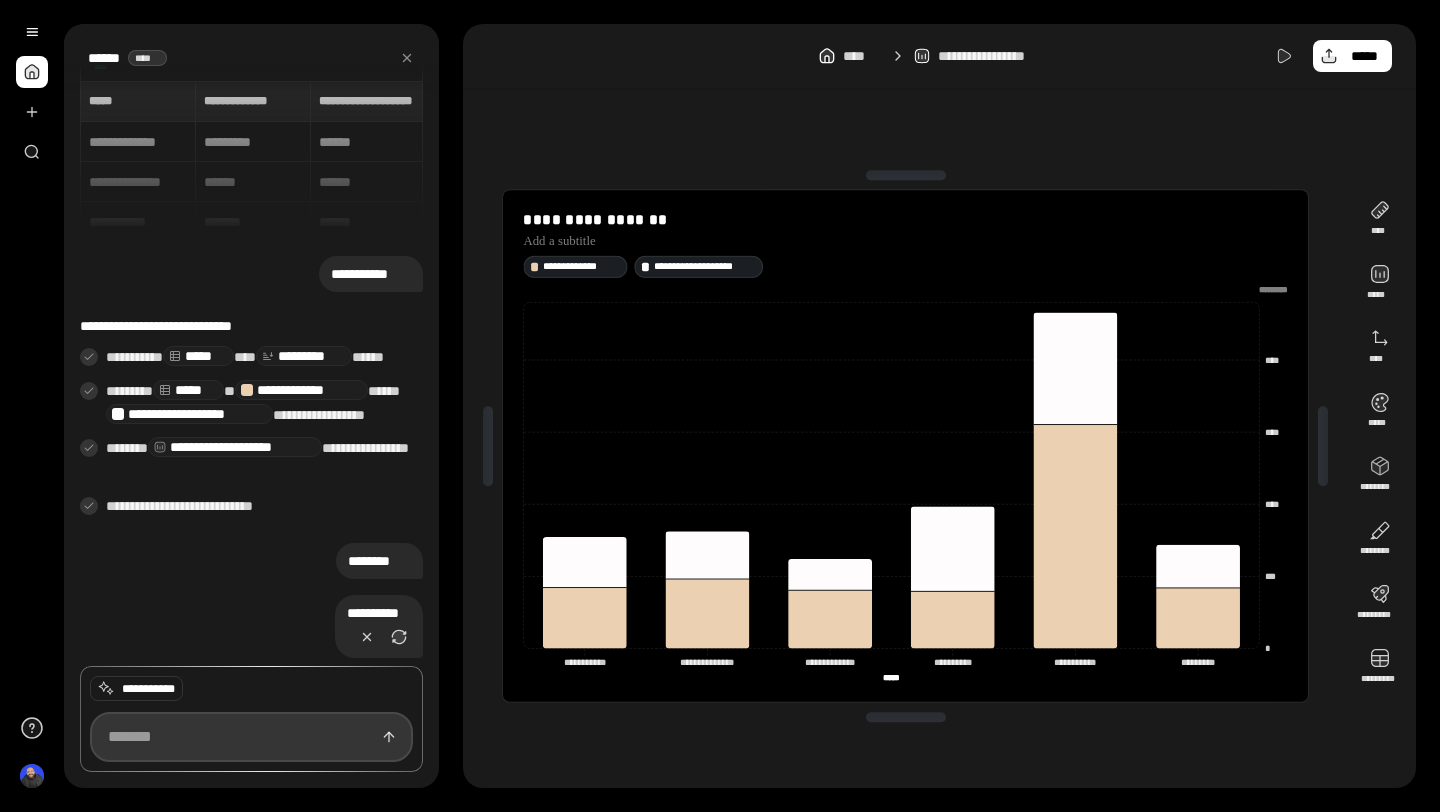 scroll, scrollTop: 7, scrollLeft: 0, axis: vertical 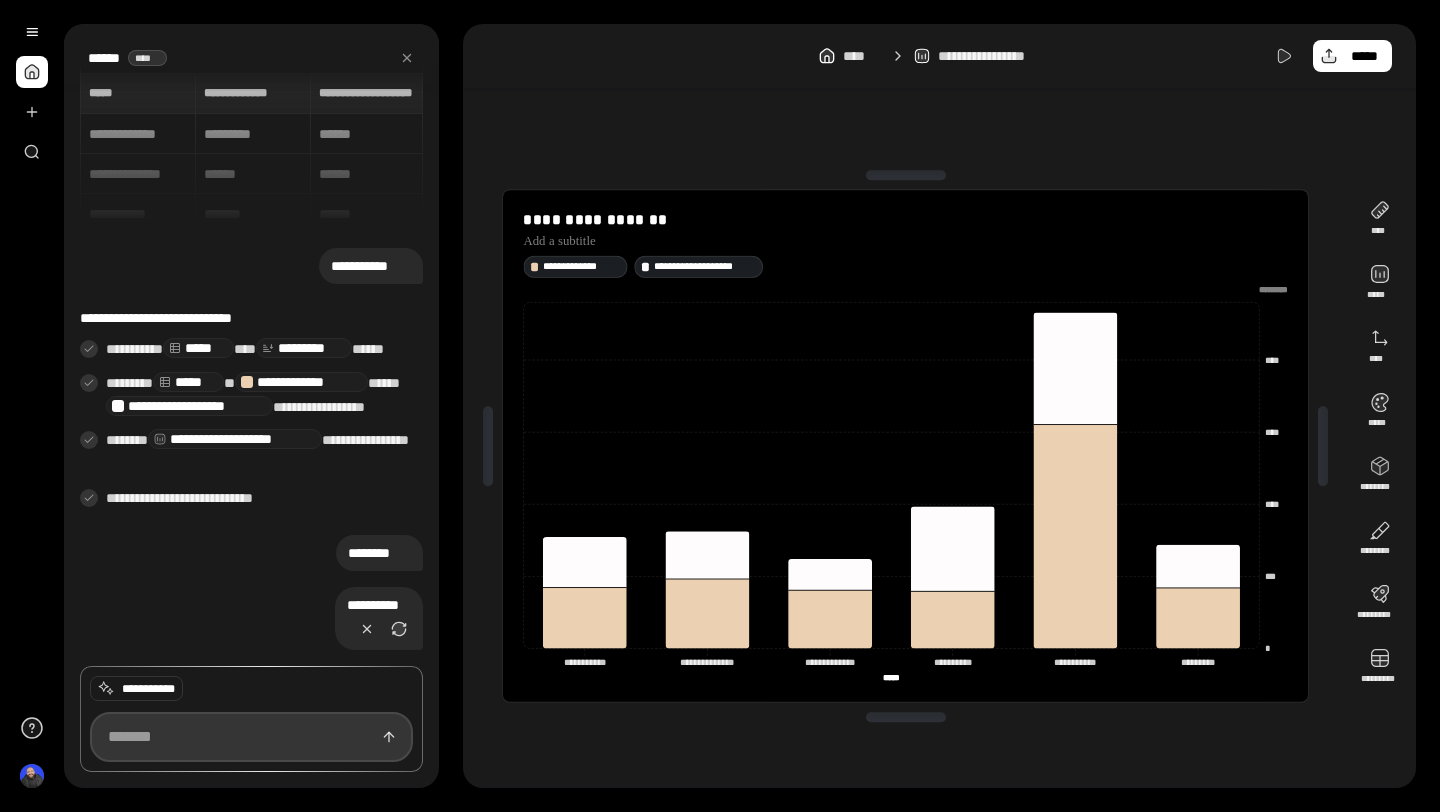 click at bounding box center [251, 737] 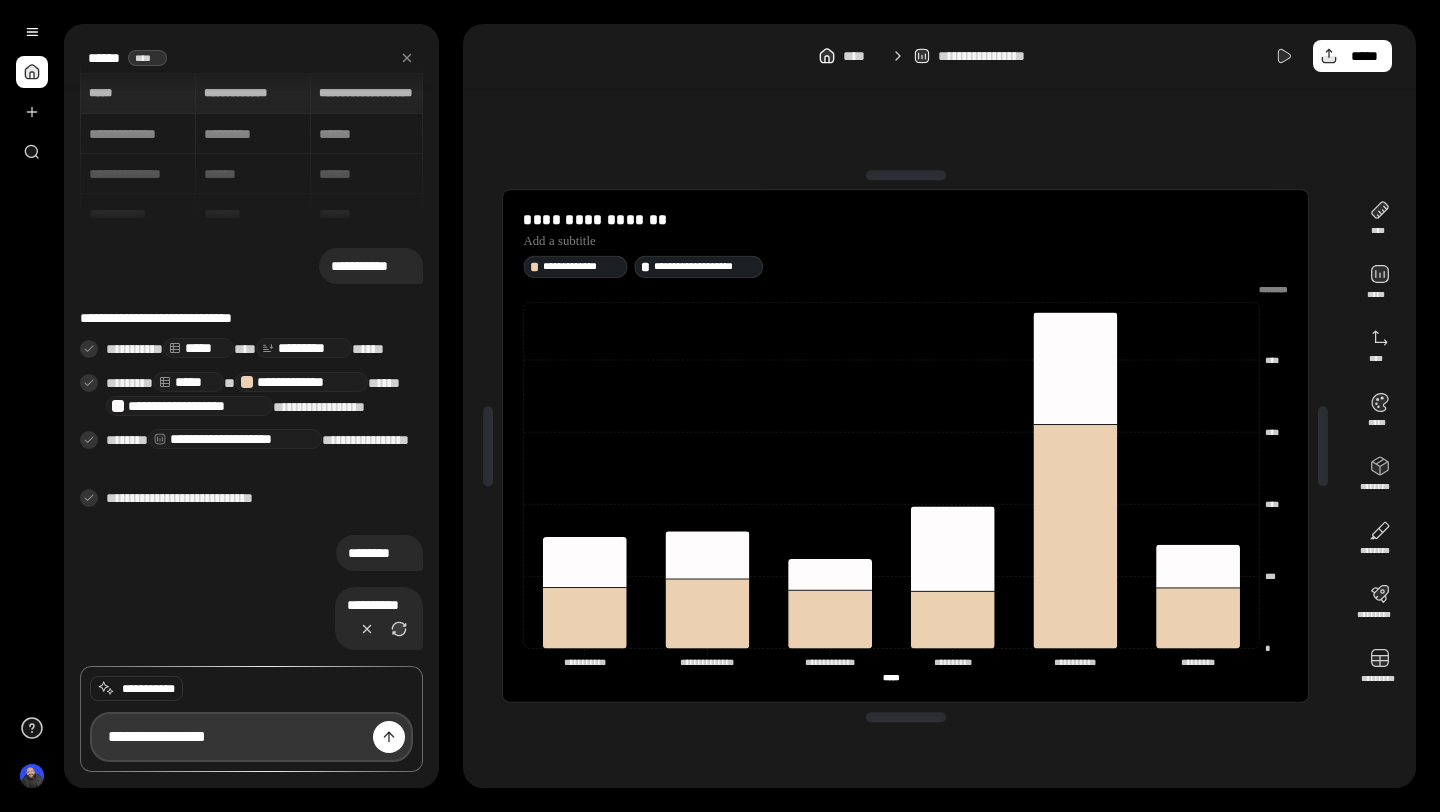 click at bounding box center [389, 737] 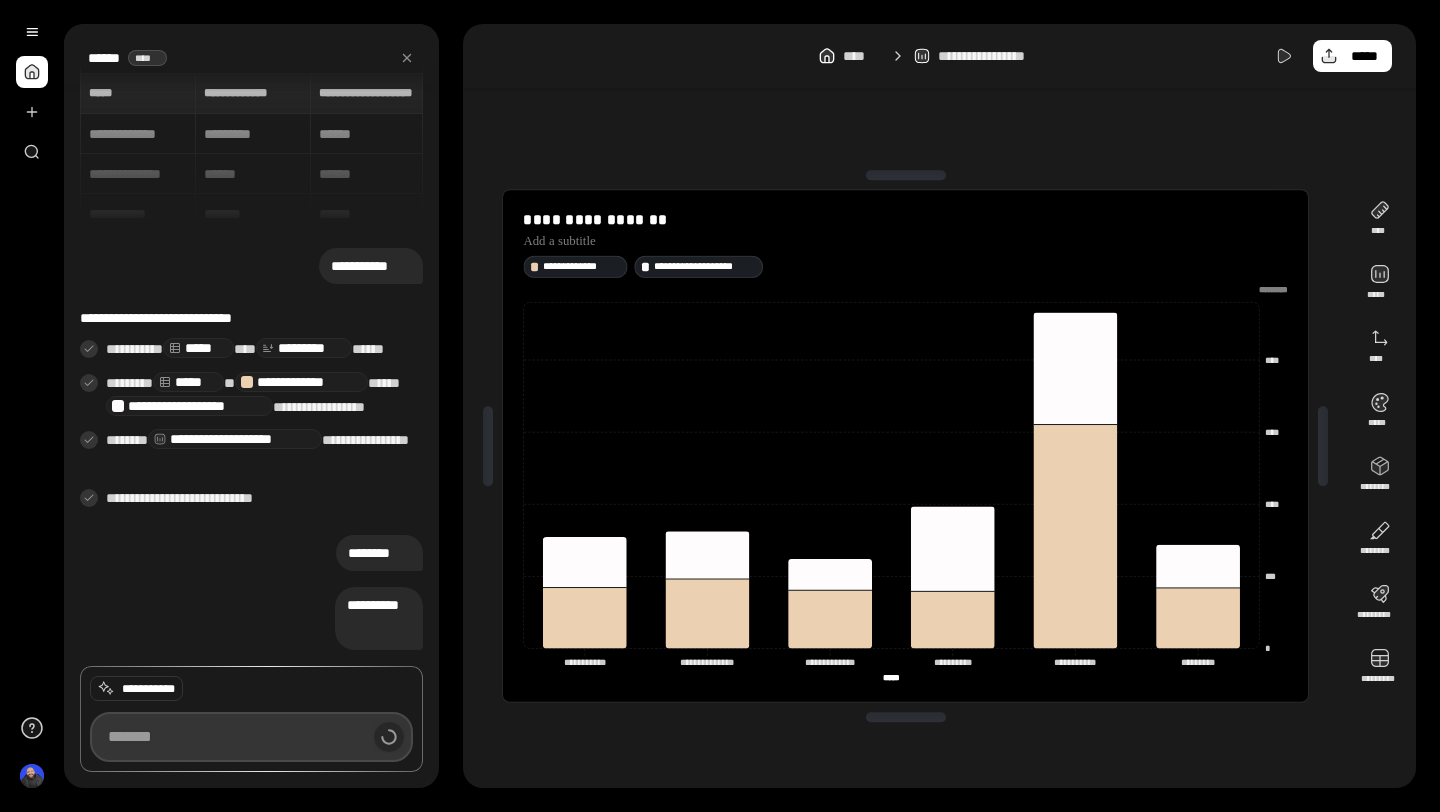 scroll, scrollTop: 32, scrollLeft: 0, axis: vertical 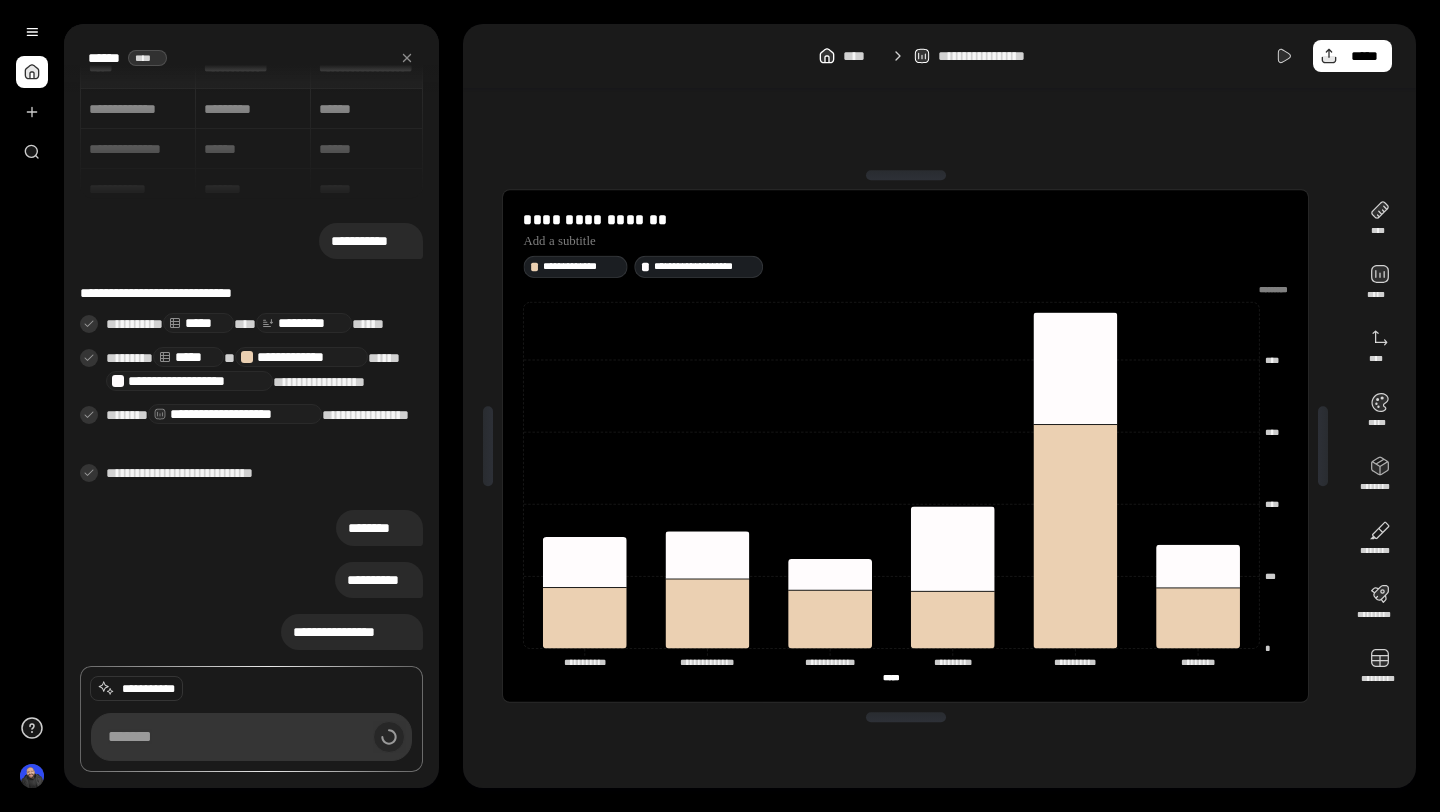 drag, startPoint x: 579, startPoint y: 665, endPoint x: 607, endPoint y: 665, distance: 28 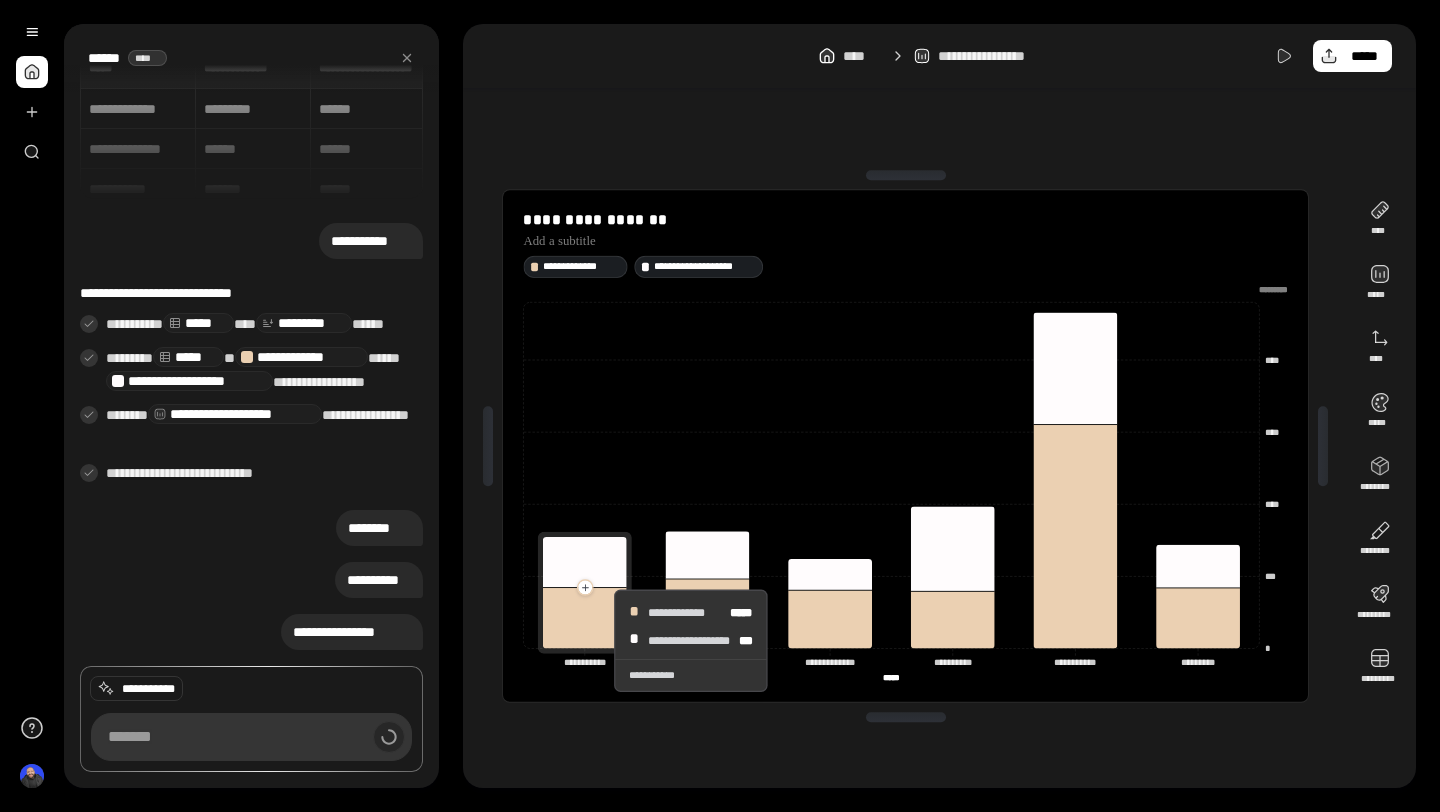 scroll, scrollTop: 59, scrollLeft: 0, axis: vertical 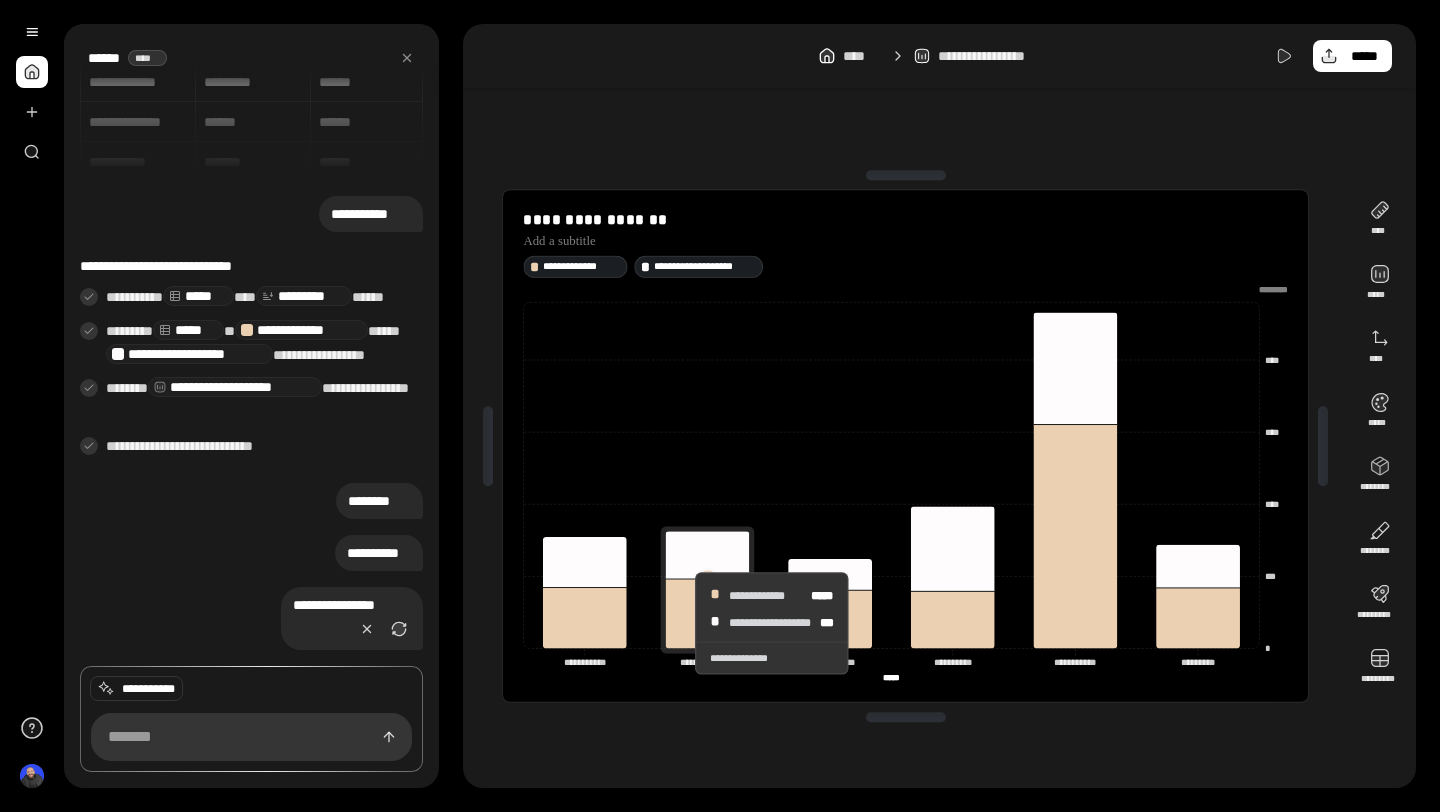 drag, startPoint x: 591, startPoint y: 635, endPoint x: 678, endPoint y: 620, distance: 88.28363 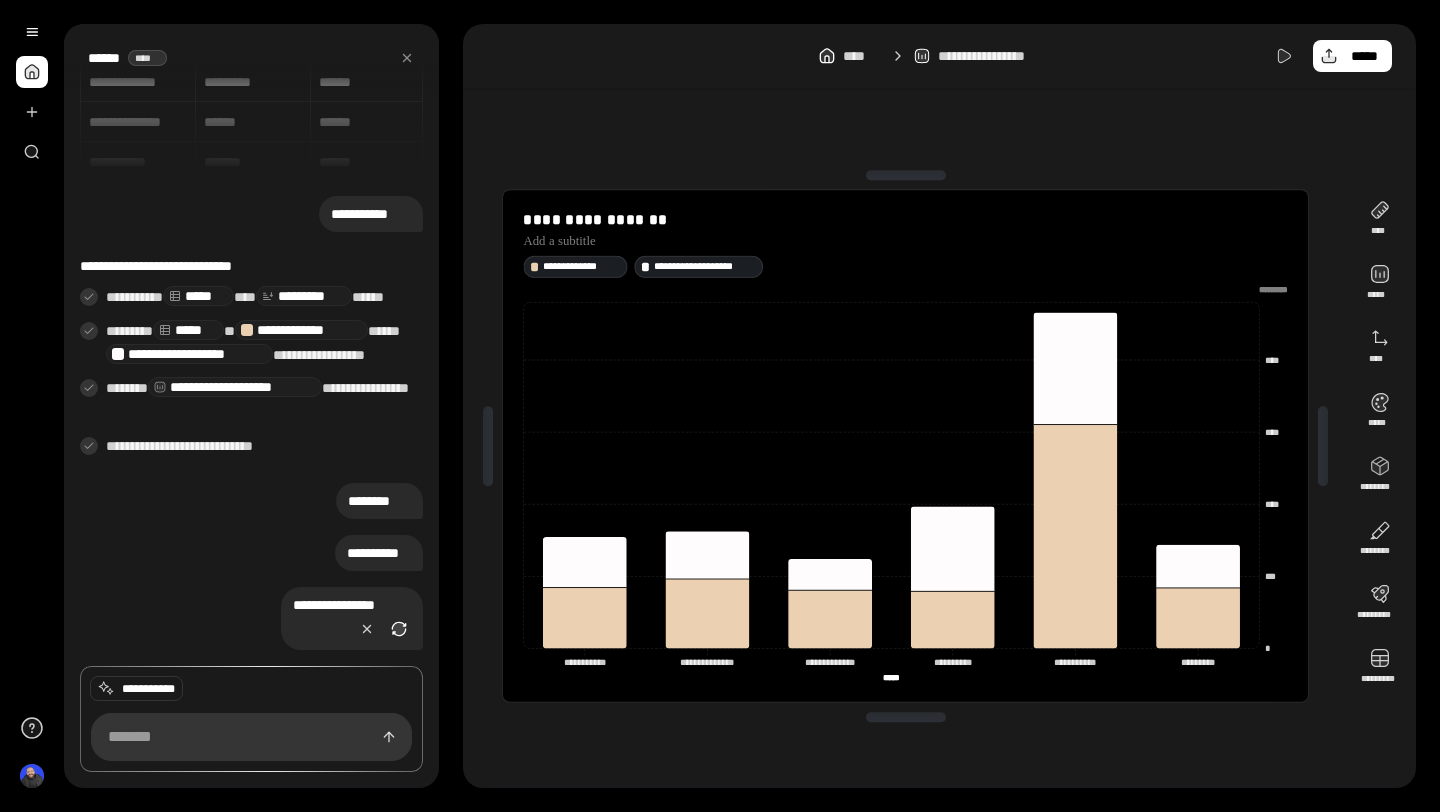 click at bounding box center [399, 629] 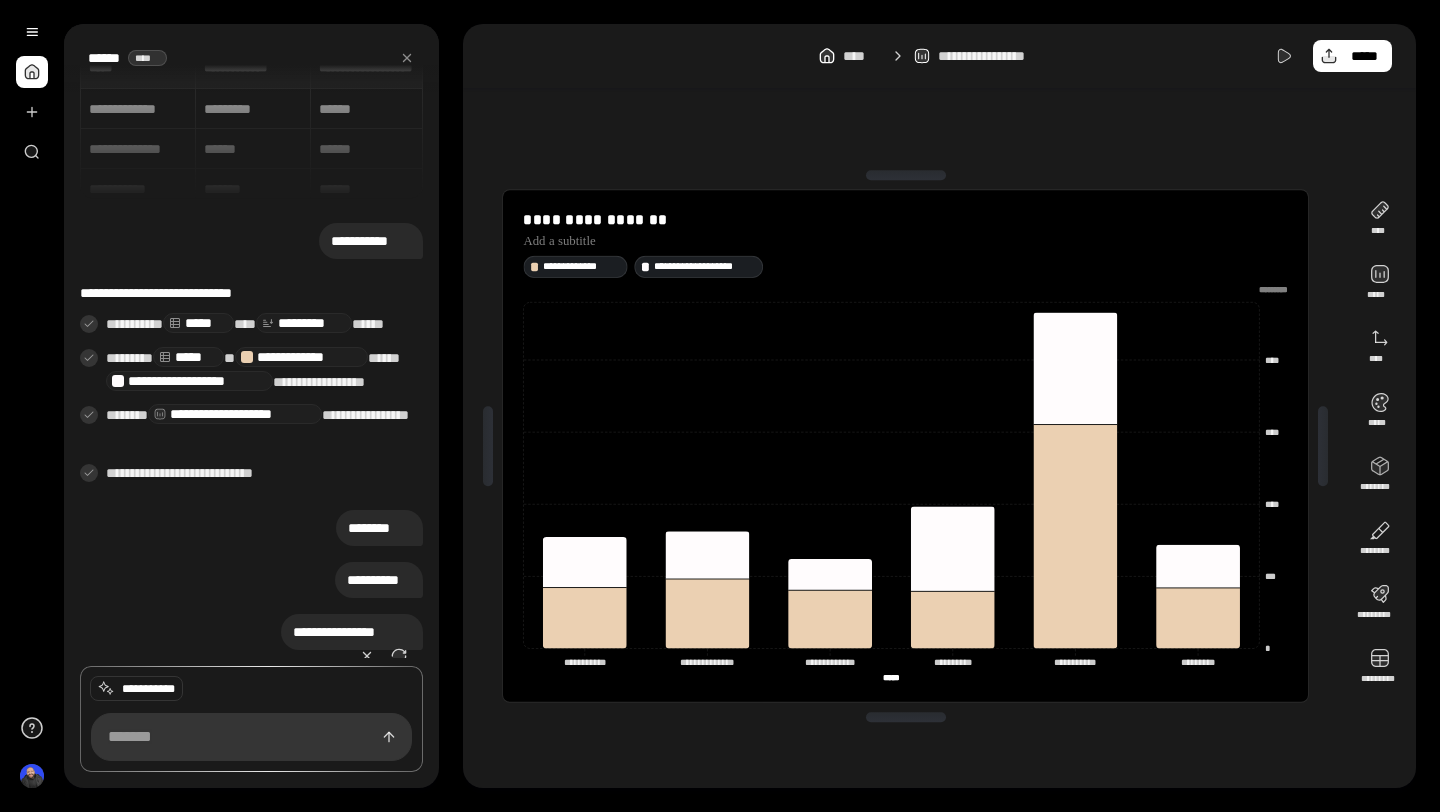 scroll, scrollTop: 59, scrollLeft: 0, axis: vertical 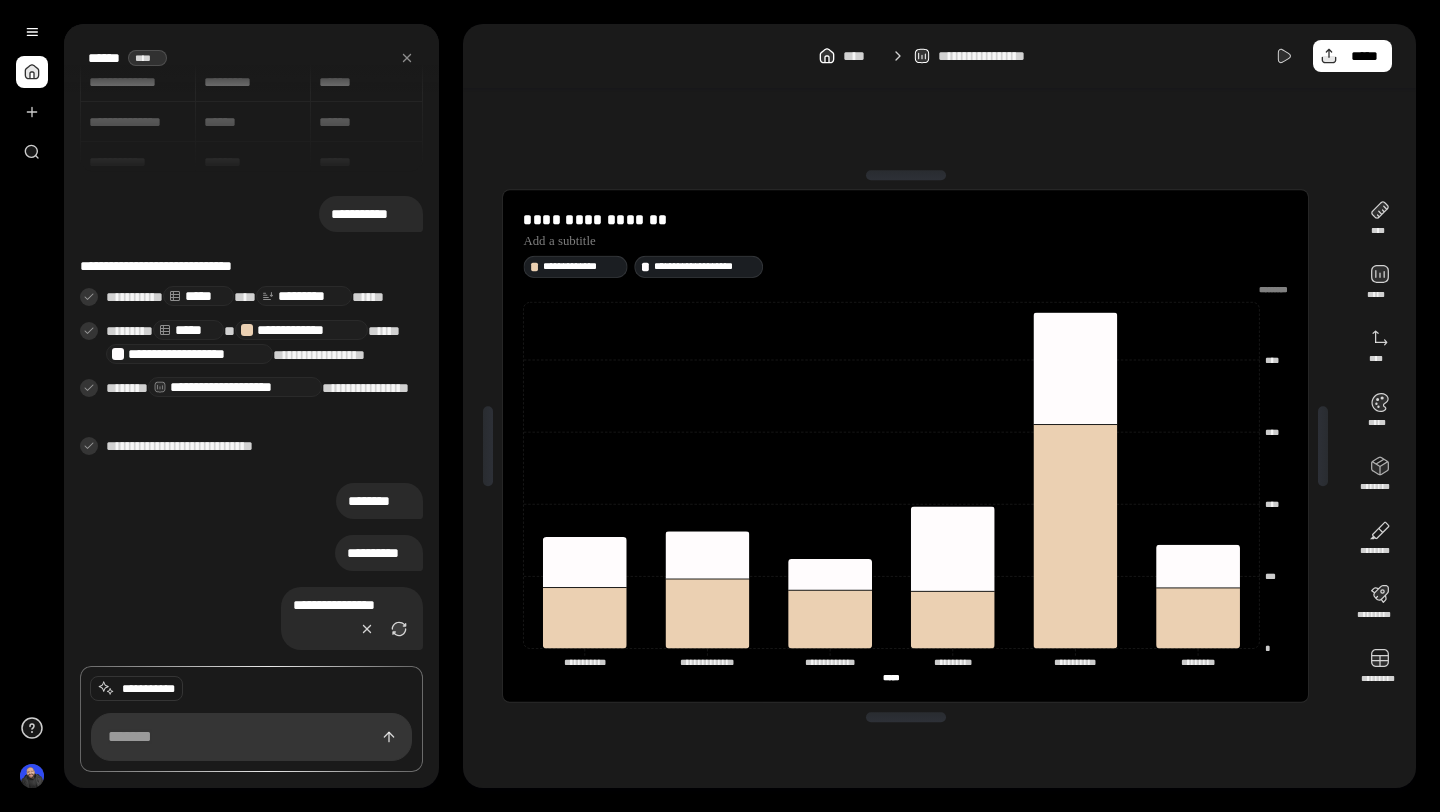 click on "*****" at bounding box center (198, 296) 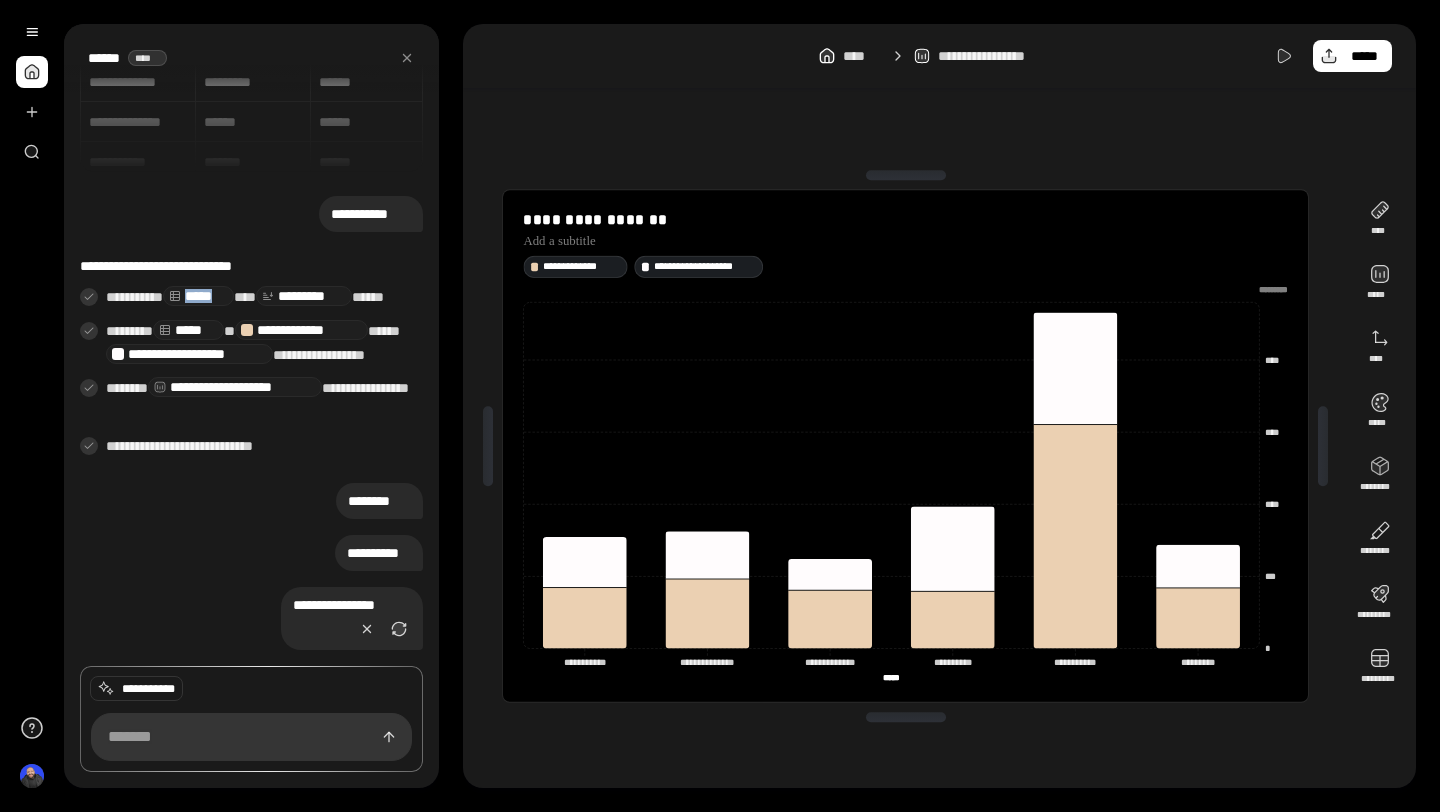 click on "*****" at bounding box center [198, 296] 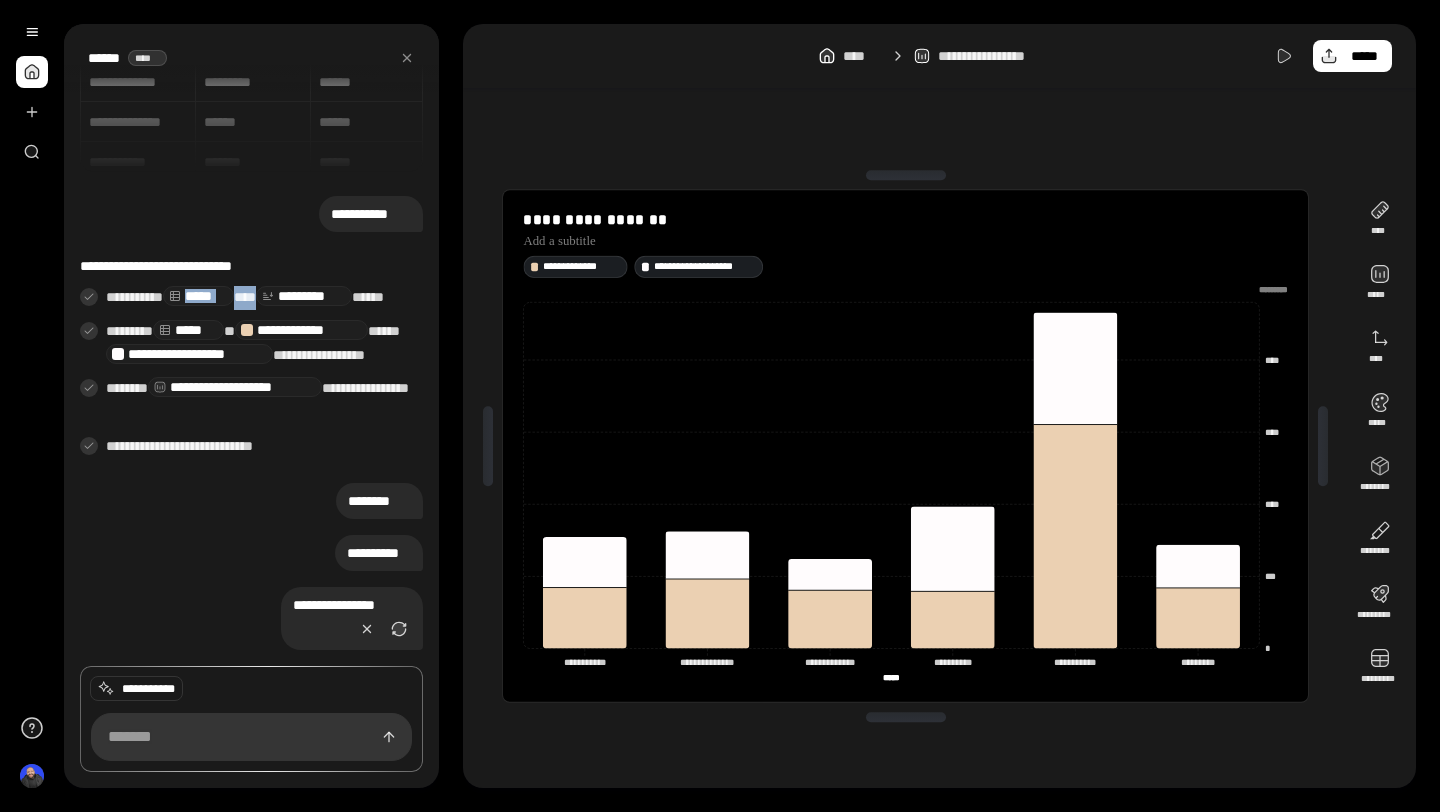 click on "*****" at bounding box center (198, 296) 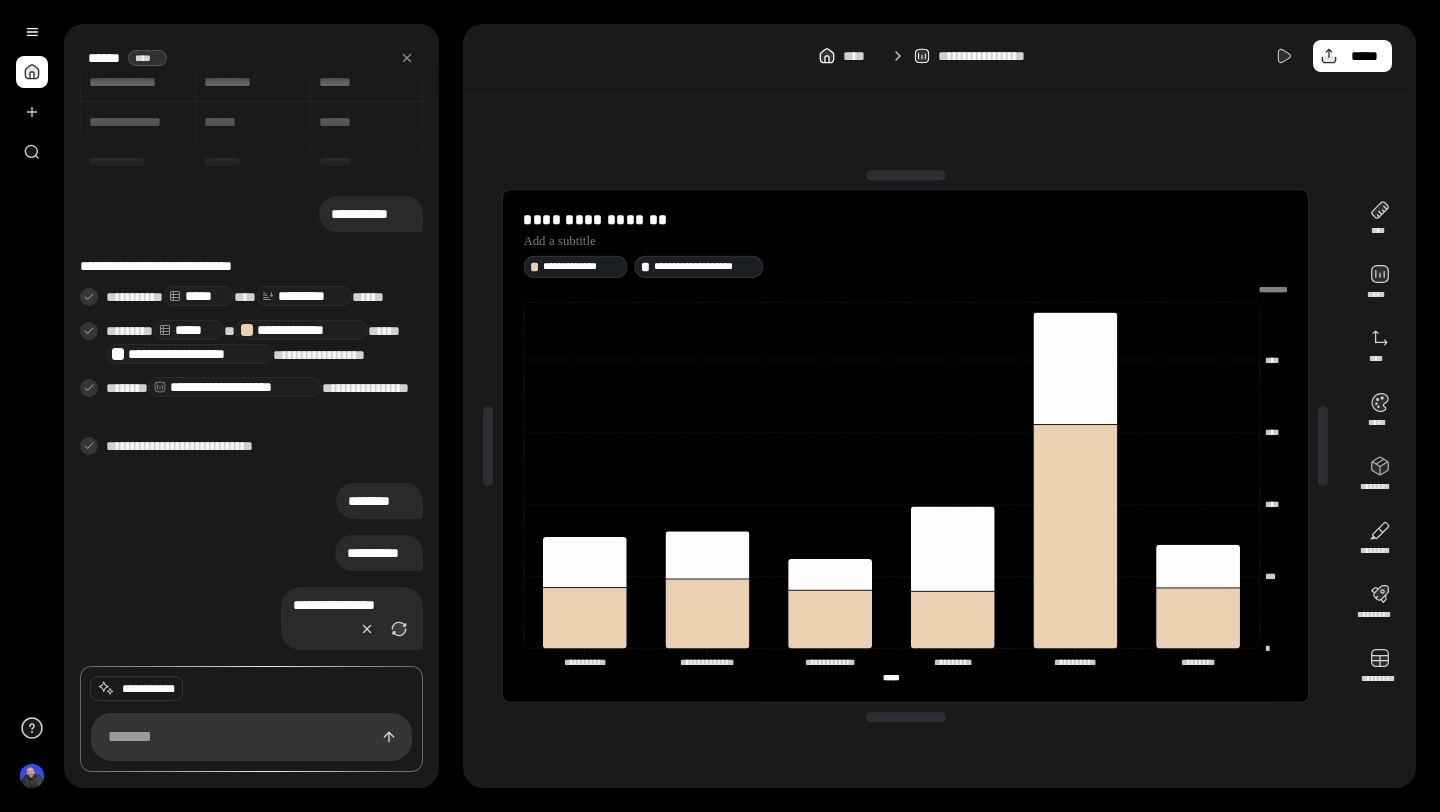 click on "**********" at bounding box center (251, 372) 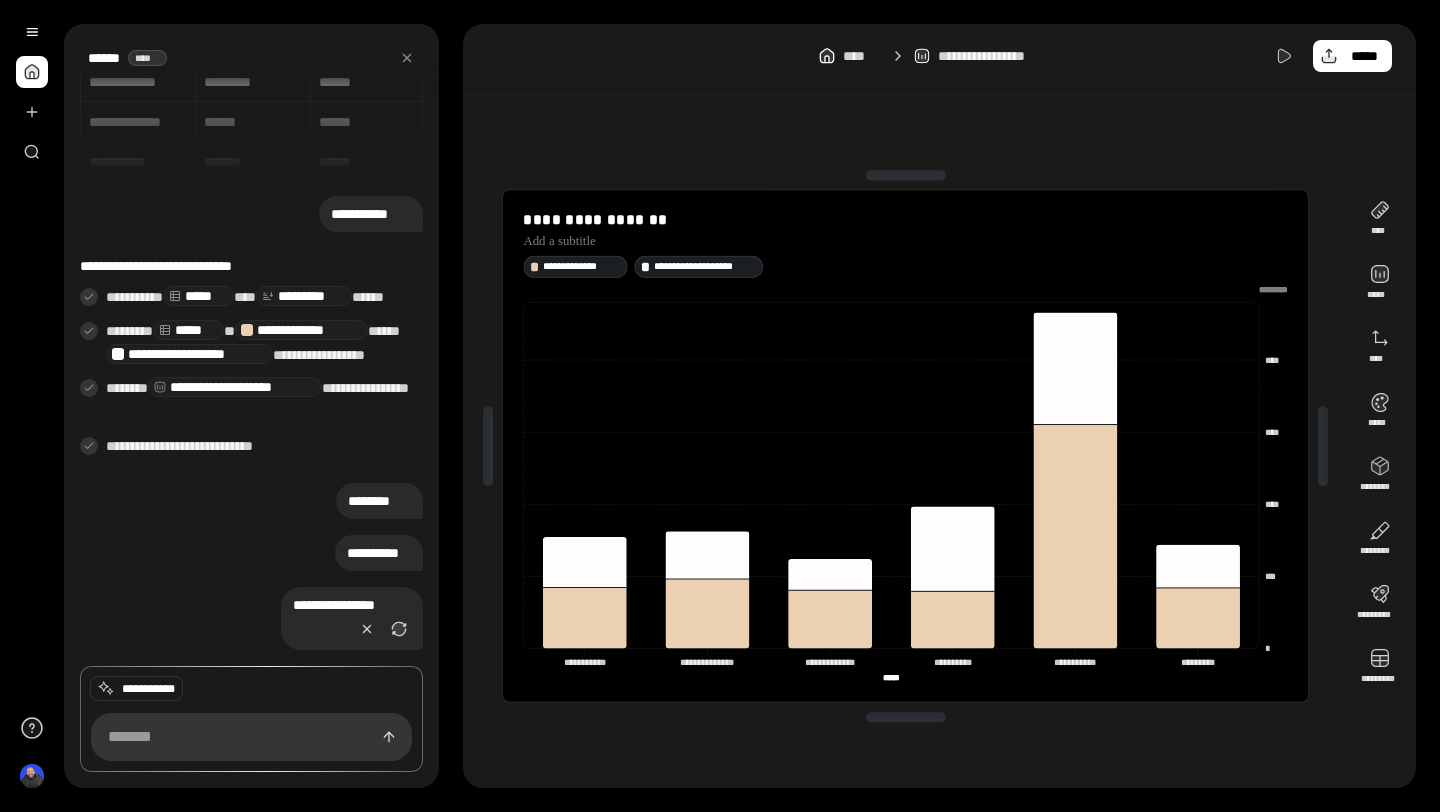 click on "**********" at bounding box center [371, 214] 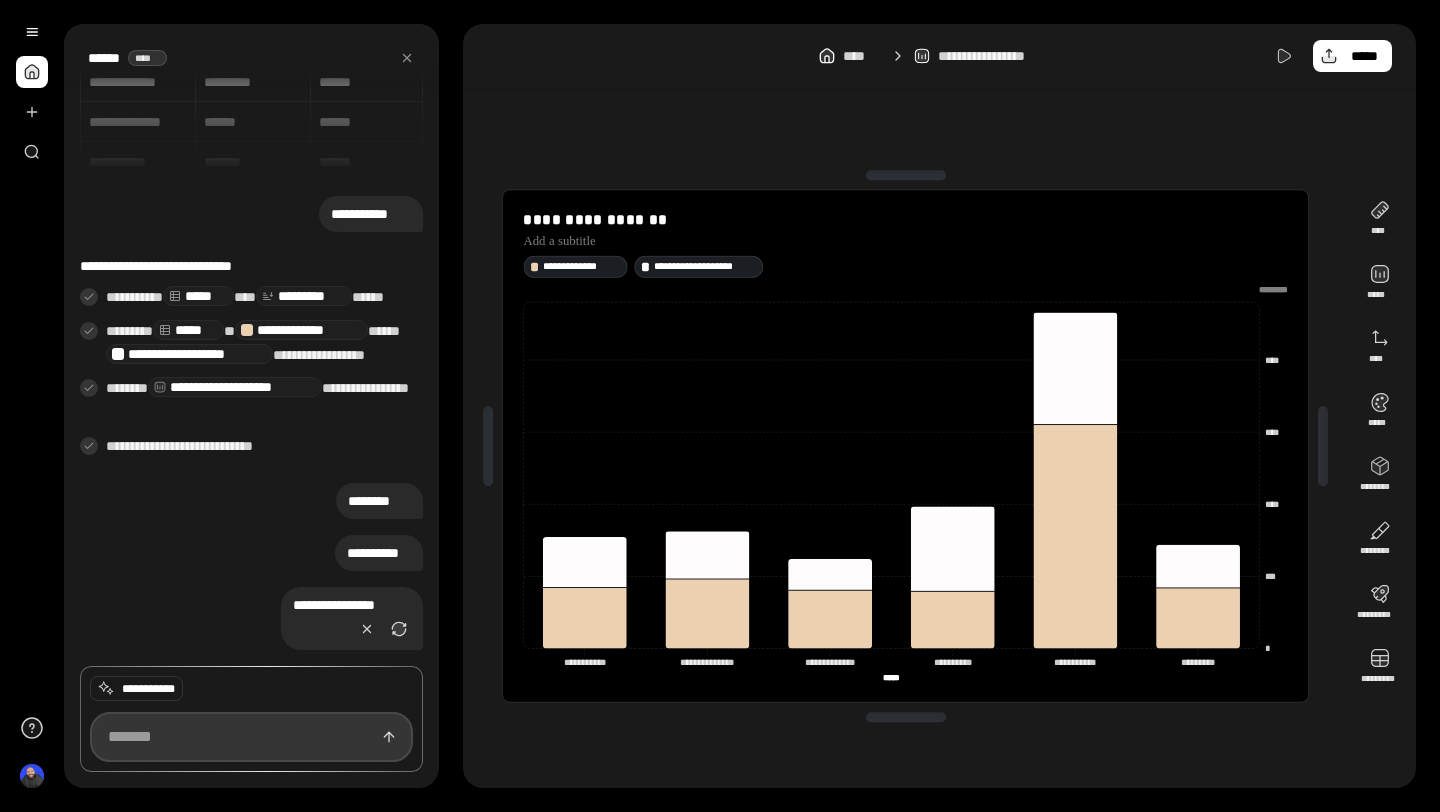 click at bounding box center (251, 737) 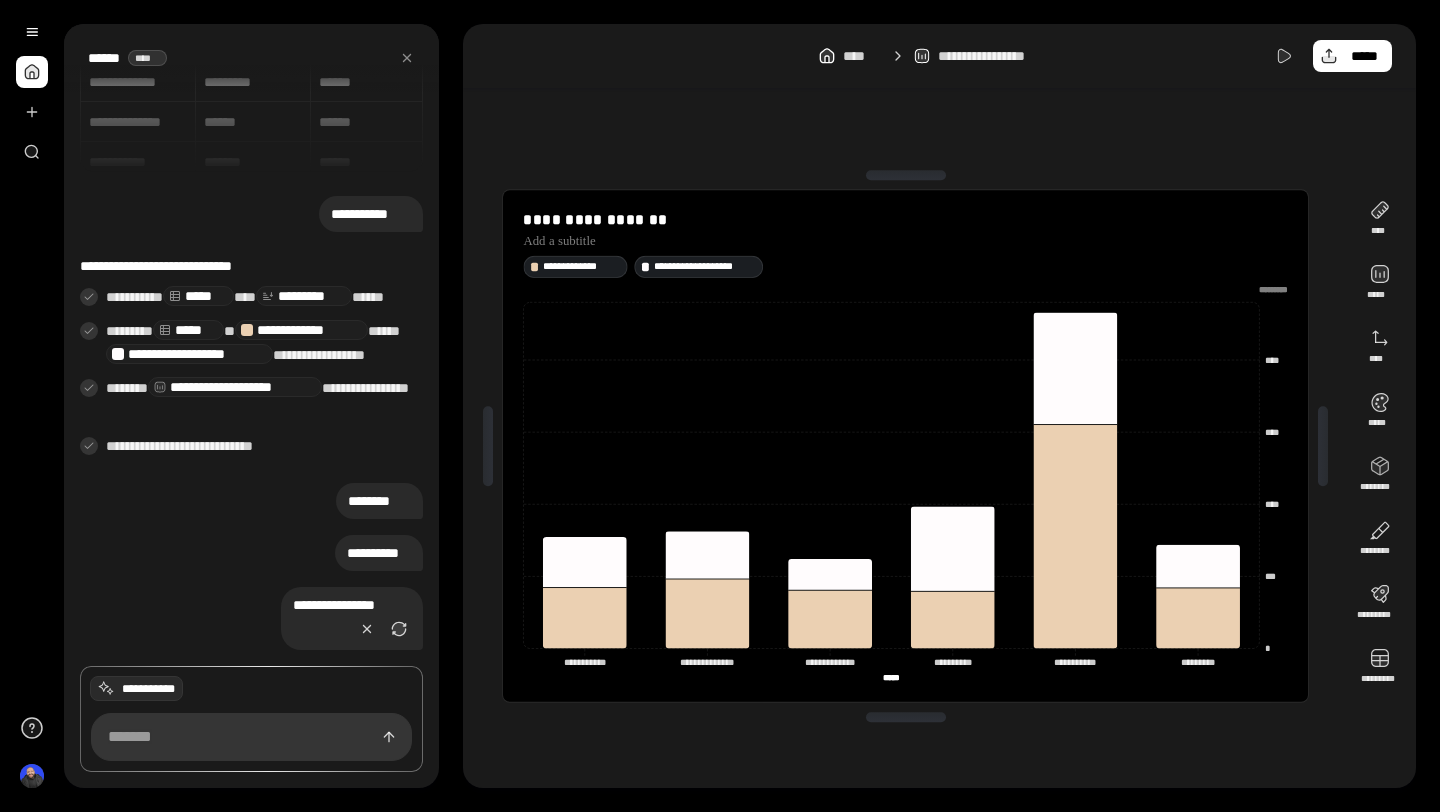 click on "**********" at bounding box center (148, 689) 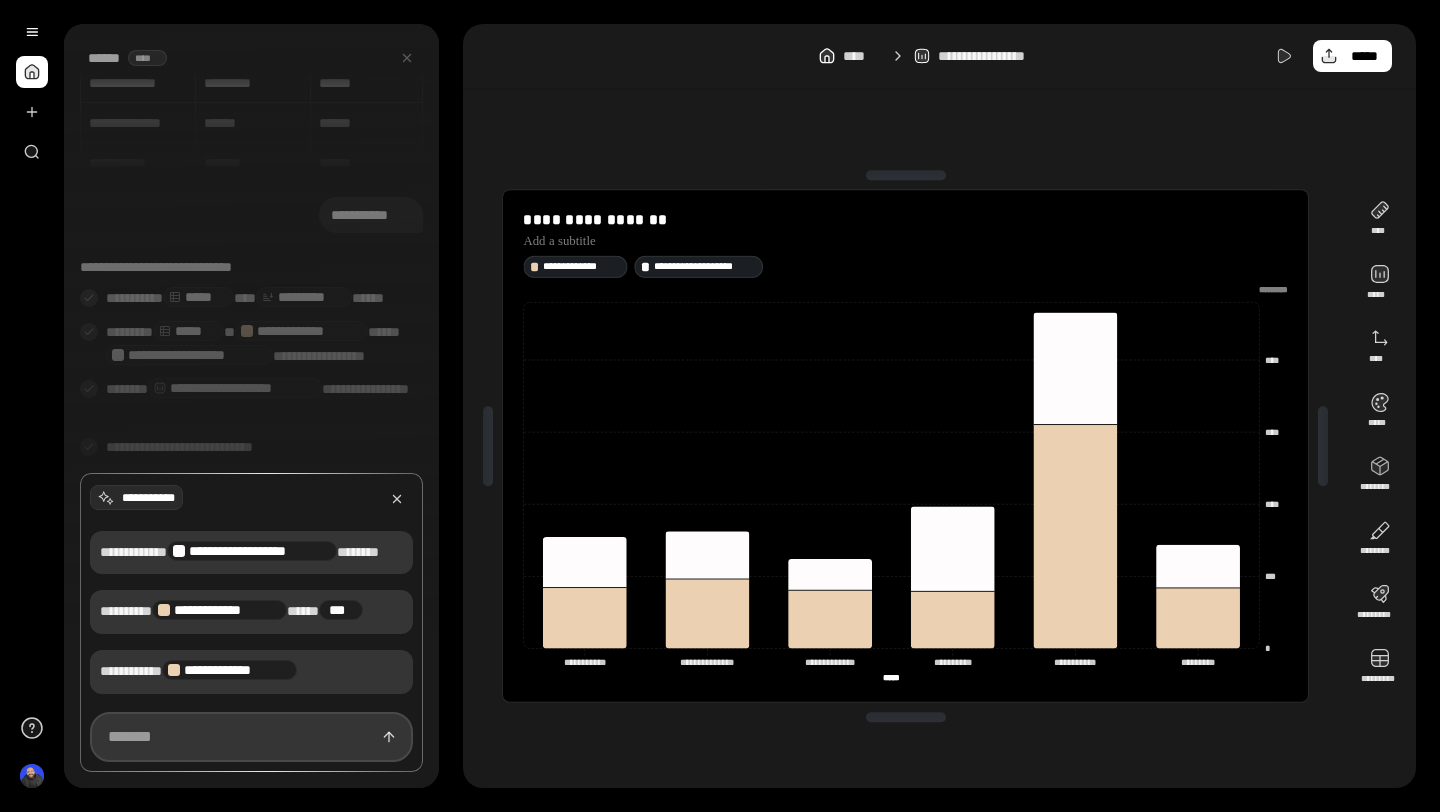 click at bounding box center (251, 737) 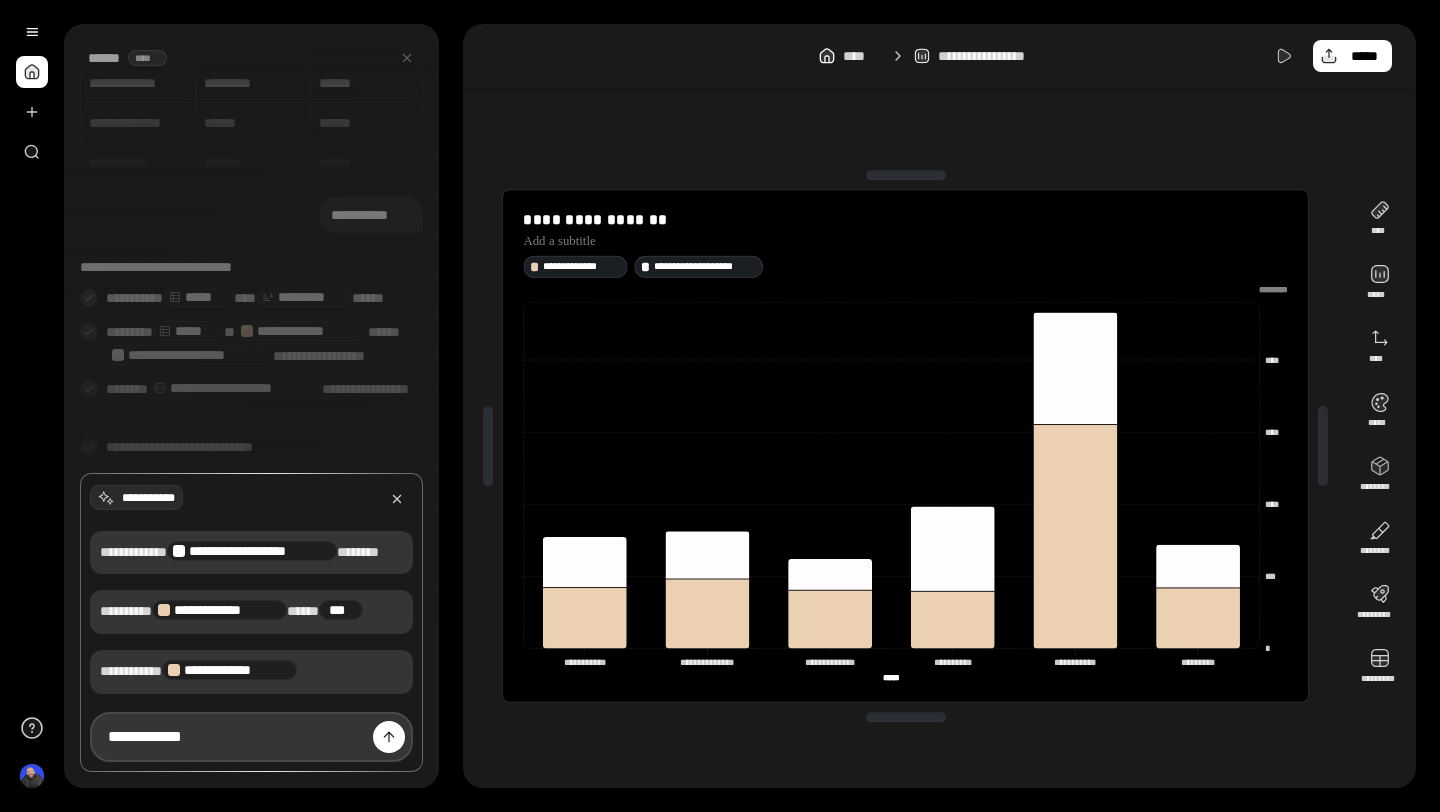 click at bounding box center [389, 737] 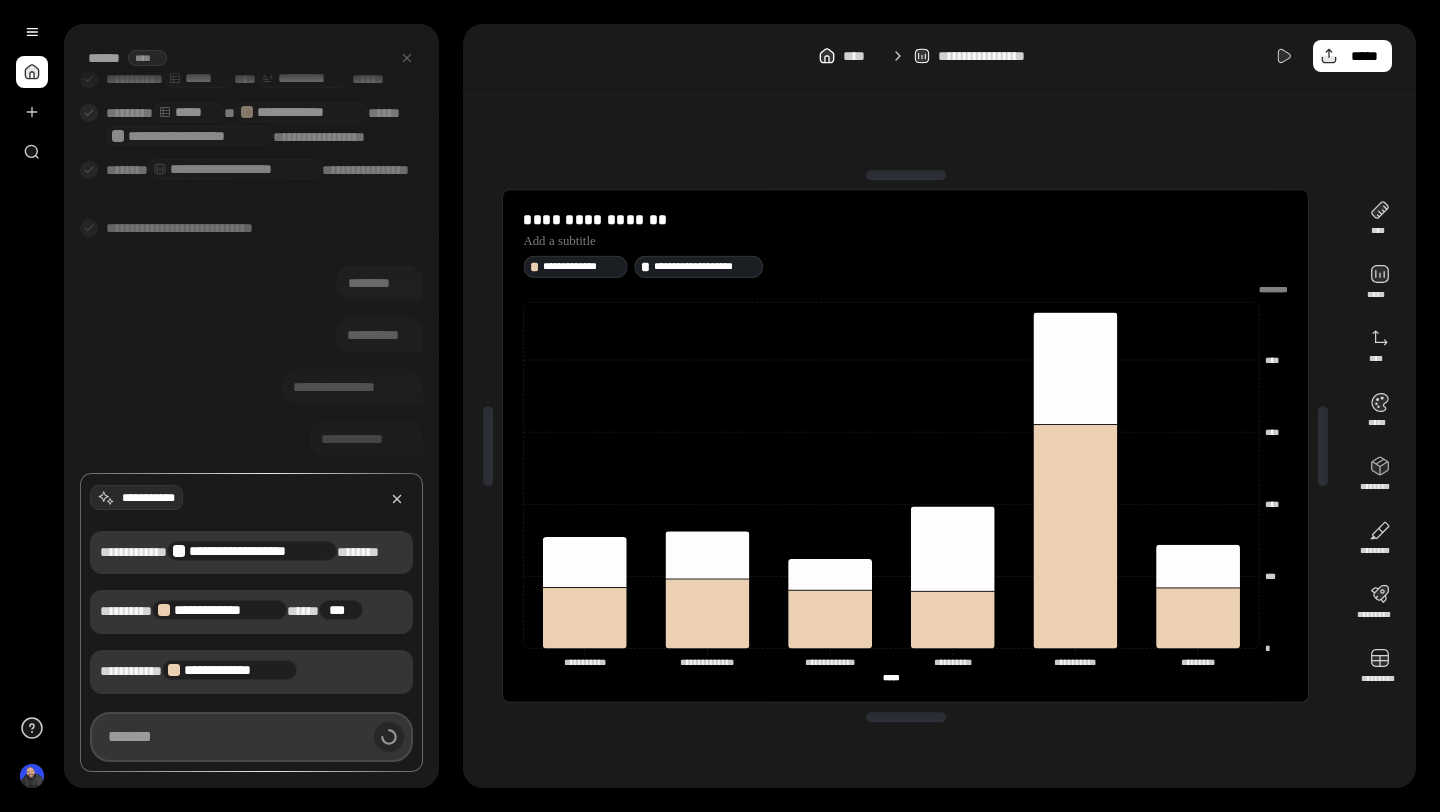 scroll, scrollTop: 305, scrollLeft: 0, axis: vertical 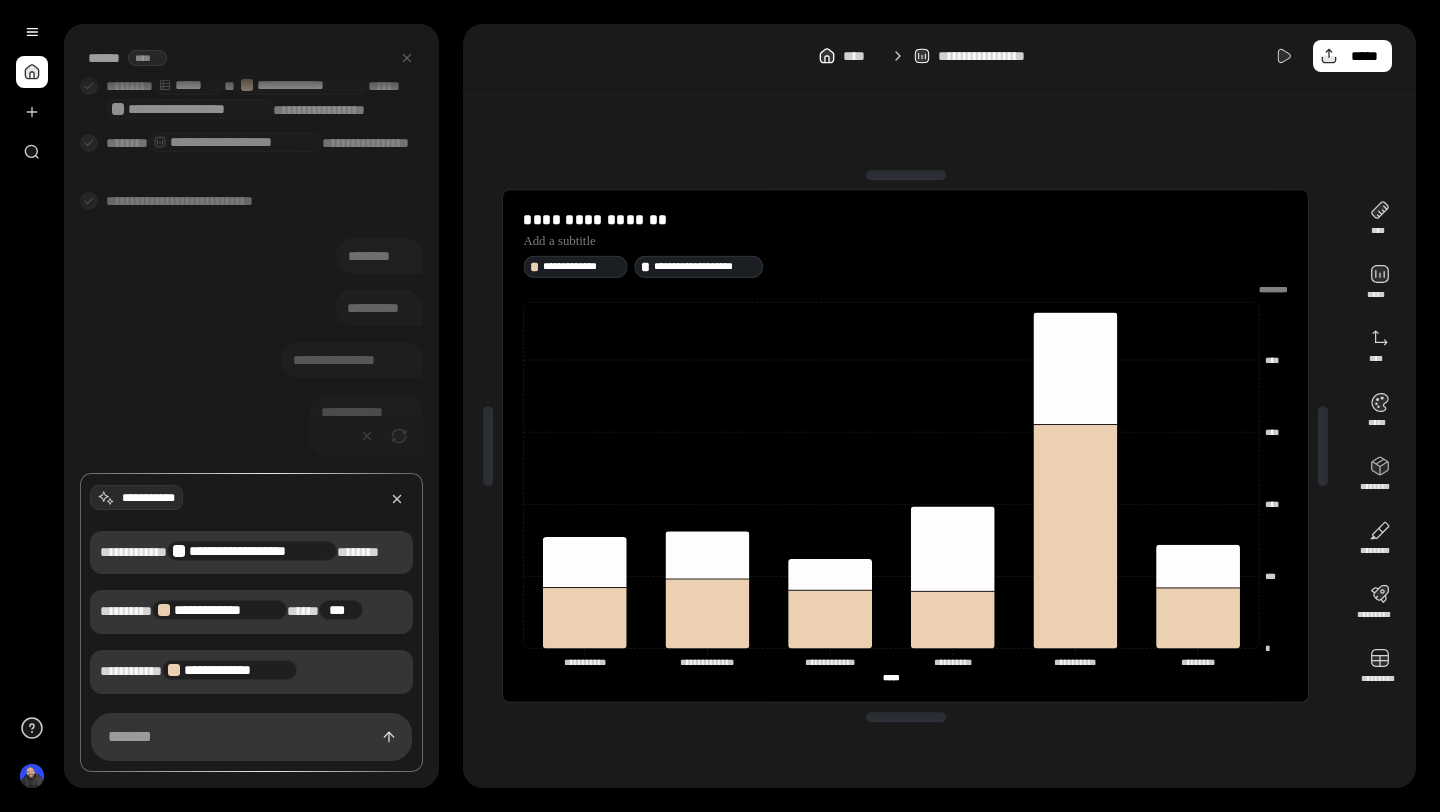 click at bounding box center (251, 406) 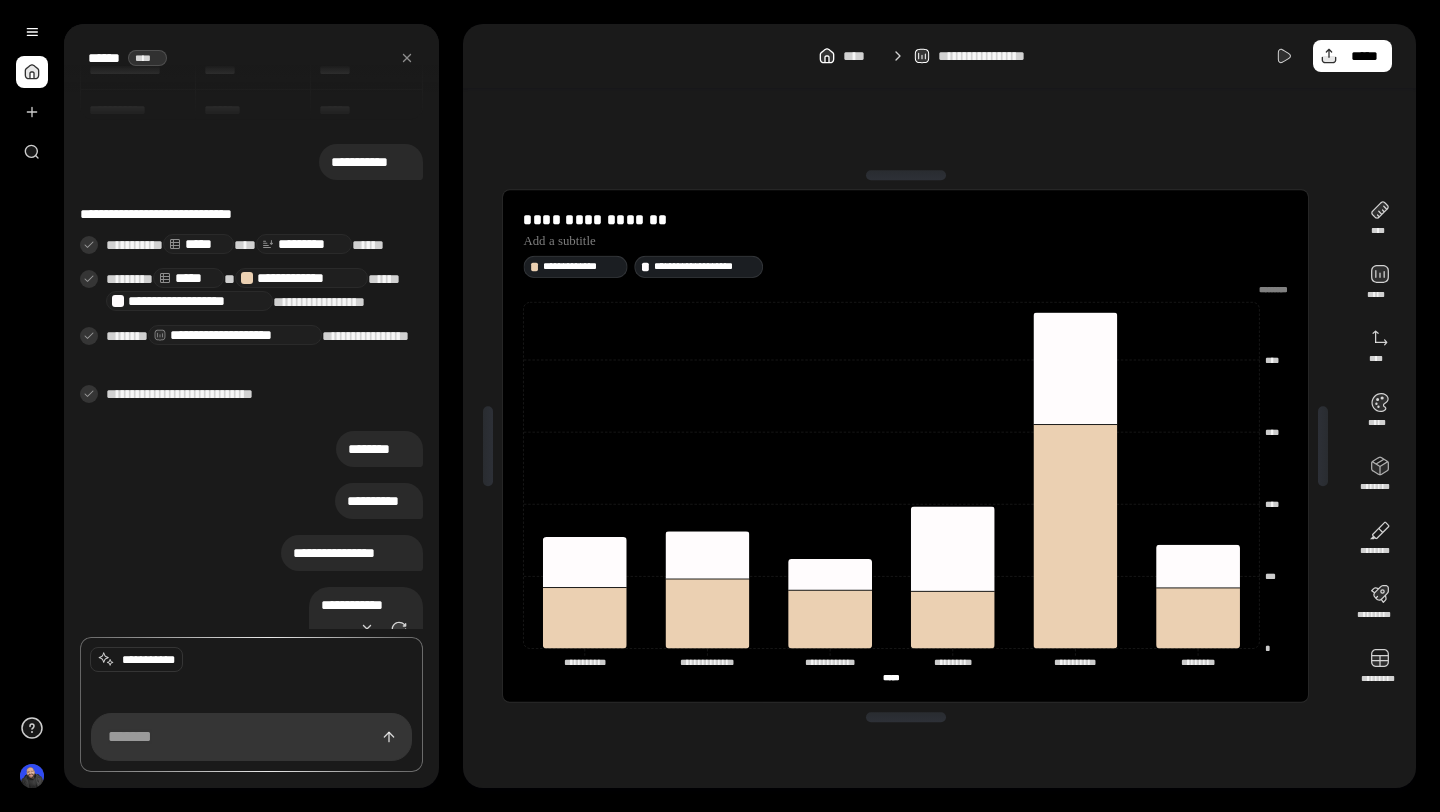 scroll, scrollTop: 111, scrollLeft: 0, axis: vertical 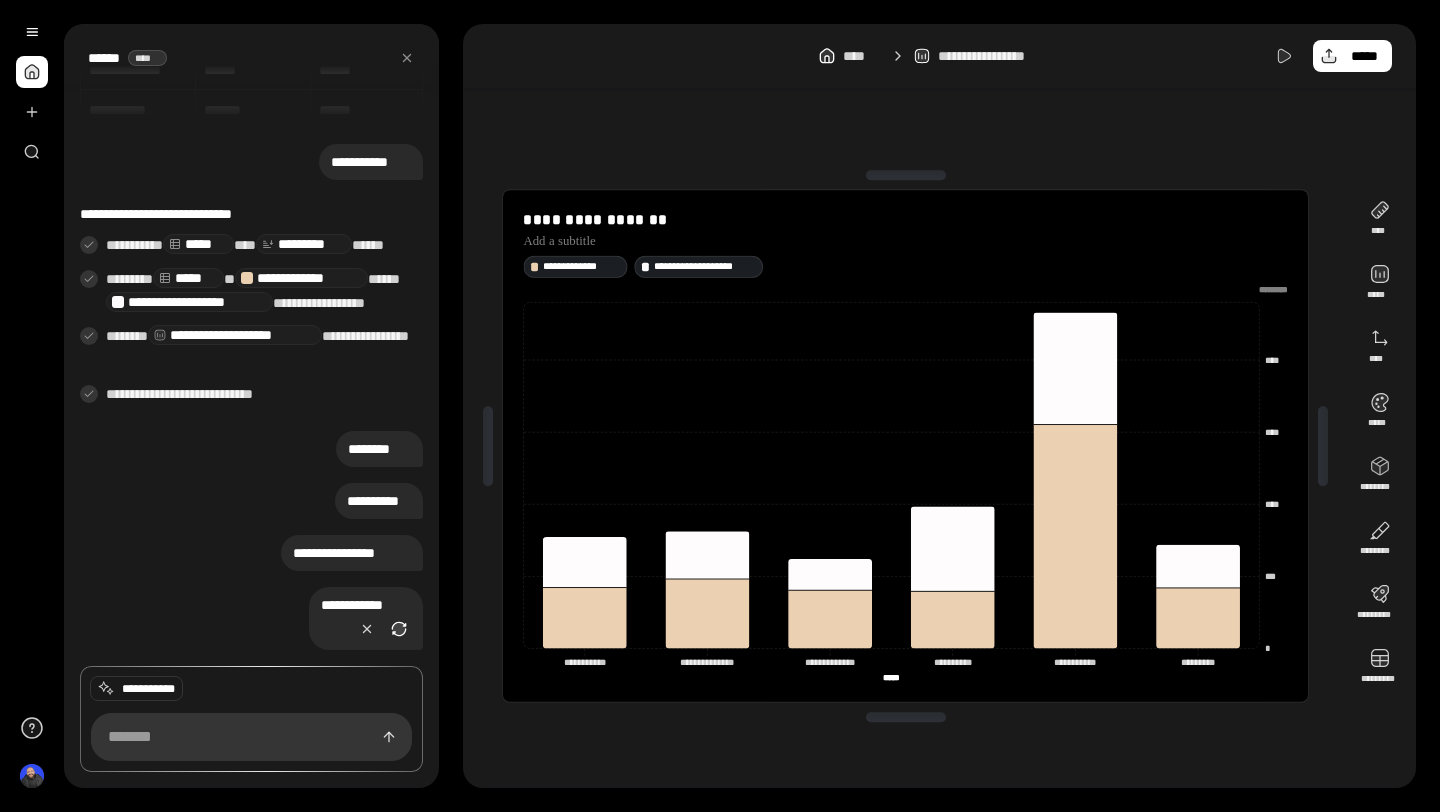 click at bounding box center [399, 629] 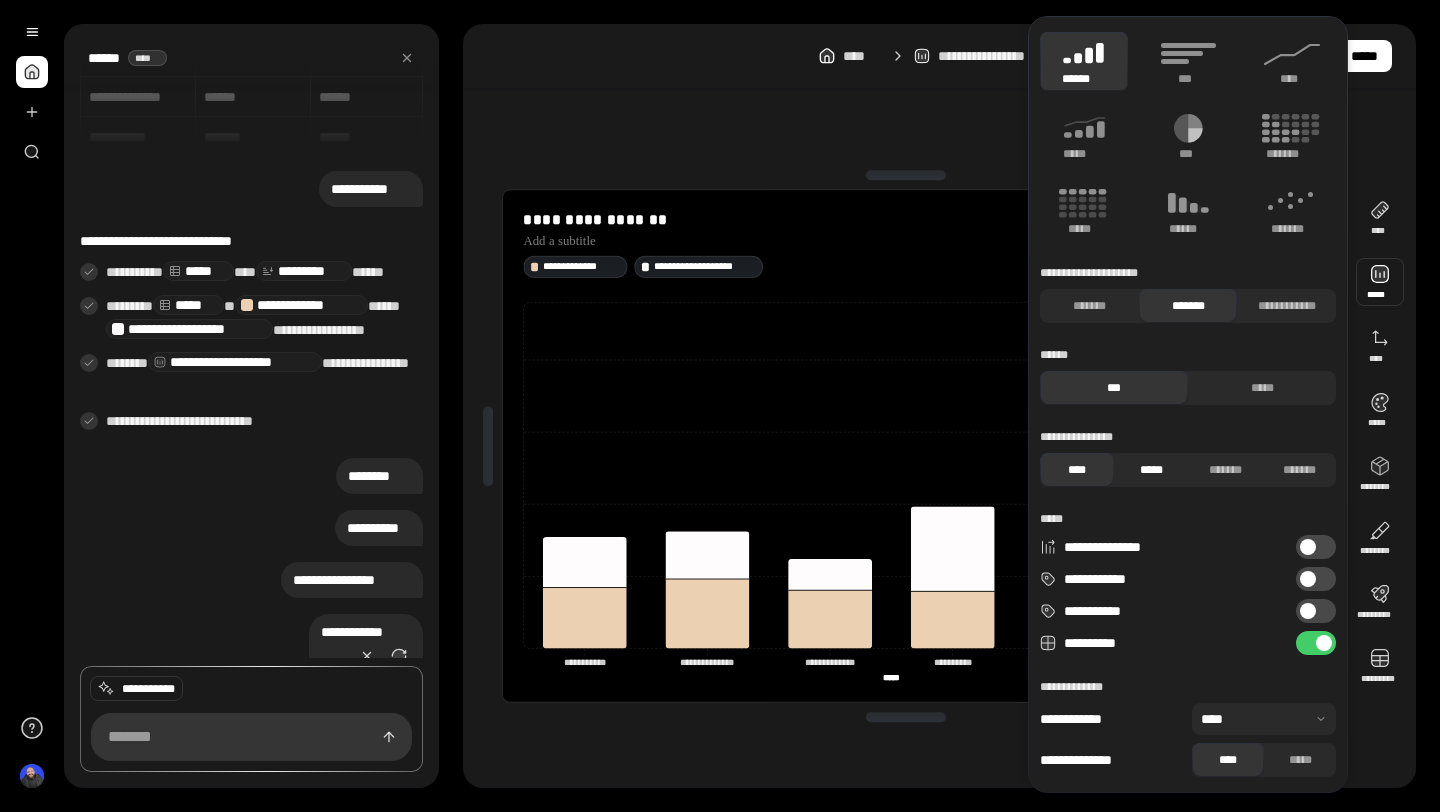 scroll, scrollTop: 111, scrollLeft: 0, axis: vertical 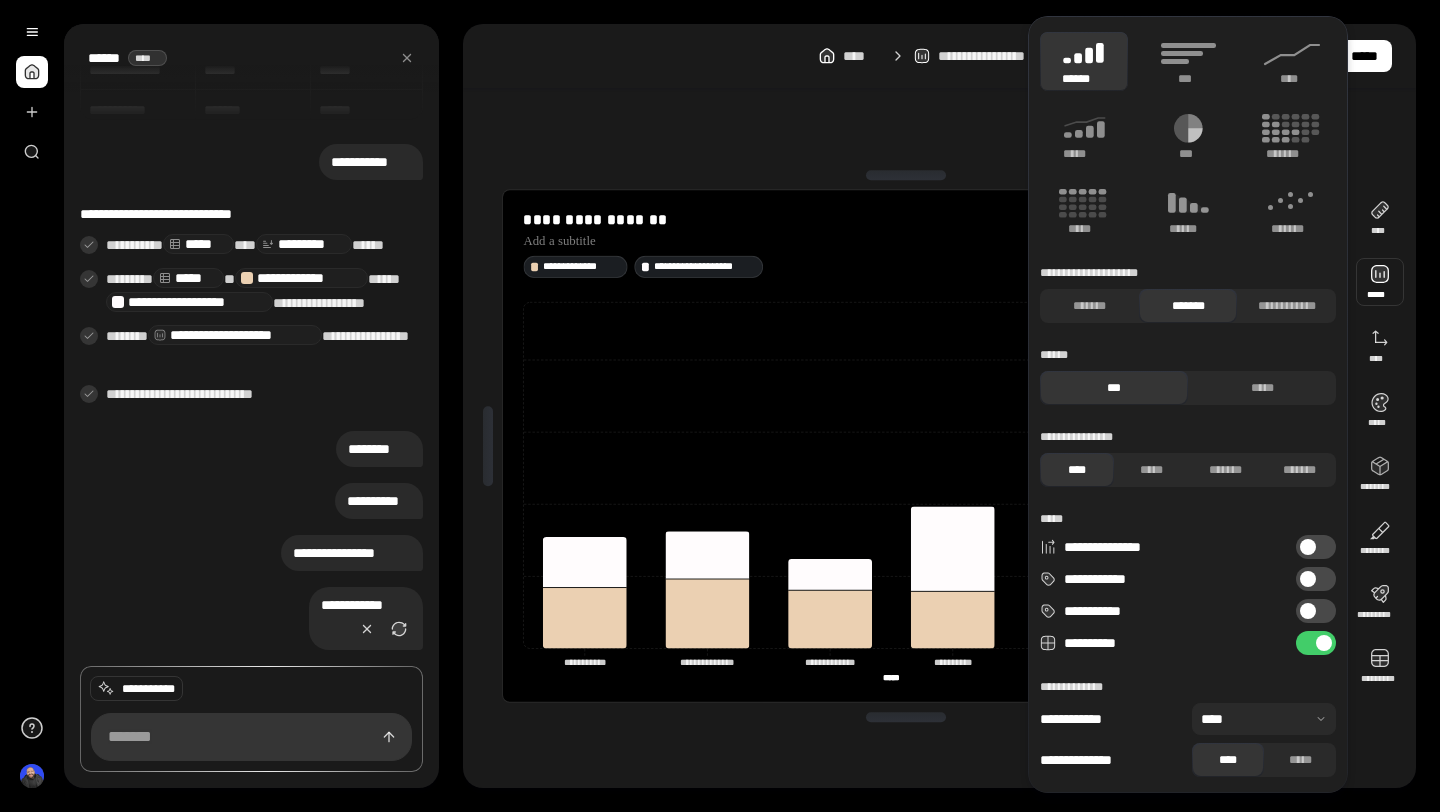 click on "**********" at bounding box center [1316, 611] 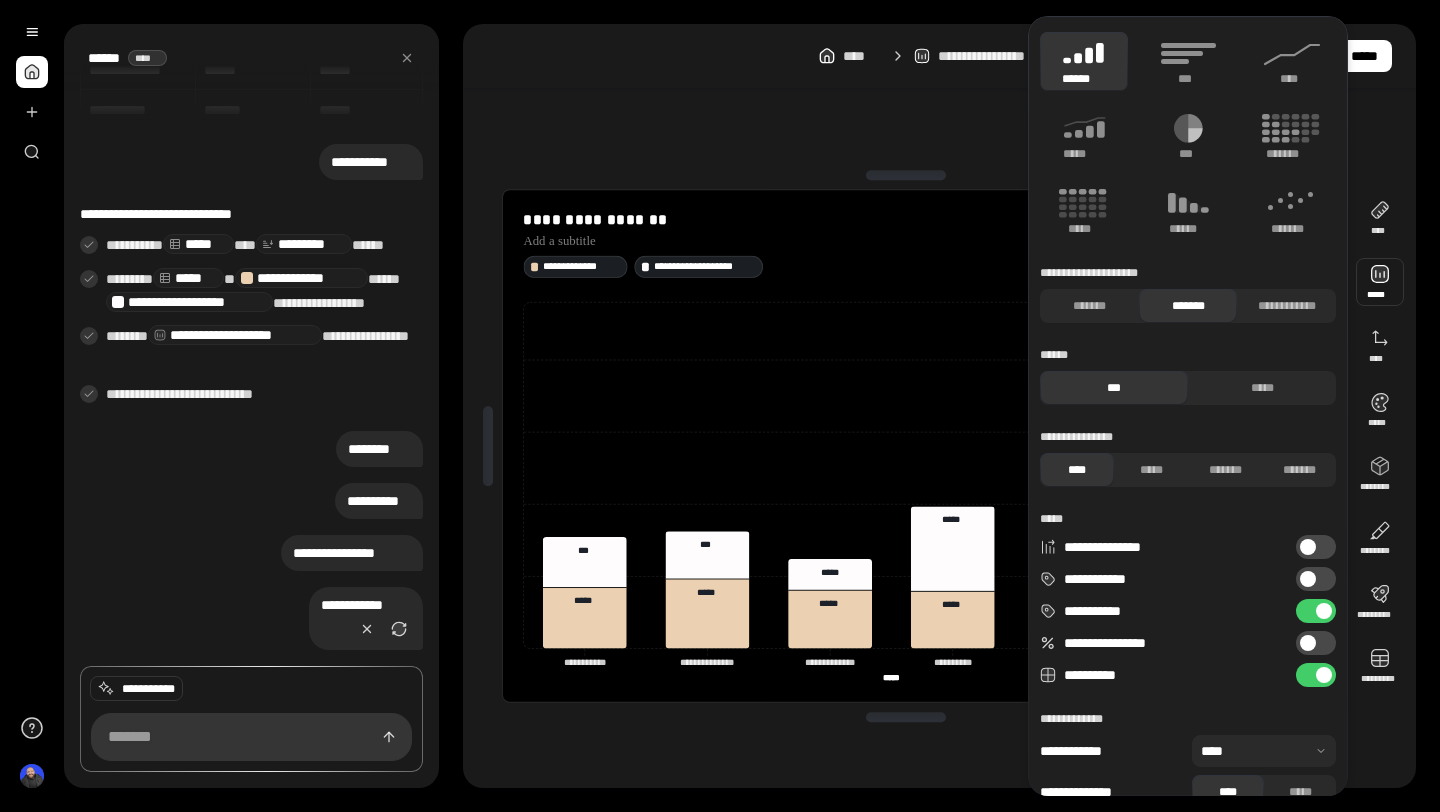 click on "**********" at bounding box center (939, 406) 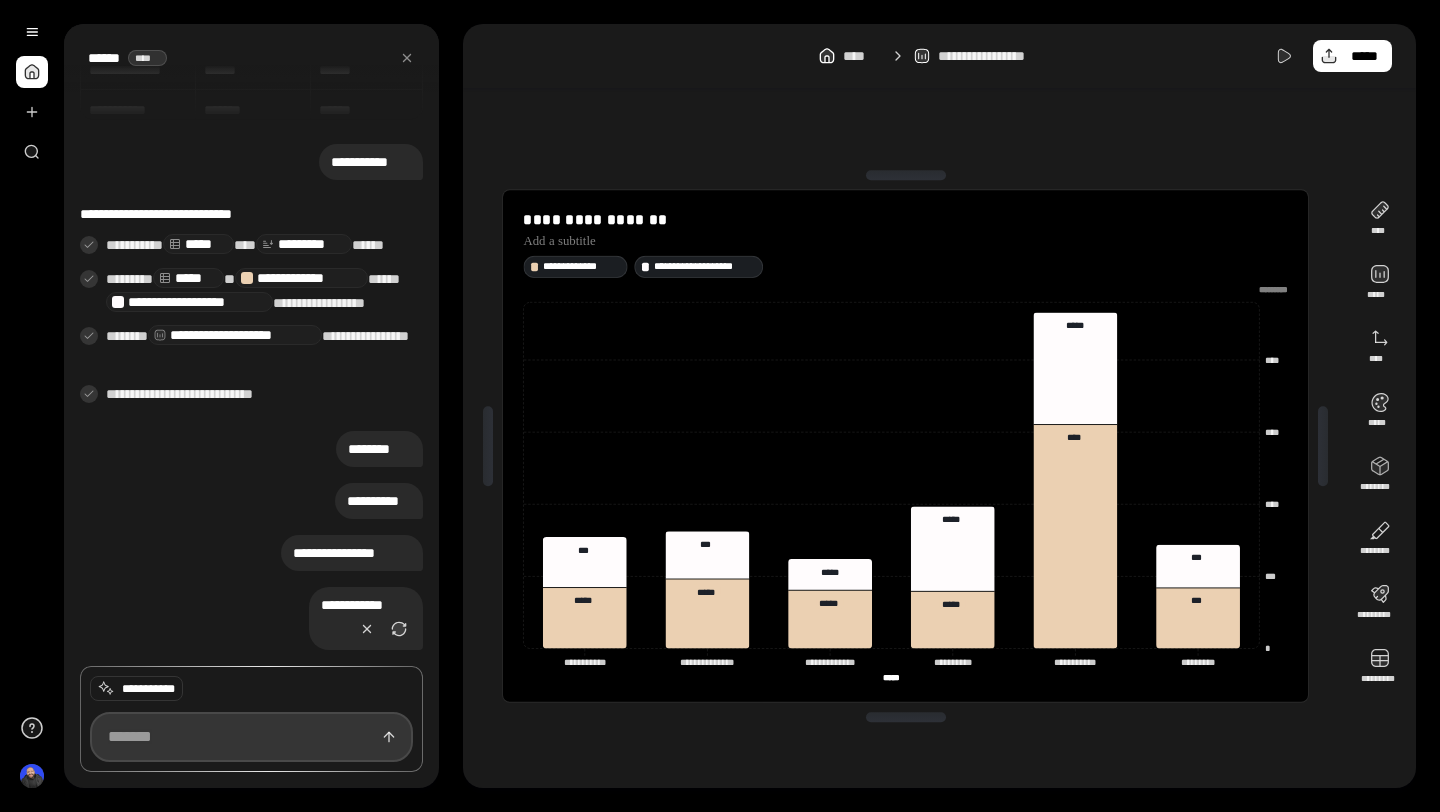 click at bounding box center (251, 737) 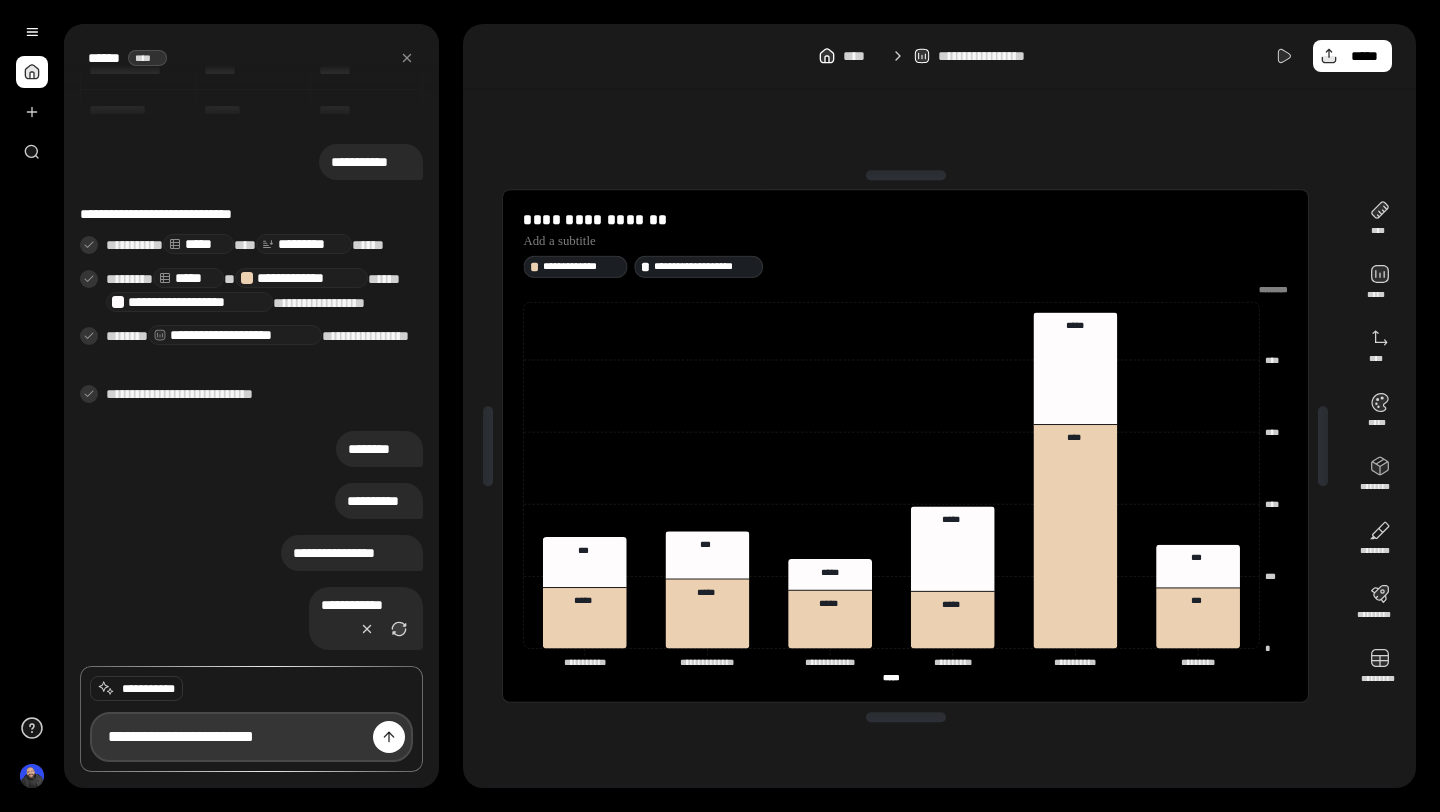 click at bounding box center (389, 737) 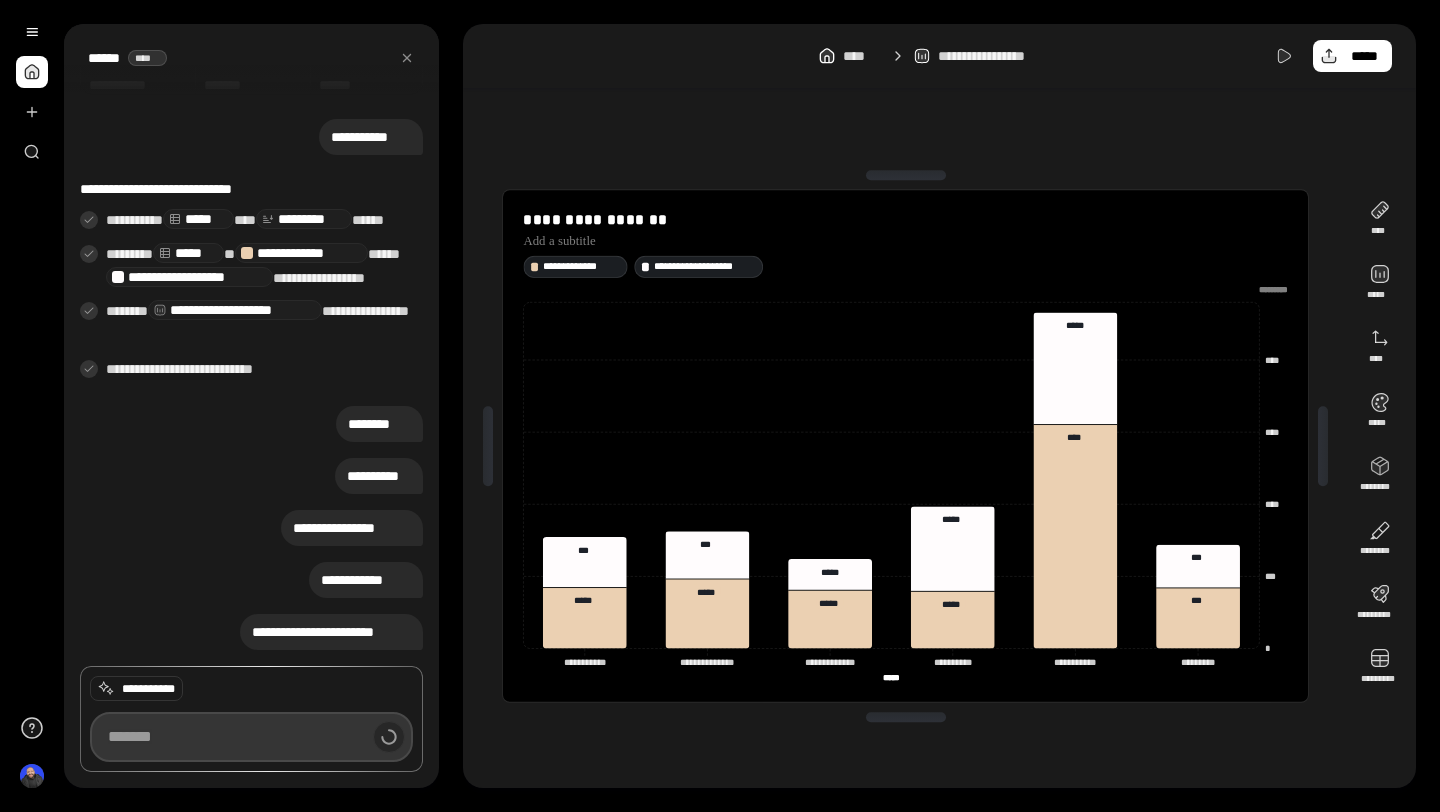 scroll, scrollTop: 163, scrollLeft: 0, axis: vertical 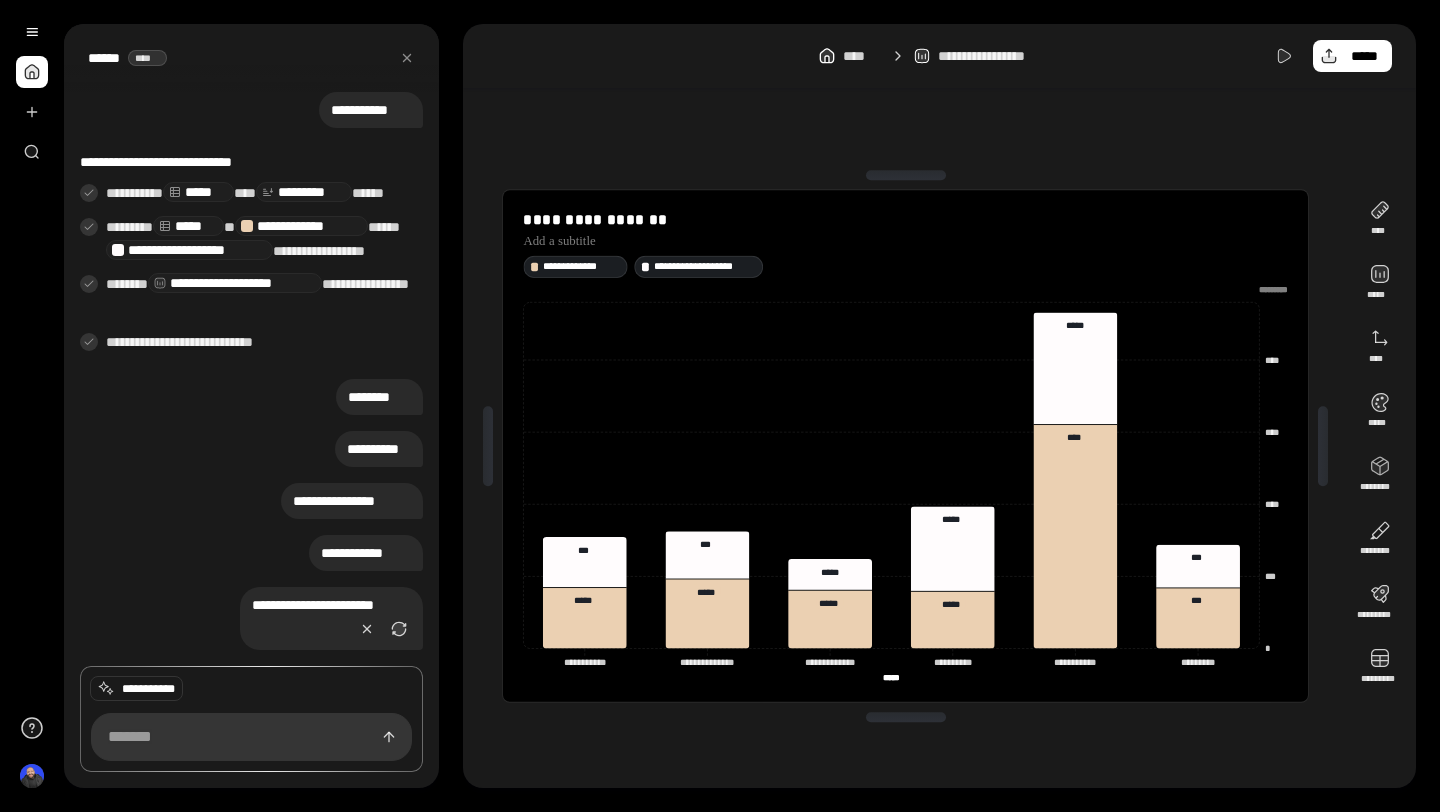 click at bounding box center [383, 630] 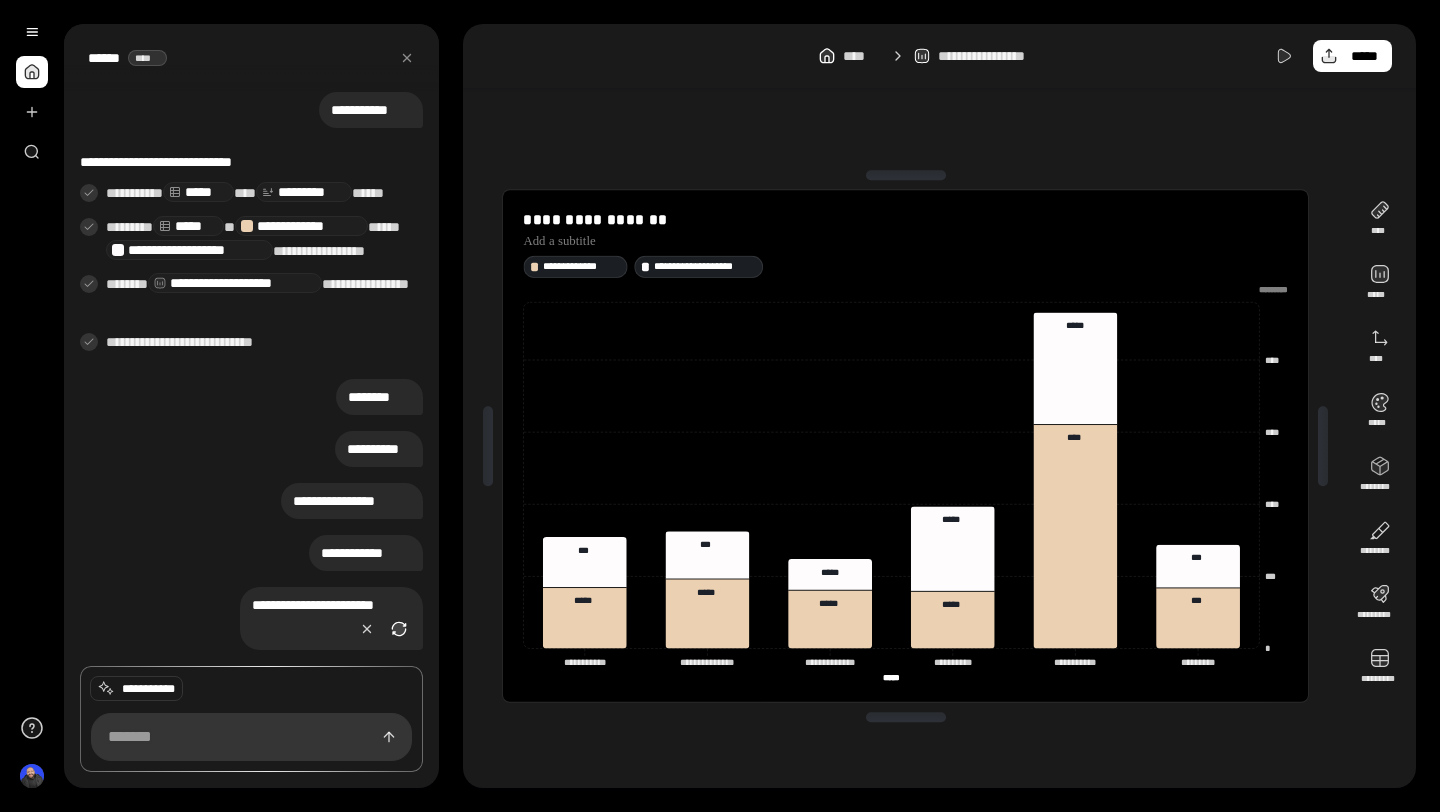 click at bounding box center (399, 629) 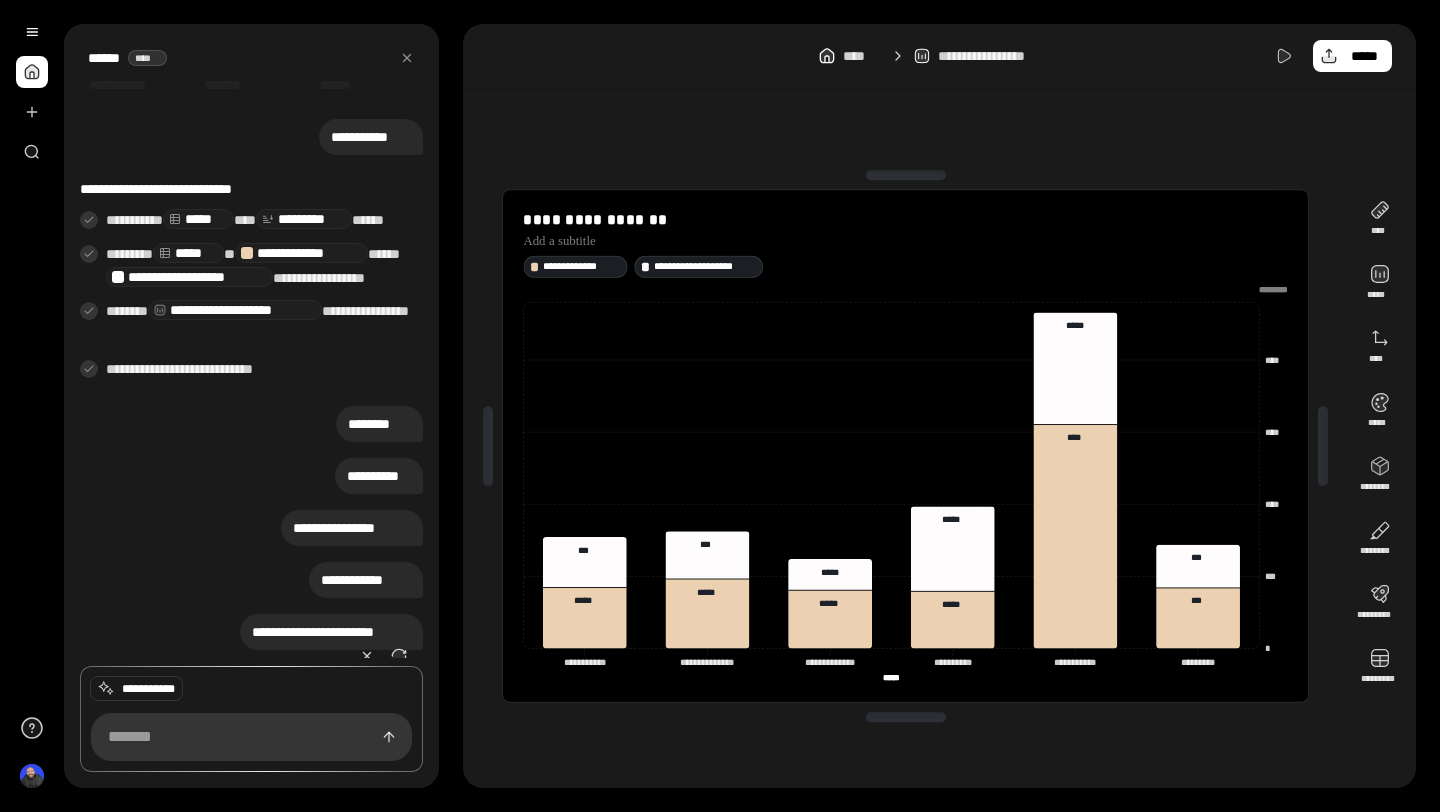 scroll, scrollTop: 163, scrollLeft: 0, axis: vertical 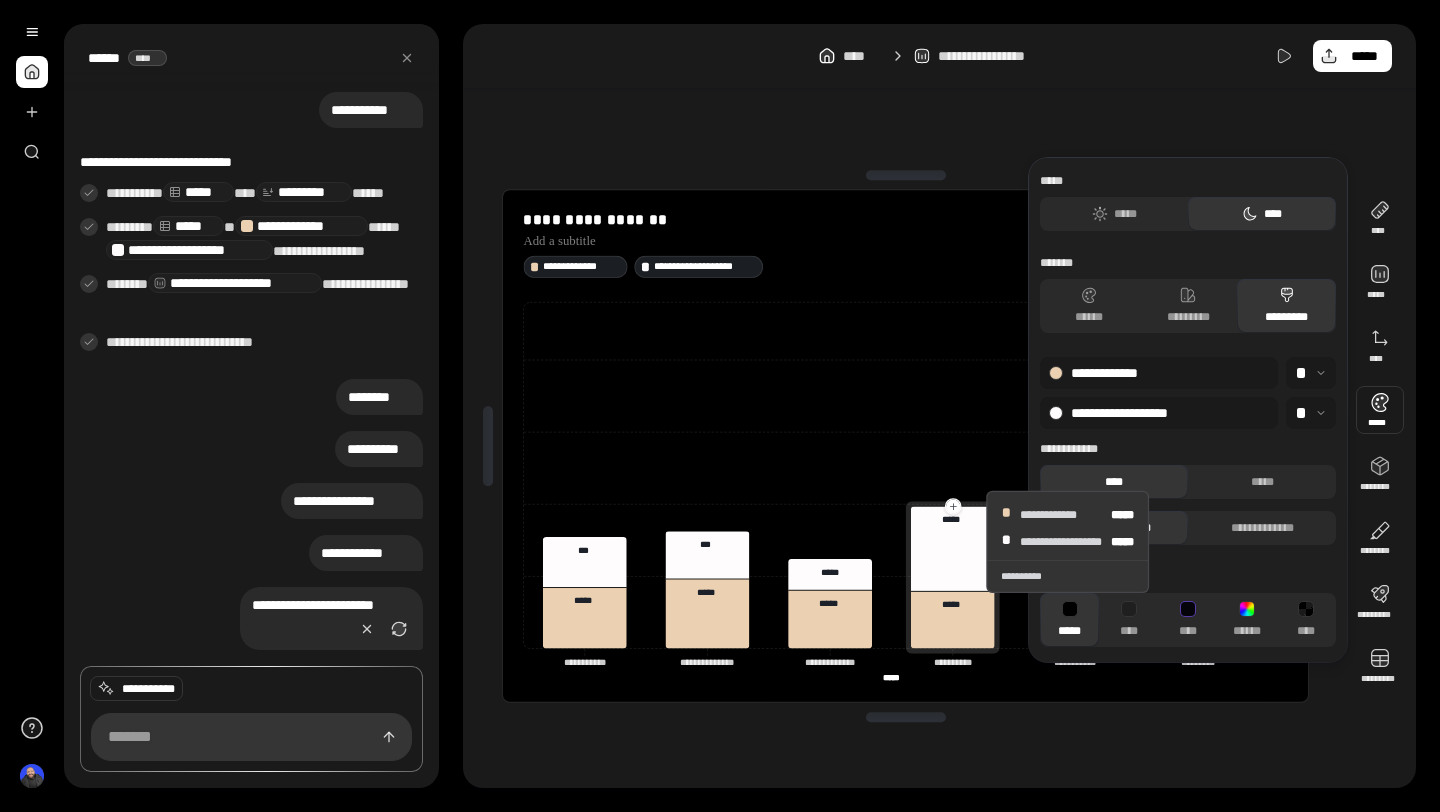 click 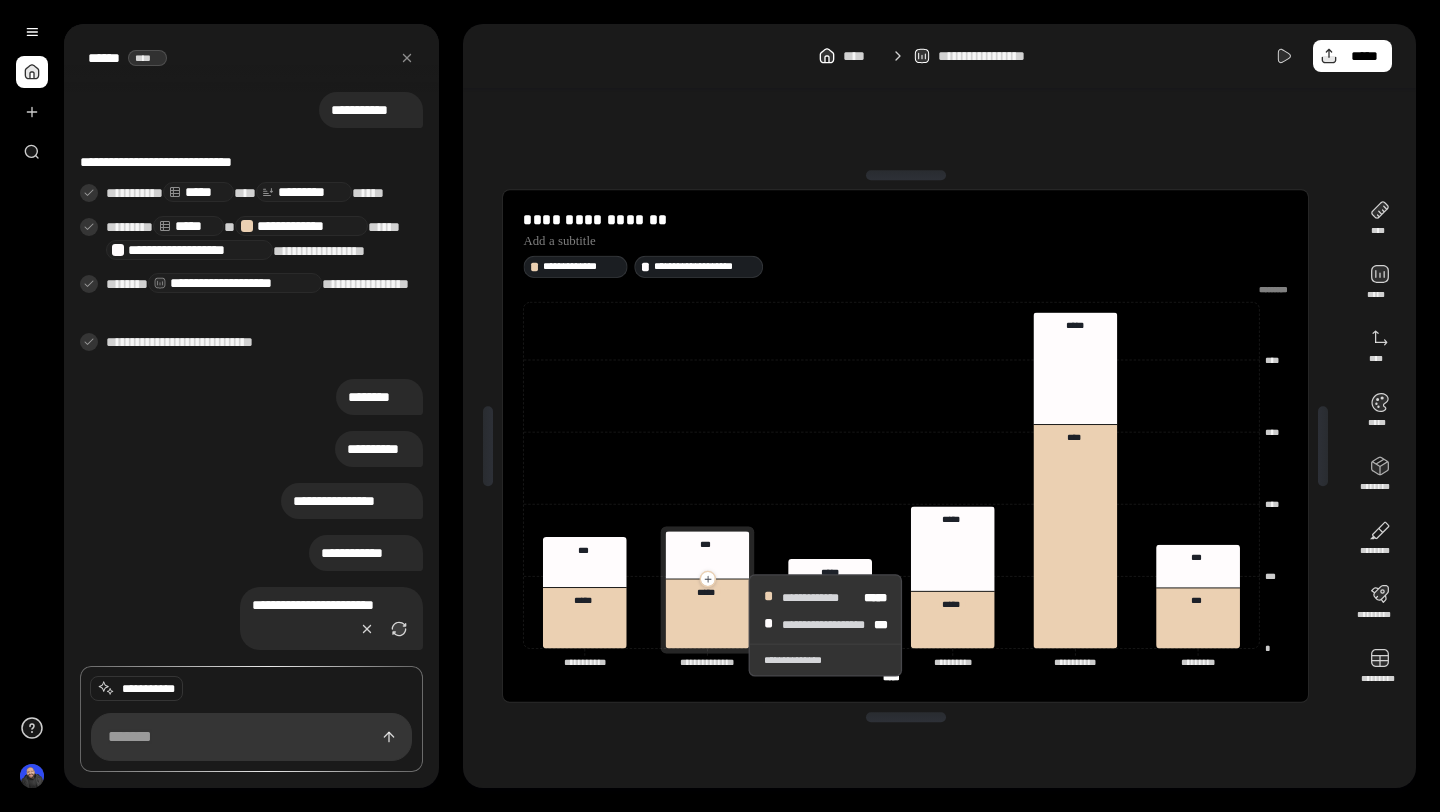 drag, startPoint x: 863, startPoint y: 621, endPoint x: 727, endPoint y: 624, distance: 136.03308 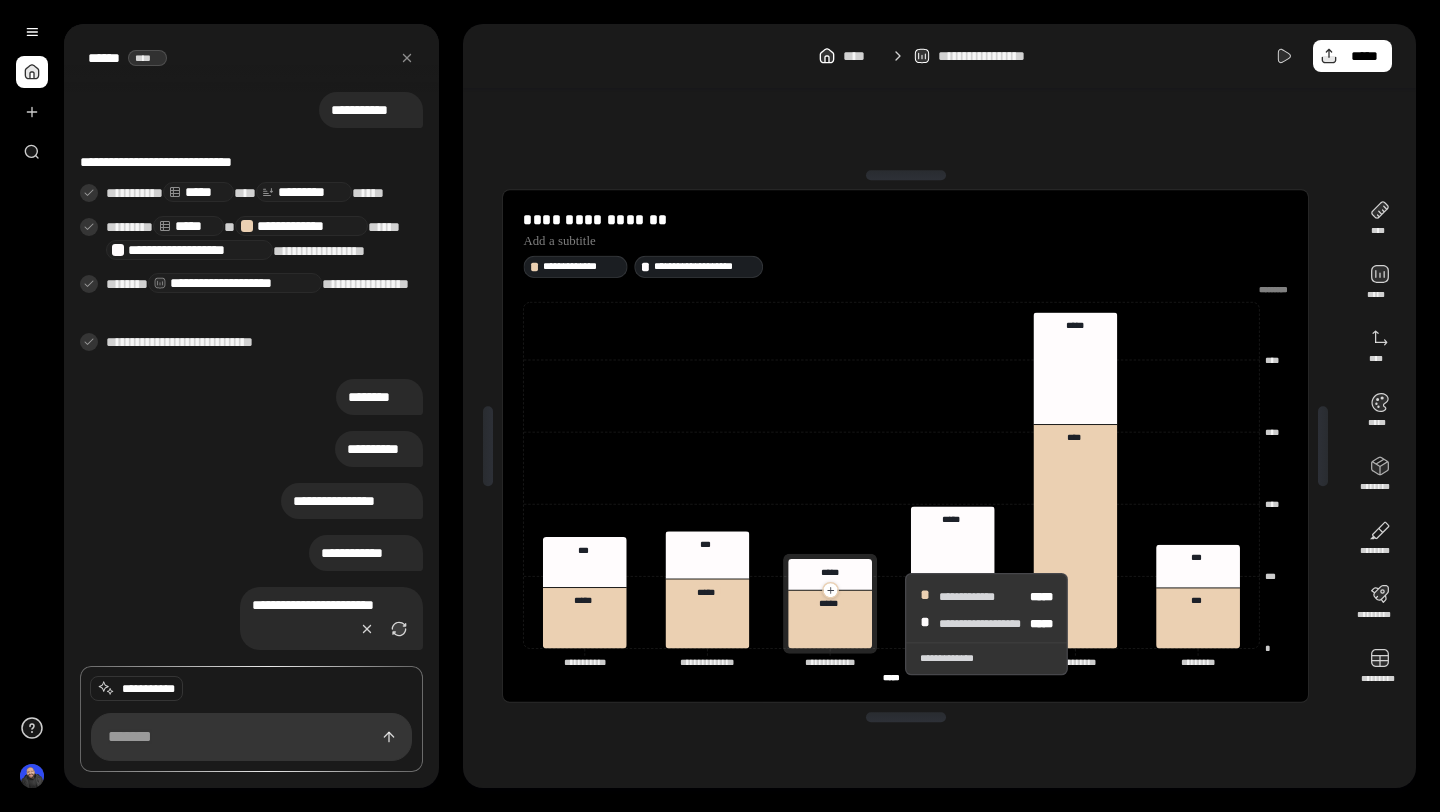 drag, startPoint x: 702, startPoint y: 623, endPoint x: 883, endPoint y: 624, distance: 181.00276 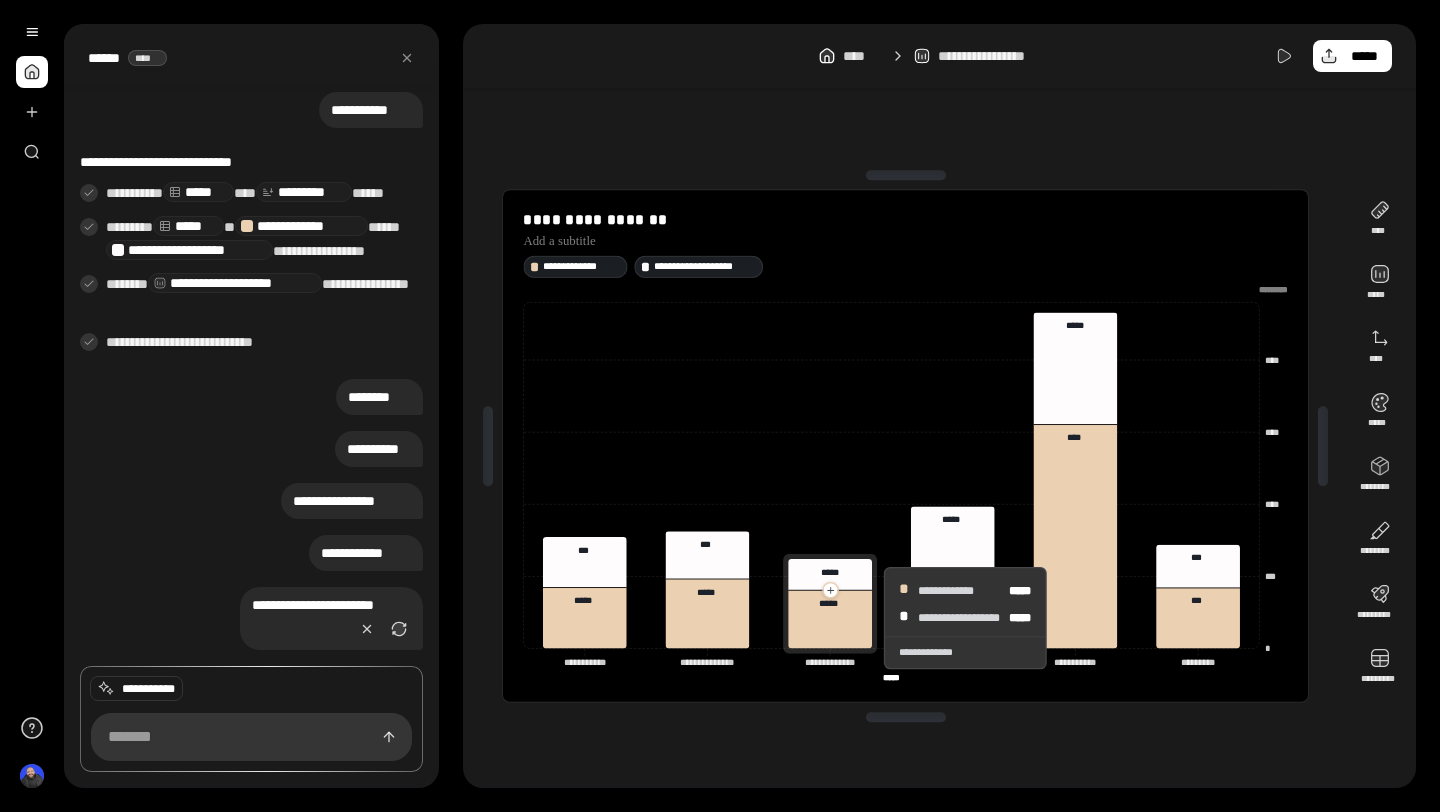 drag, startPoint x: 877, startPoint y: 617, endPoint x: 744, endPoint y: 610, distance: 133.18408 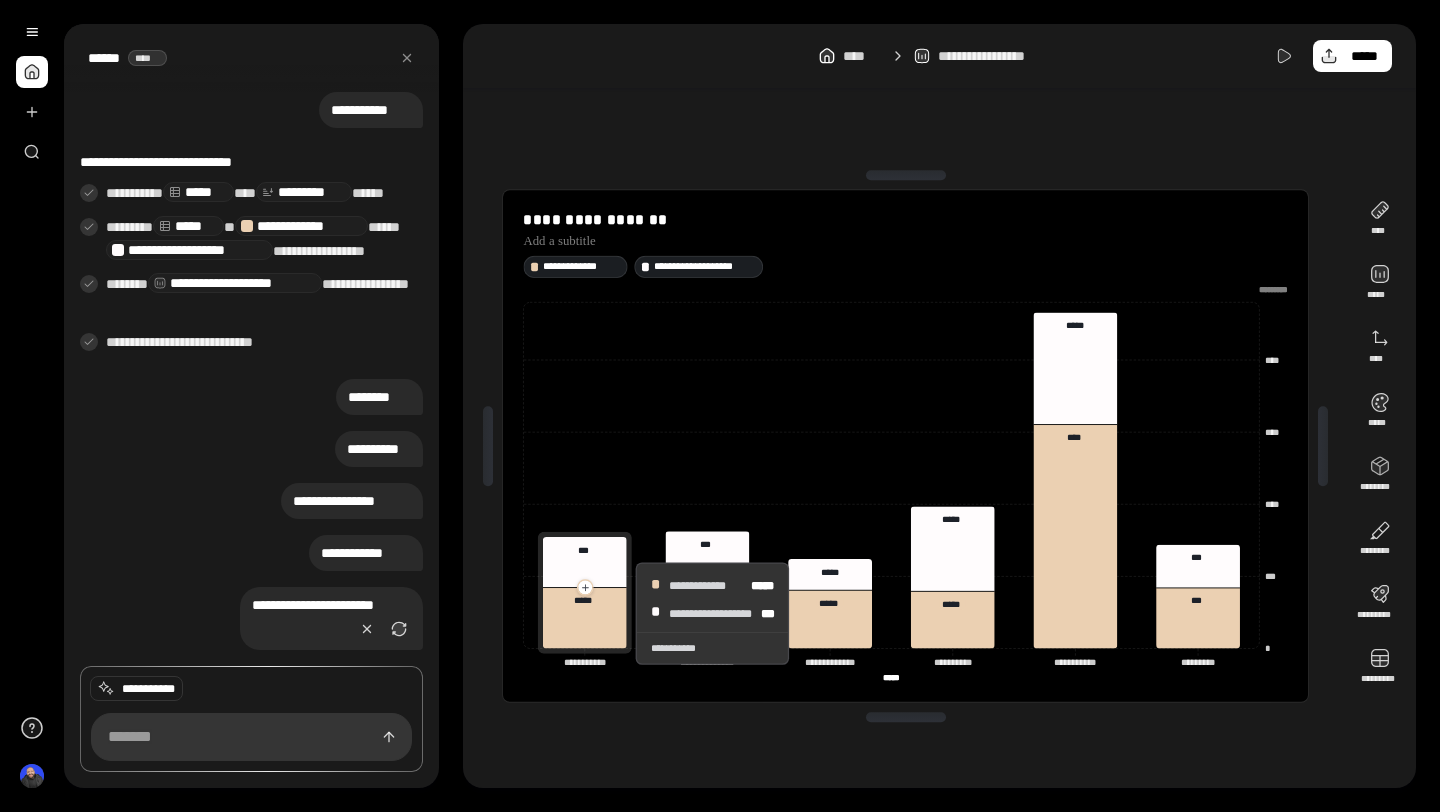 drag, startPoint x: 610, startPoint y: 617, endPoint x: 814, endPoint y: 609, distance: 204.1568 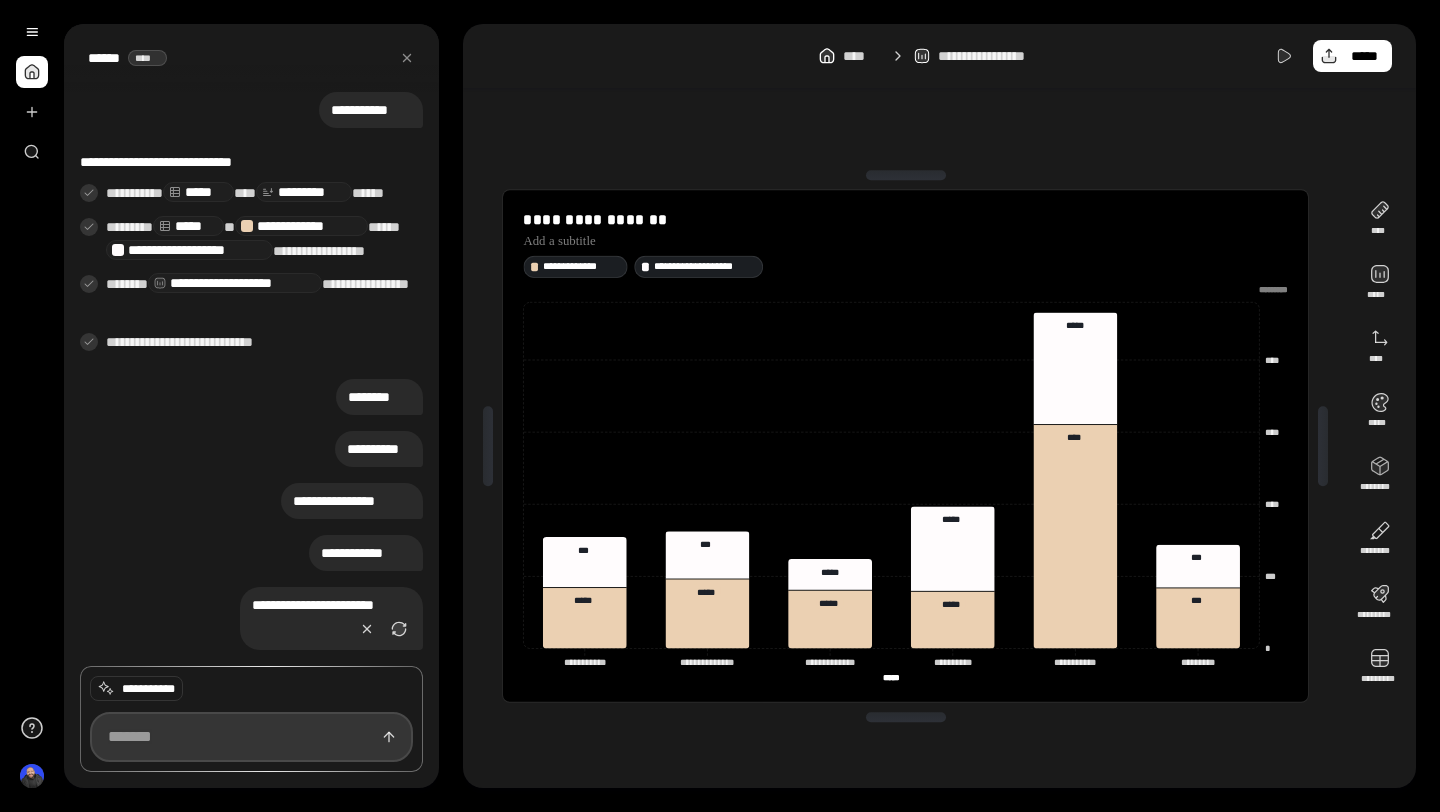 click at bounding box center (251, 737) 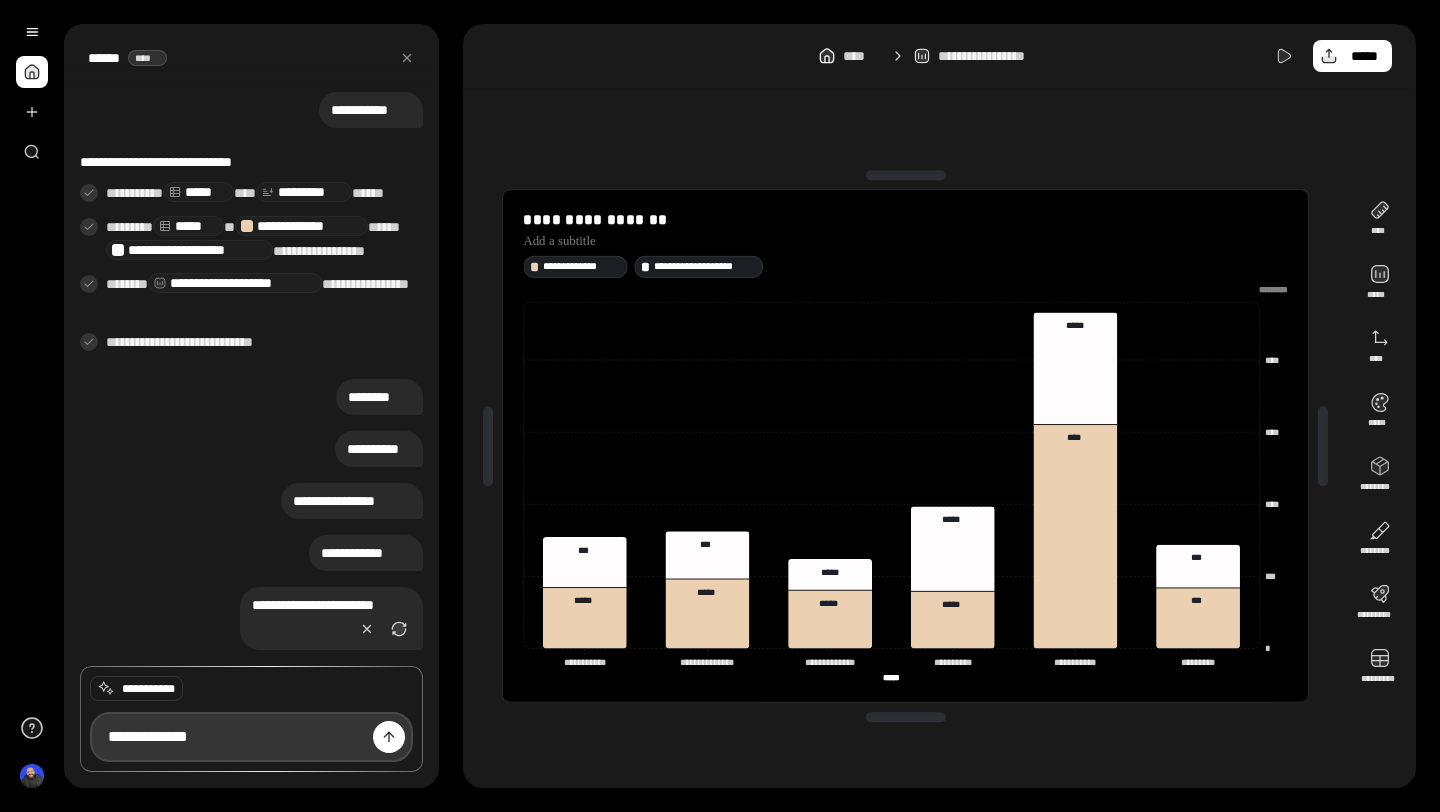 click at bounding box center (389, 737) 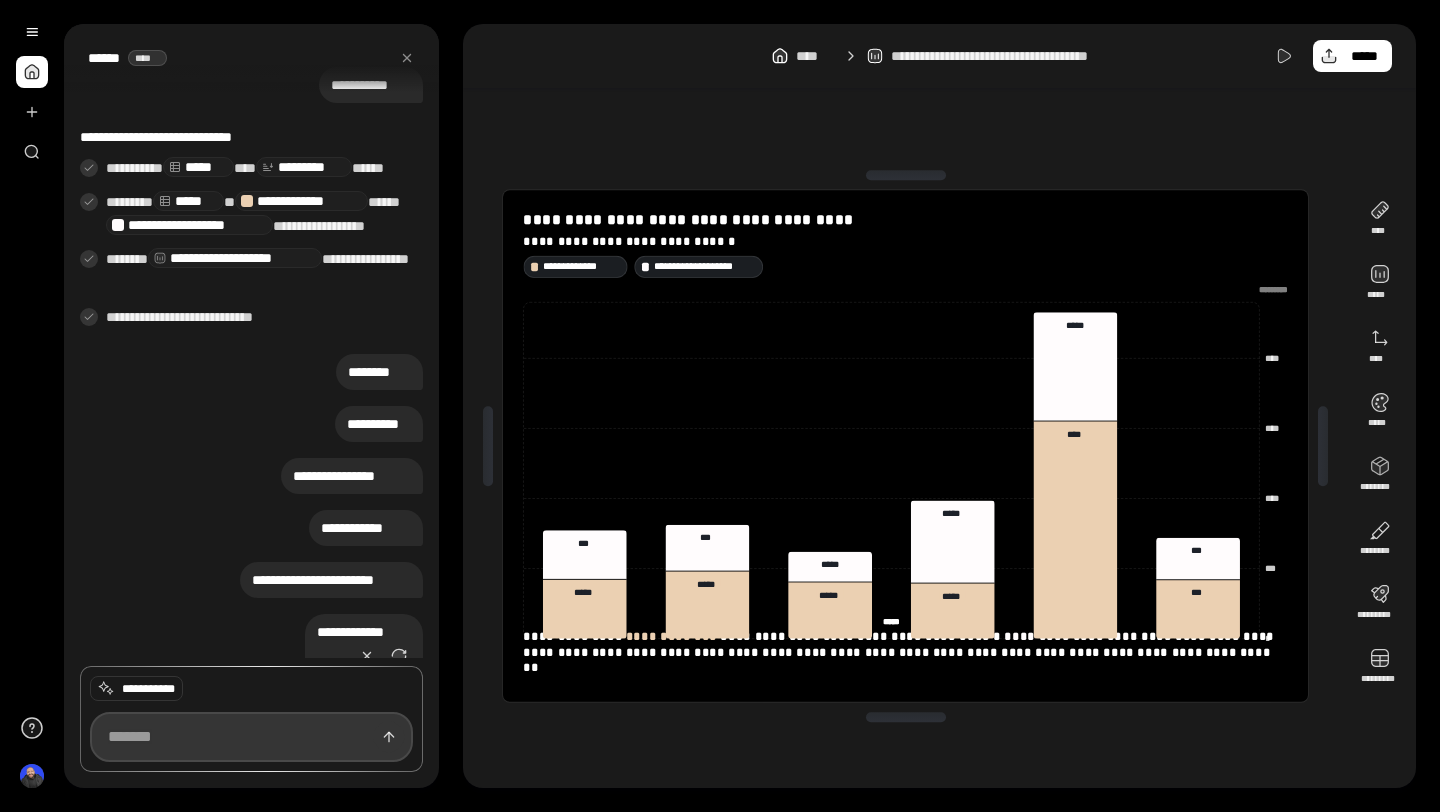 scroll, scrollTop: 215, scrollLeft: 0, axis: vertical 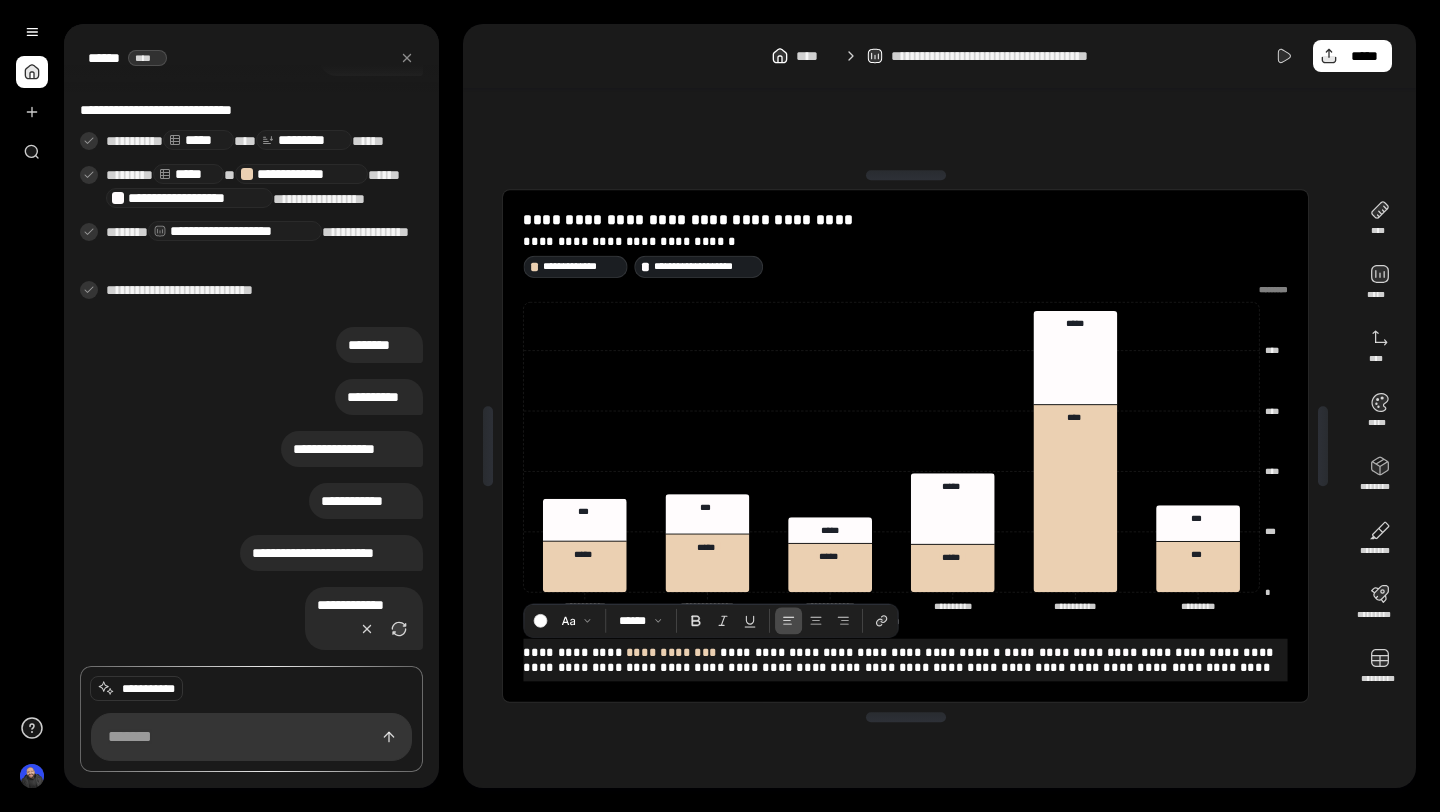 click on "**********" at bounding box center (906, 660) 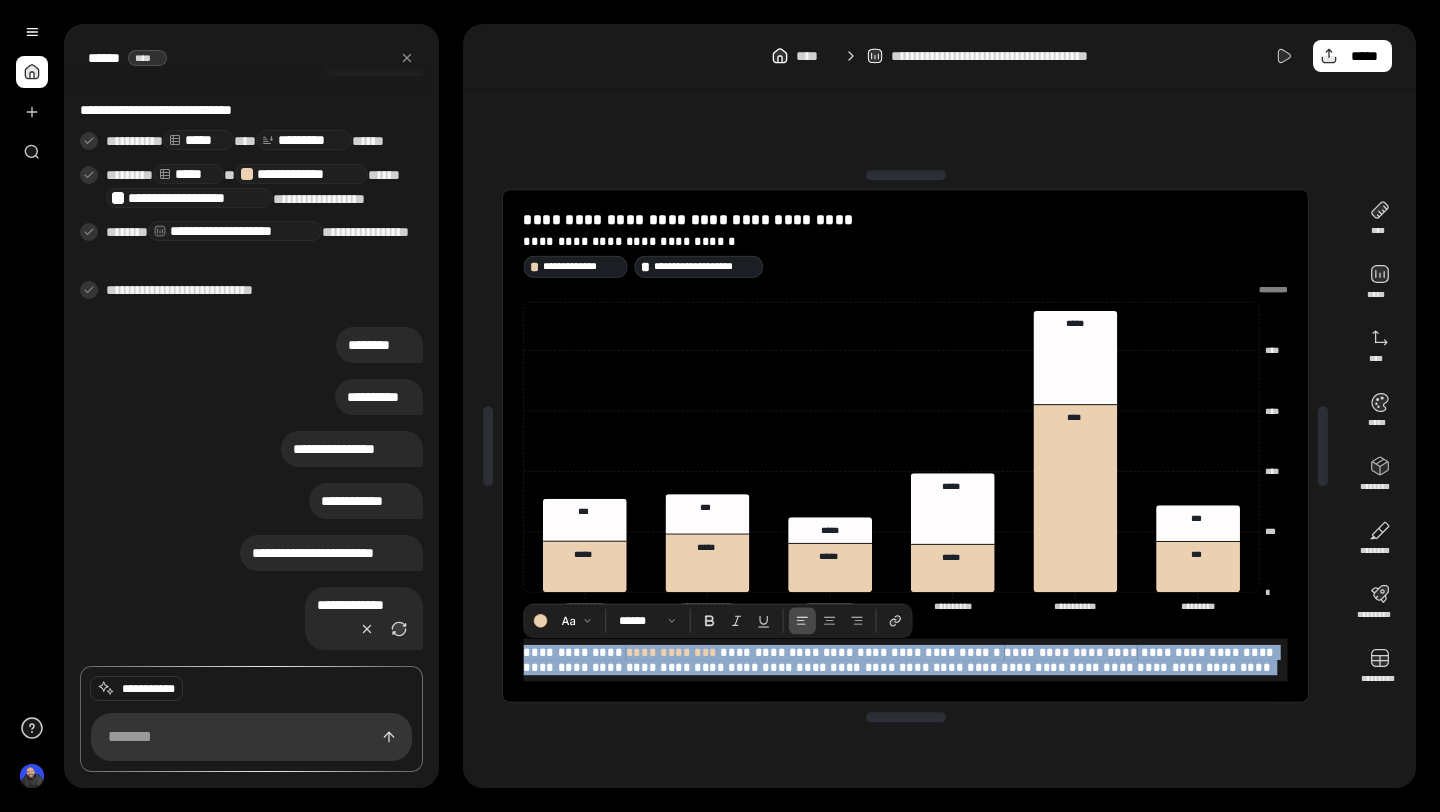 drag, startPoint x: 524, startPoint y: 651, endPoint x: 575, endPoint y: 685, distance: 61.294373 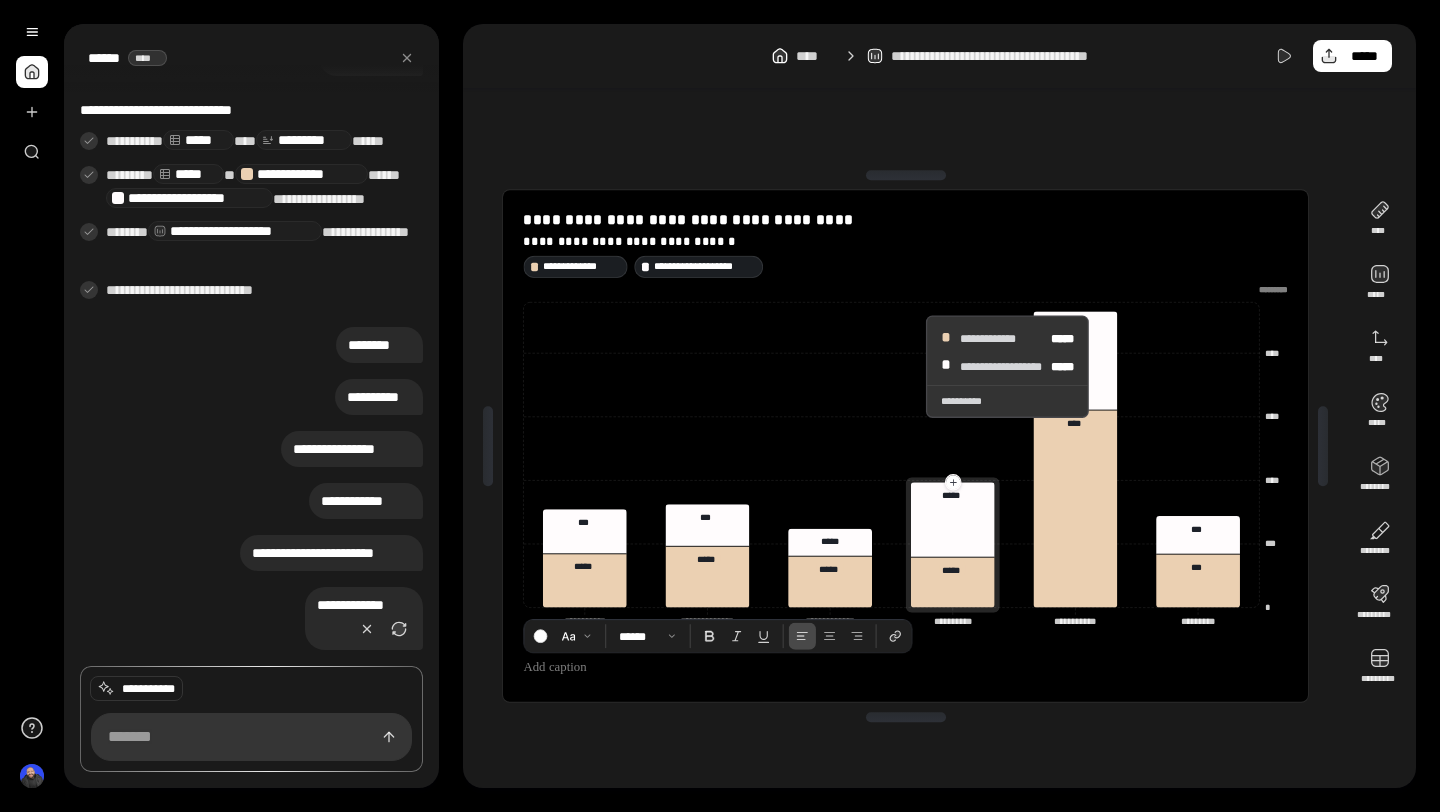 click 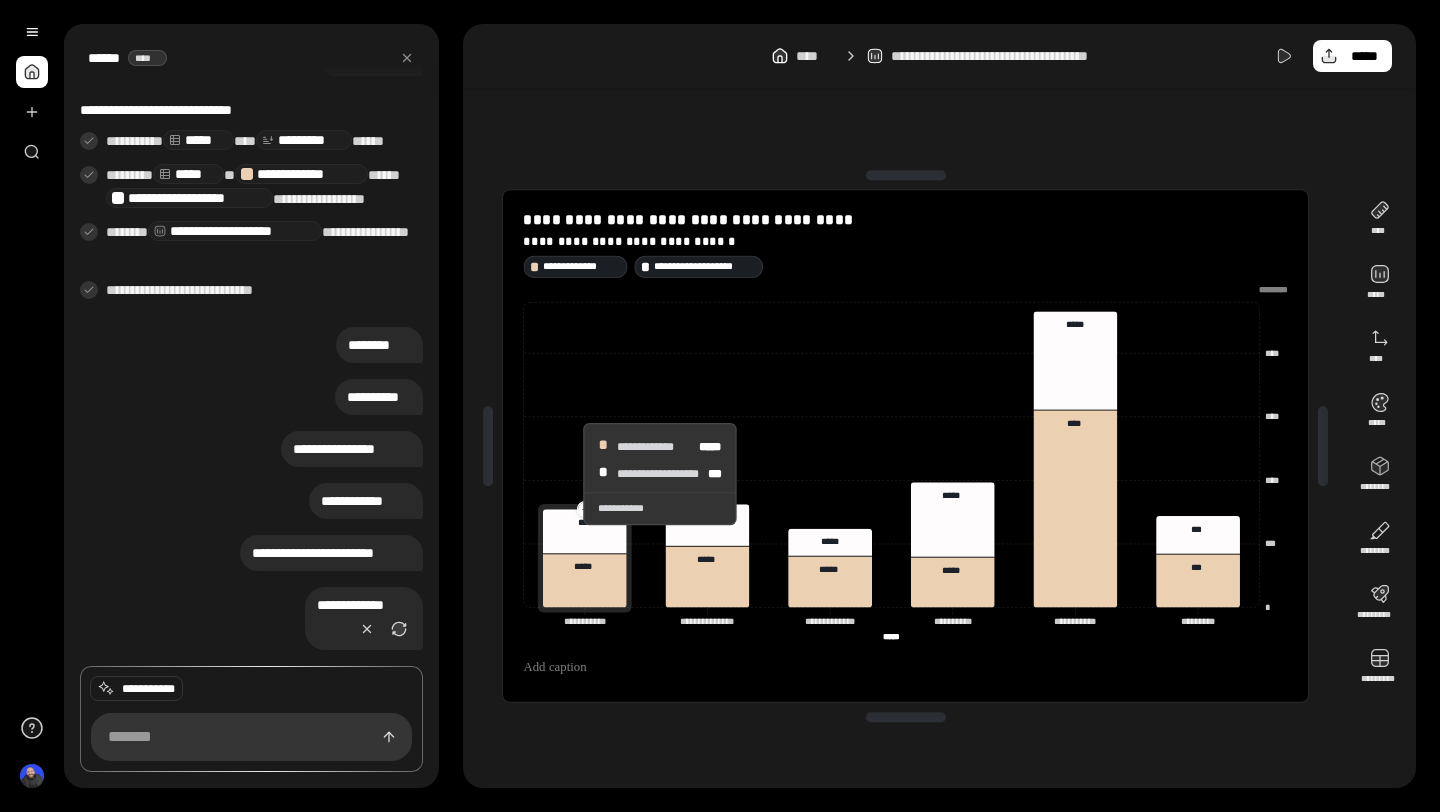 click 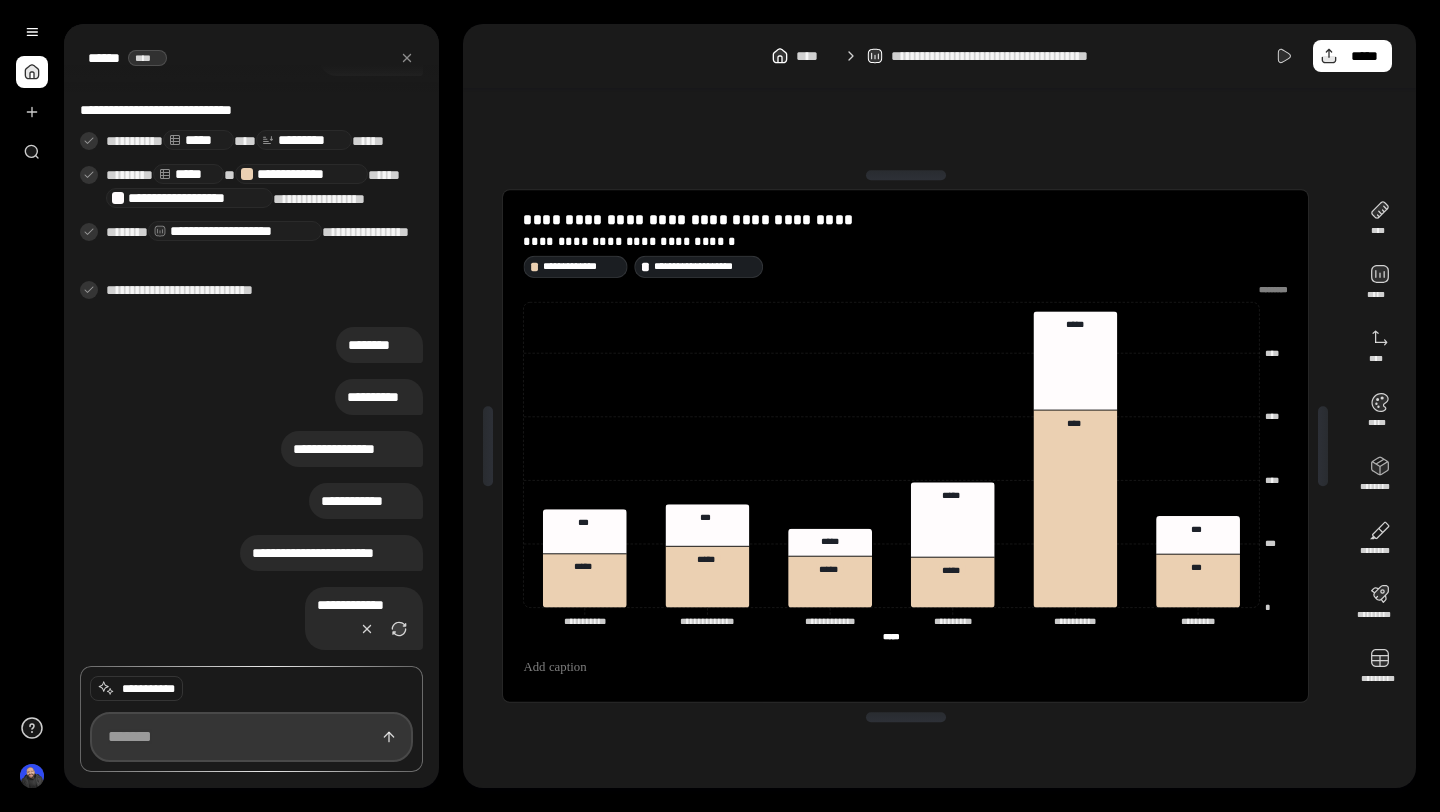 click at bounding box center [251, 737] 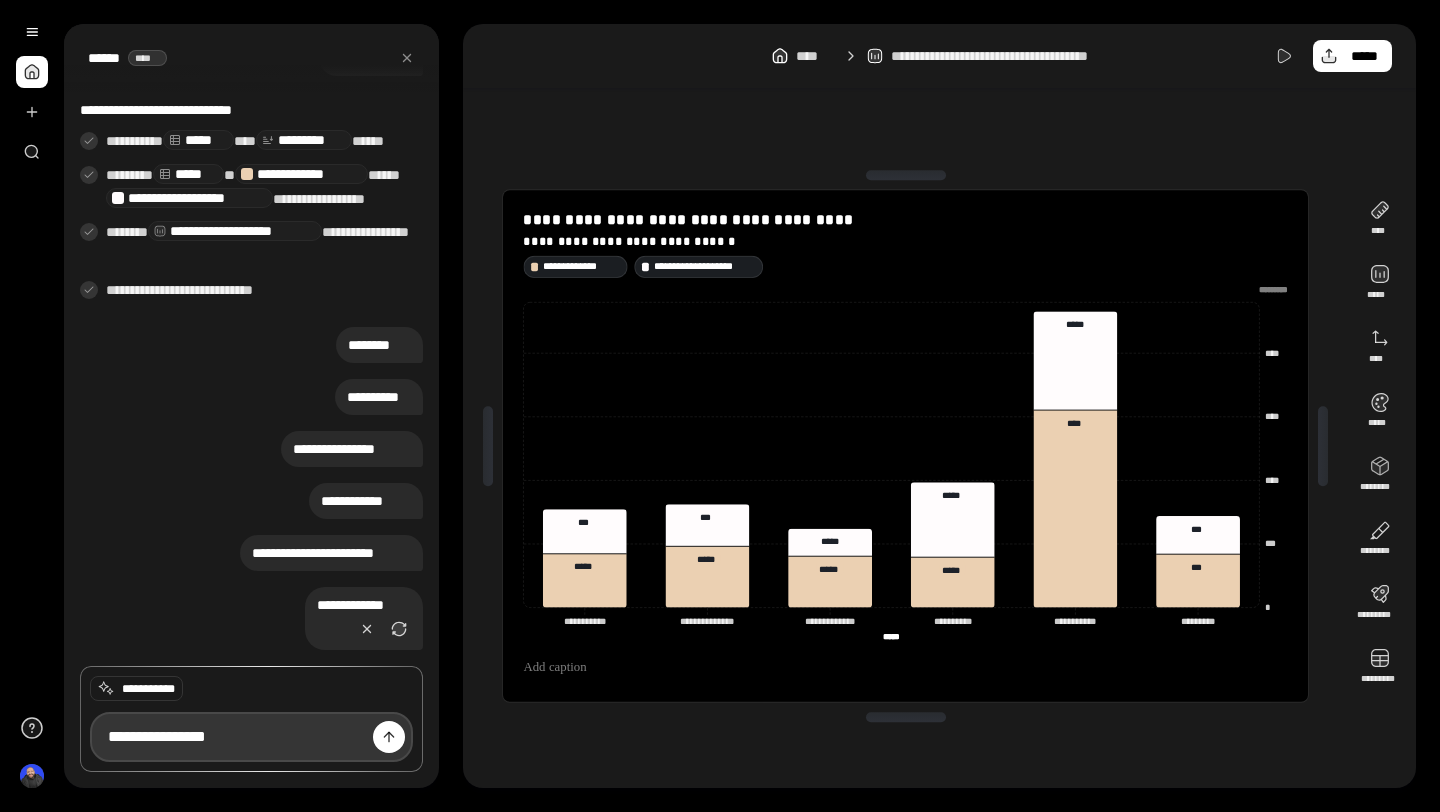 click at bounding box center (389, 737) 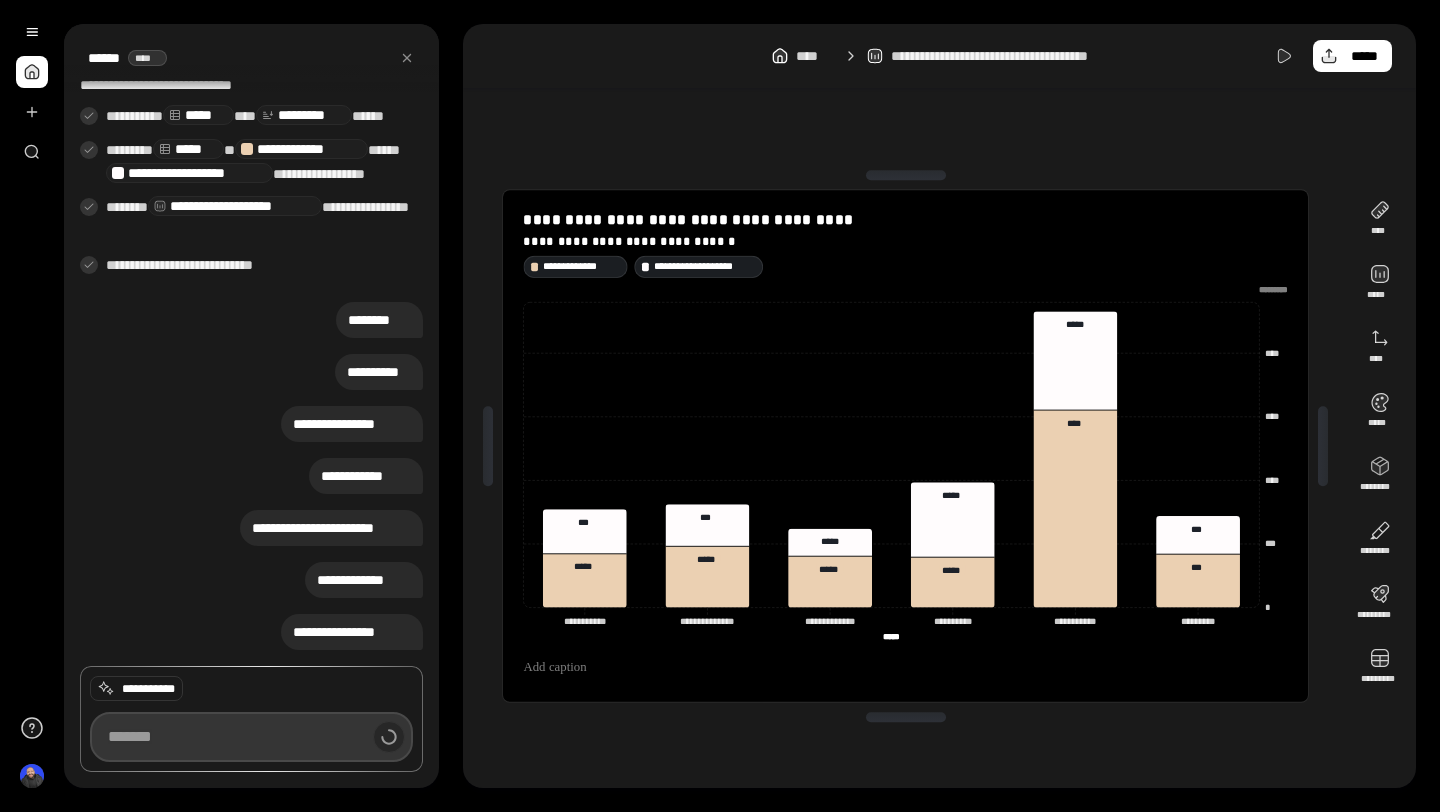 scroll, scrollTop: 267, scrollLeft: 0, axis: vertical 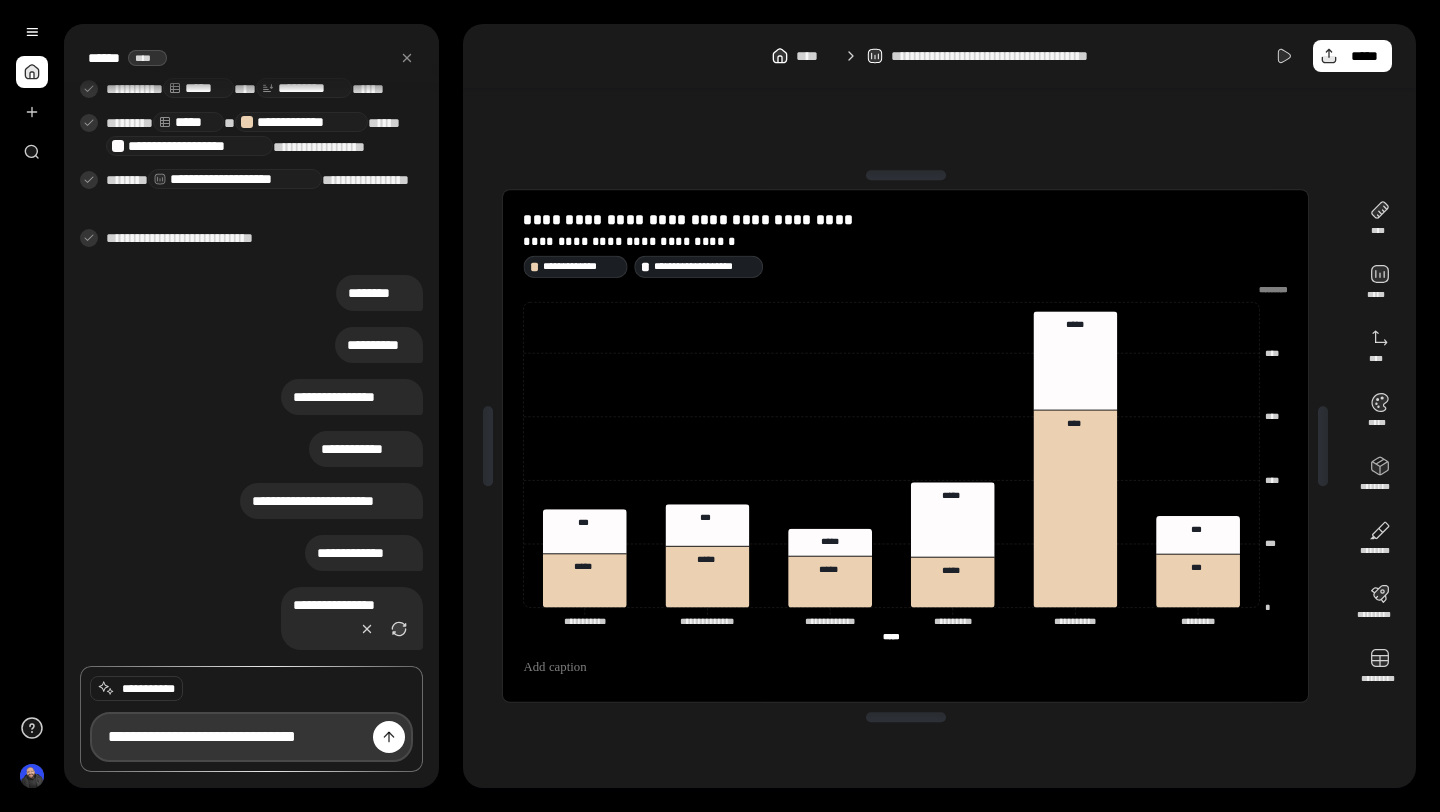 click at bounding box center (389, 737) 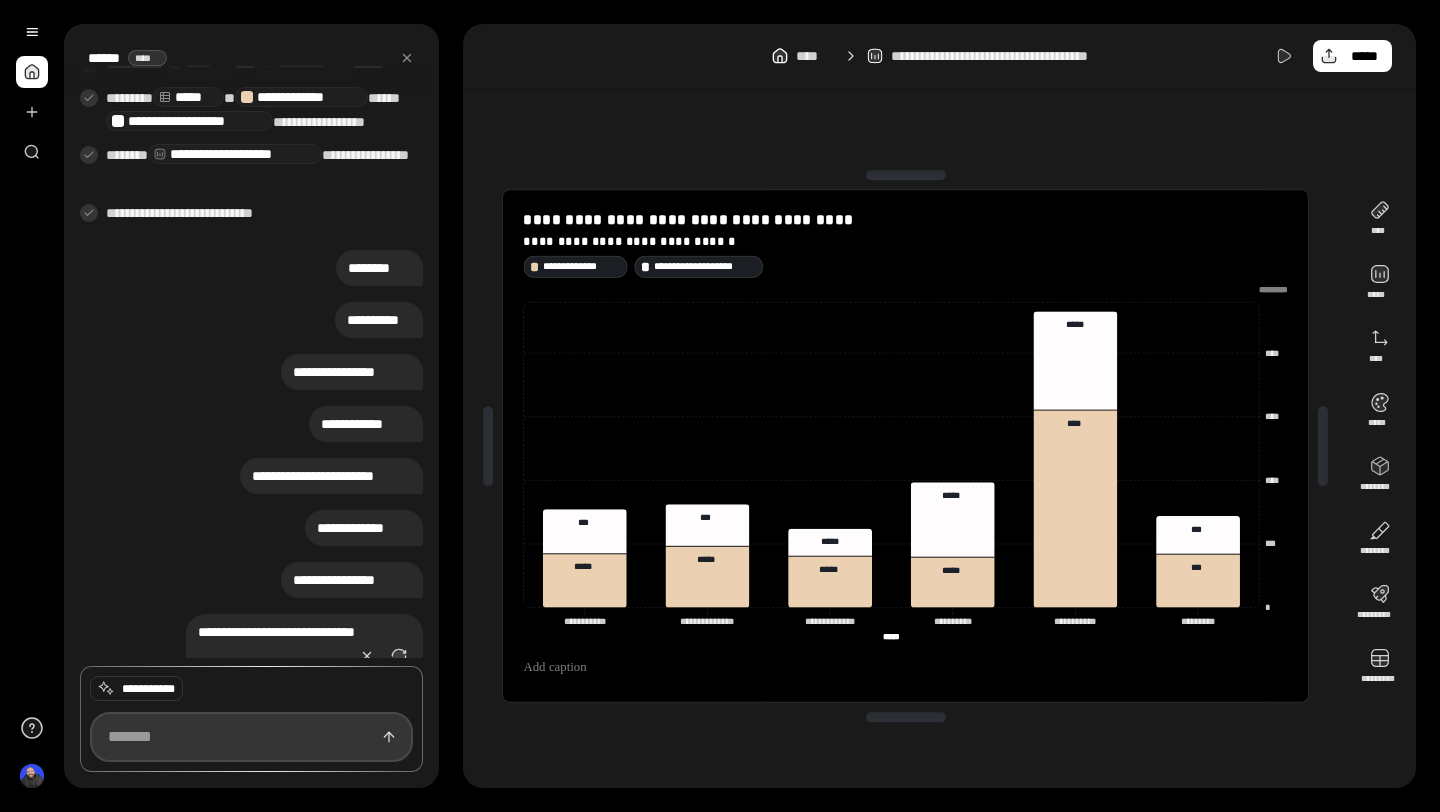 scroll, scrollTop: 319, scrollLeft: 0, axis: vertical 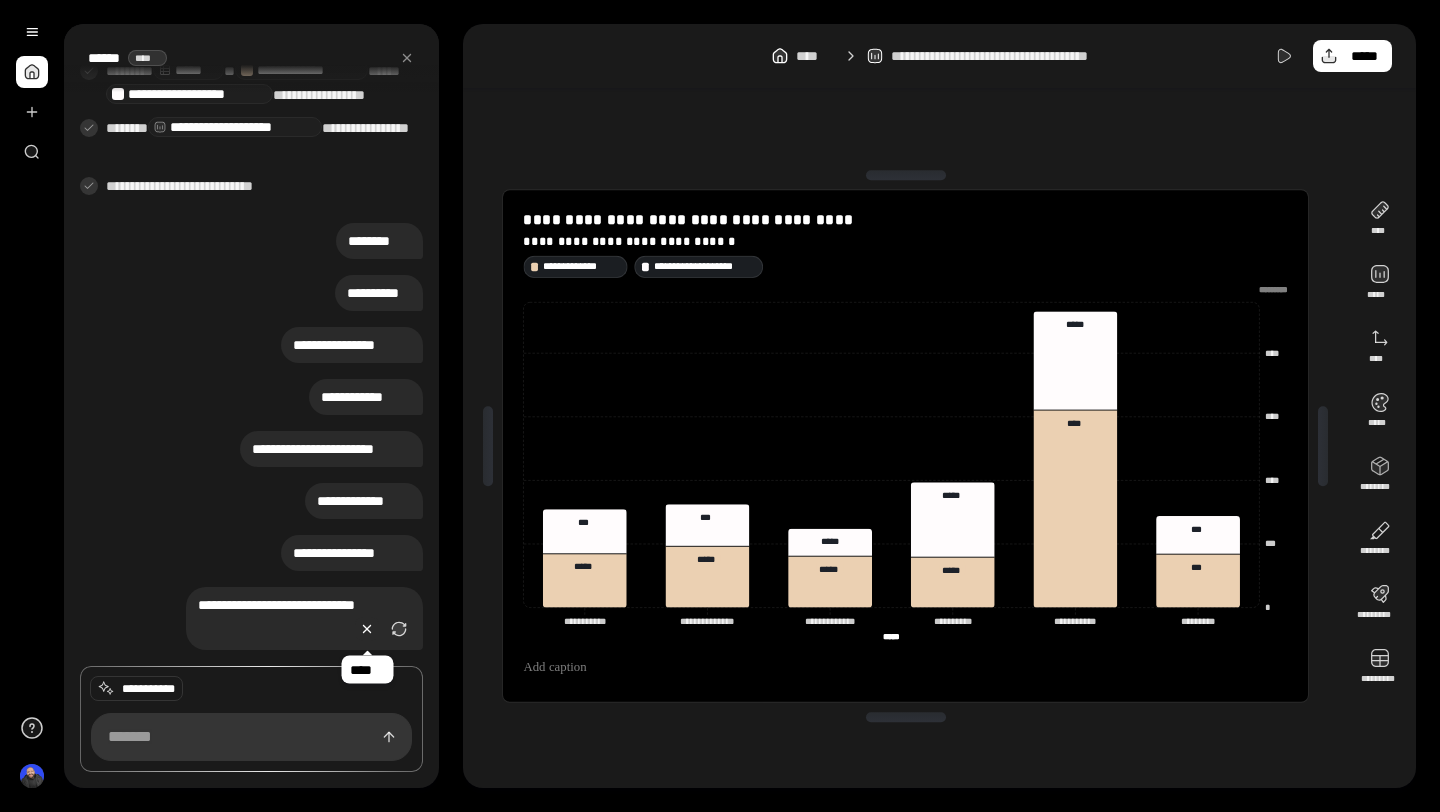 click at bounding box center (367, 629) 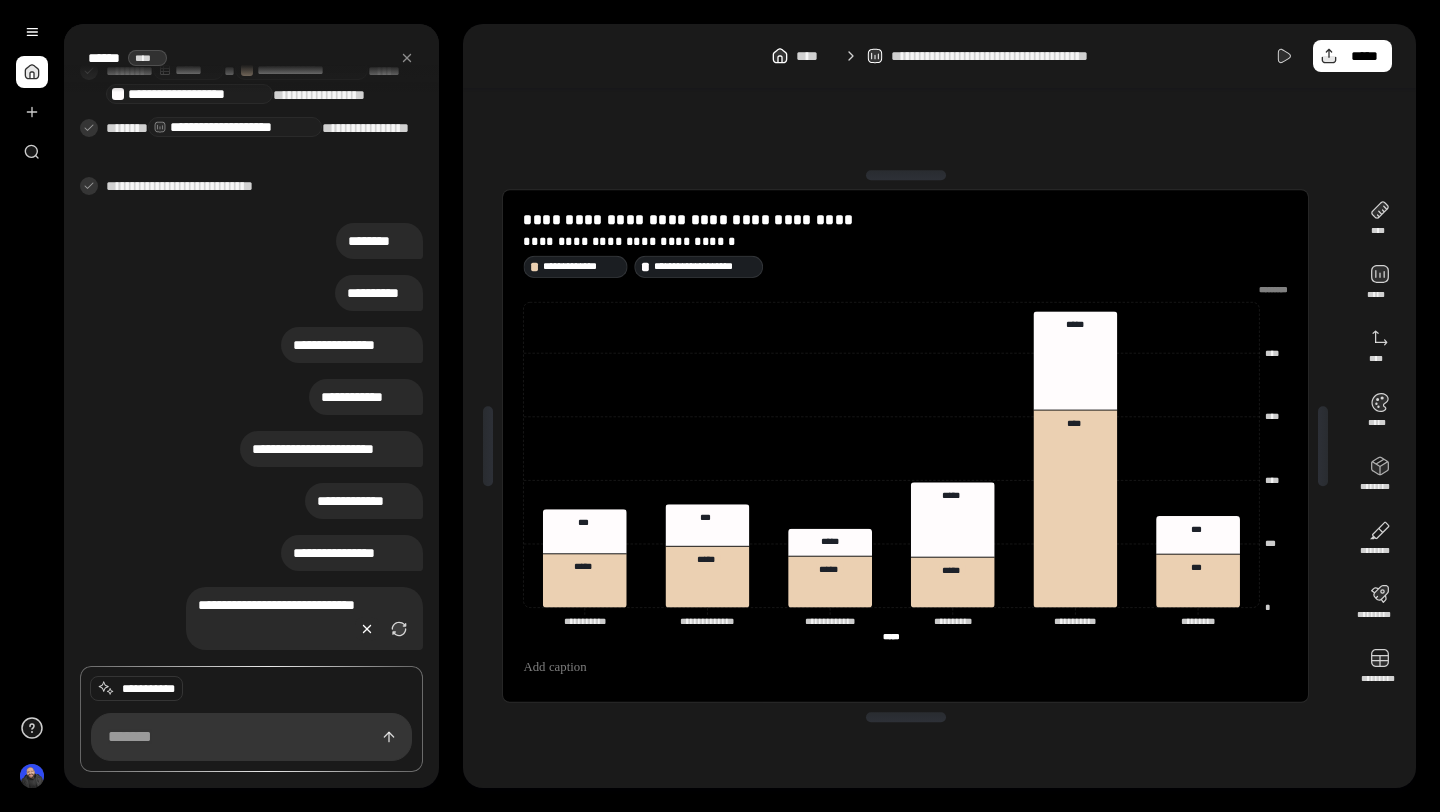 click at bounding box center [367, 629] 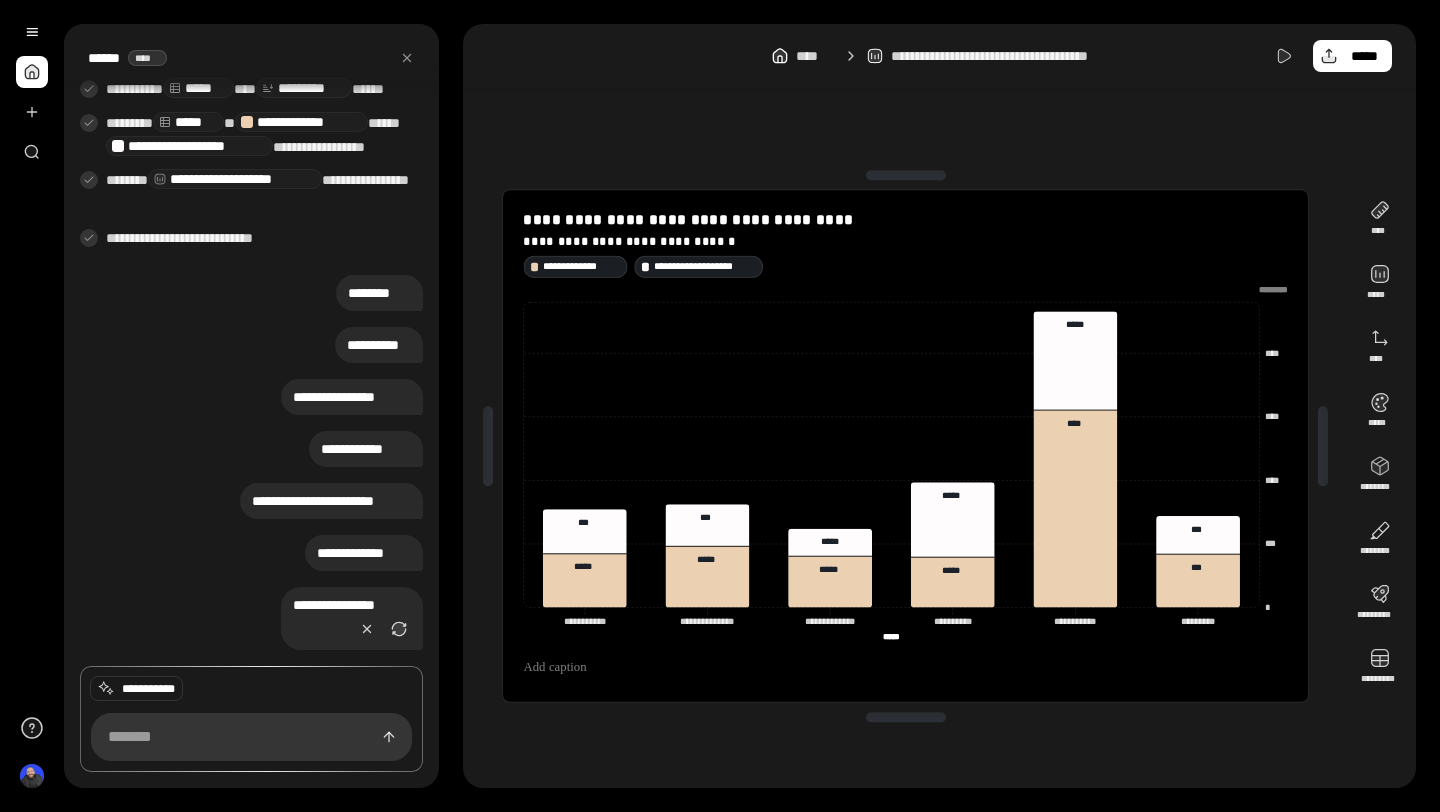 scroll, scrollTop: 267, scrollLeft: 0, axis: vertical 